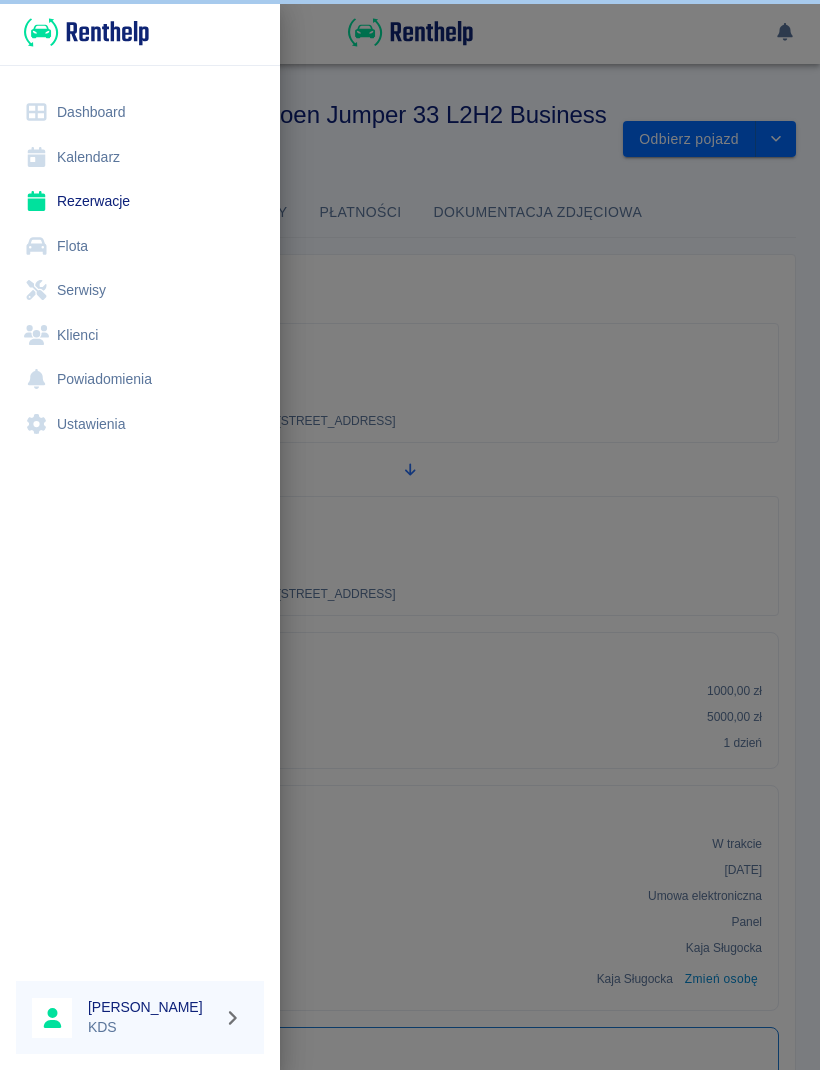 scroll, scrollTop: 0, scrollLeft: 0, axis: both 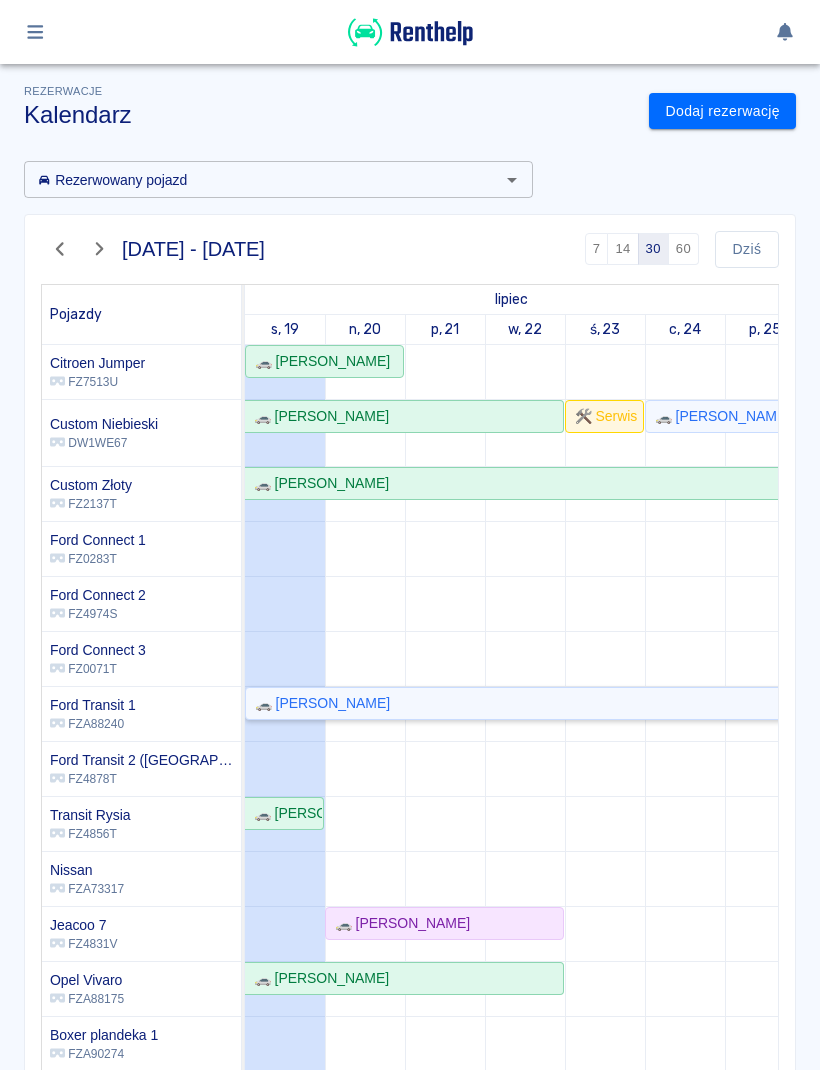 click on "🚗 [PERSON_NAME]" 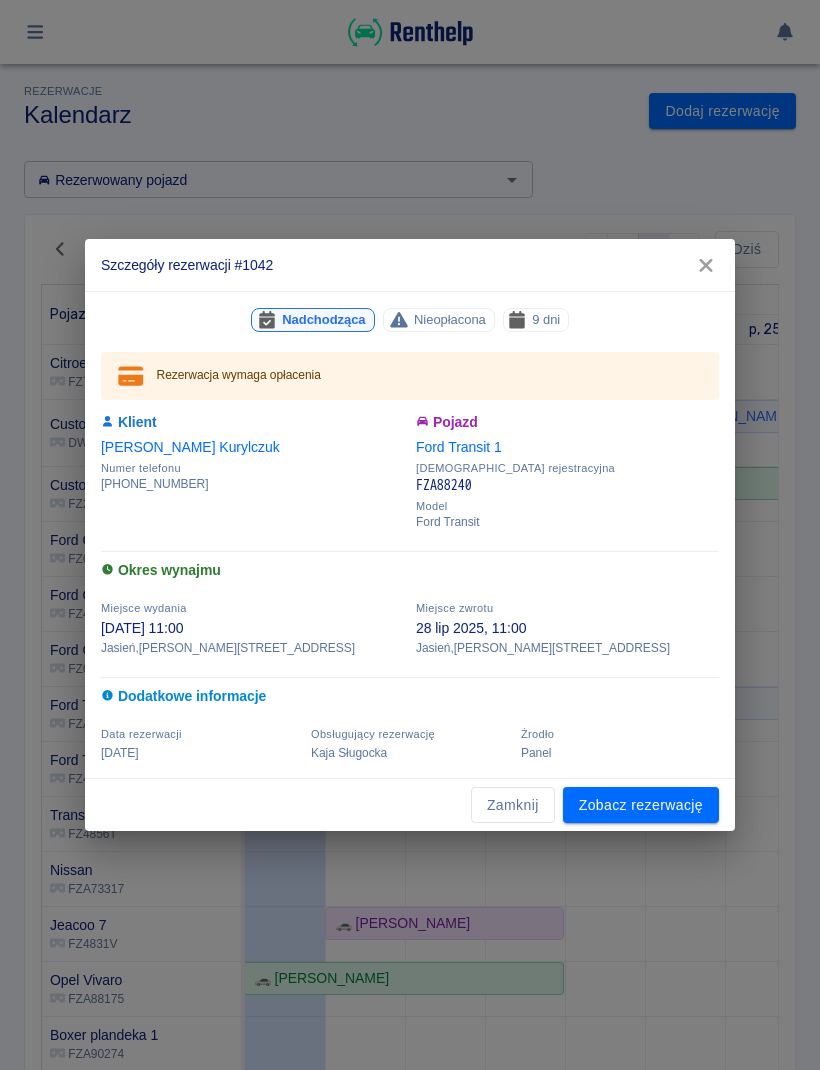 click on "Zobacz rezerwację" at bounding box center [641, 805] 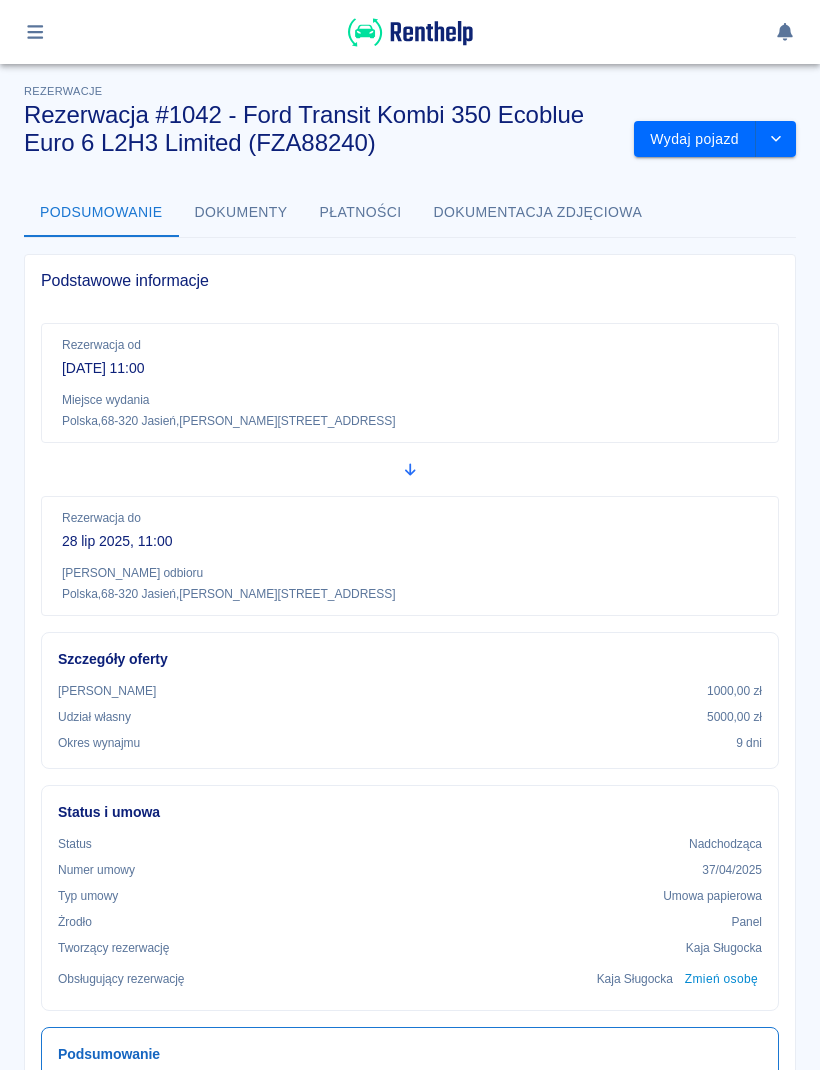 click on "Wydaj pojazd" at bounding box center (695, 139) 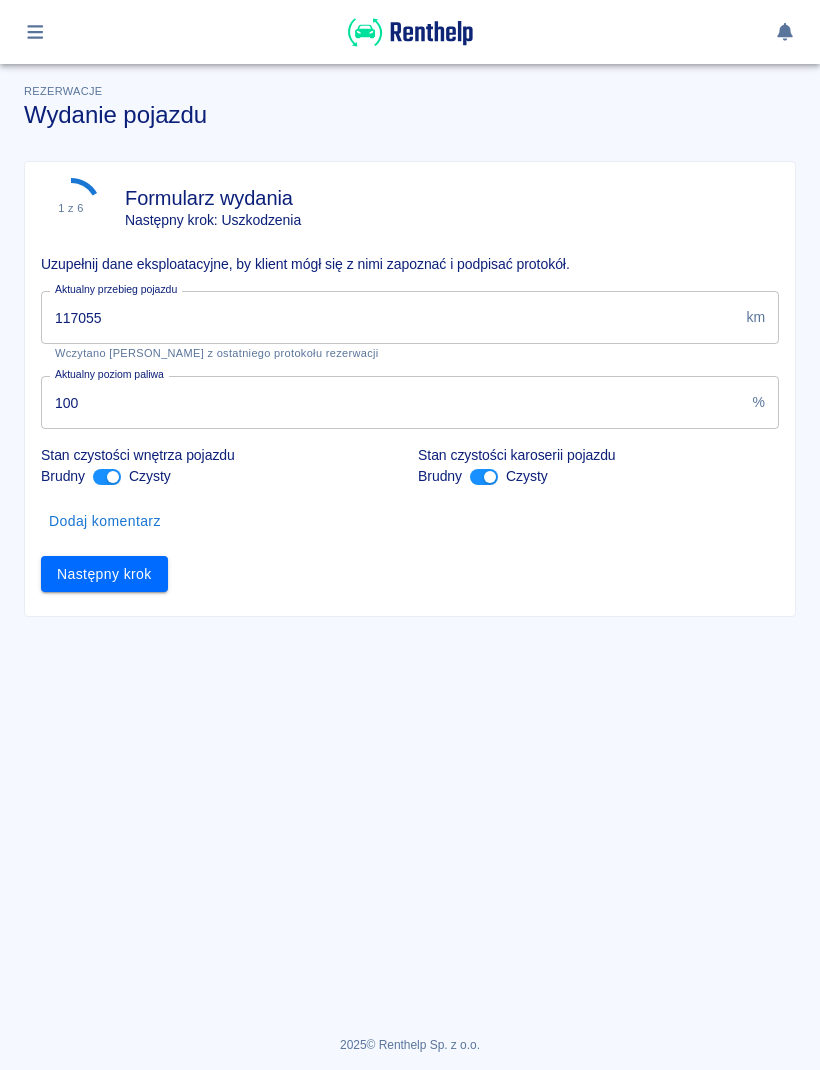 click on "117055" at bounding box center (389, 317) 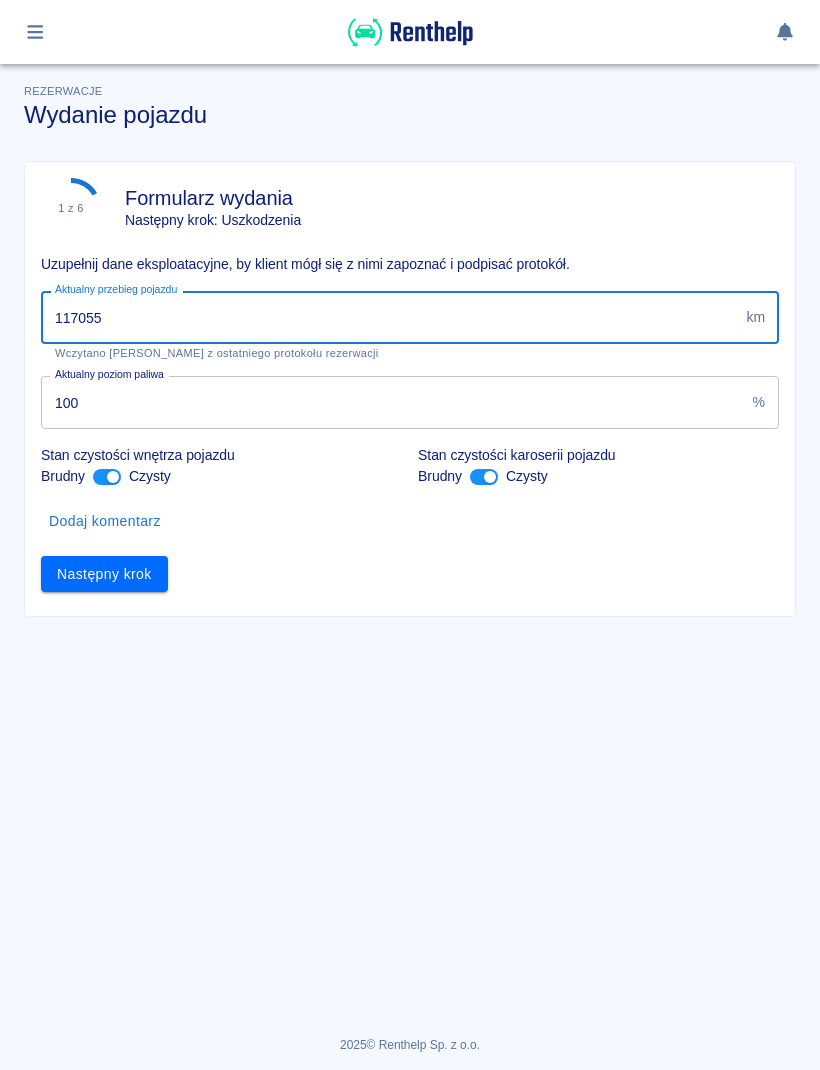 click on "117055" at bounding box center (389, 317) 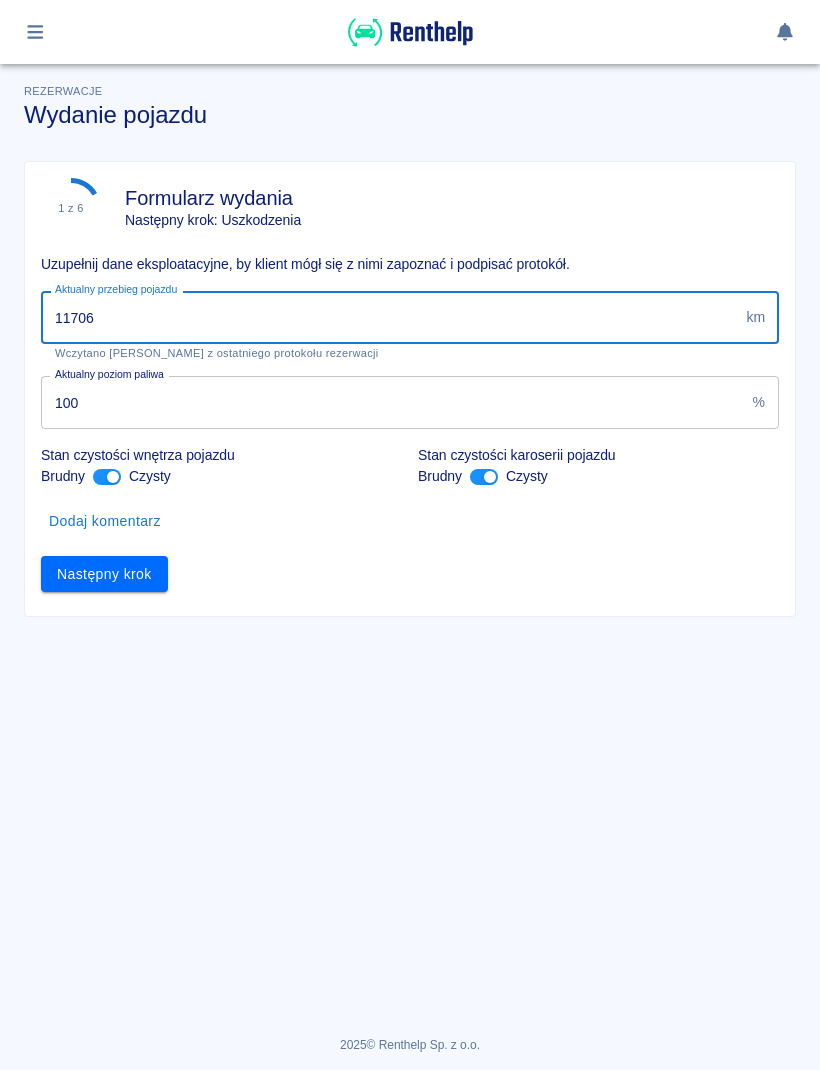 type on "117062" 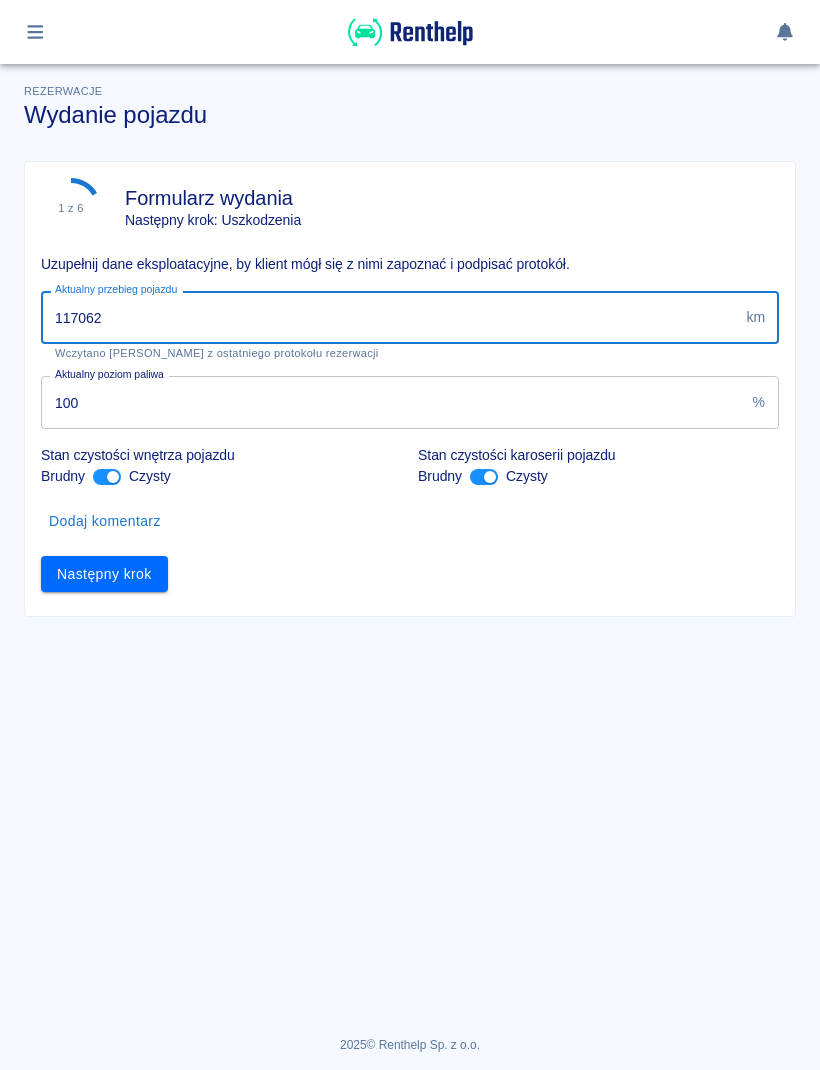 click on "Następny krok" at bounding box center (104, 574) 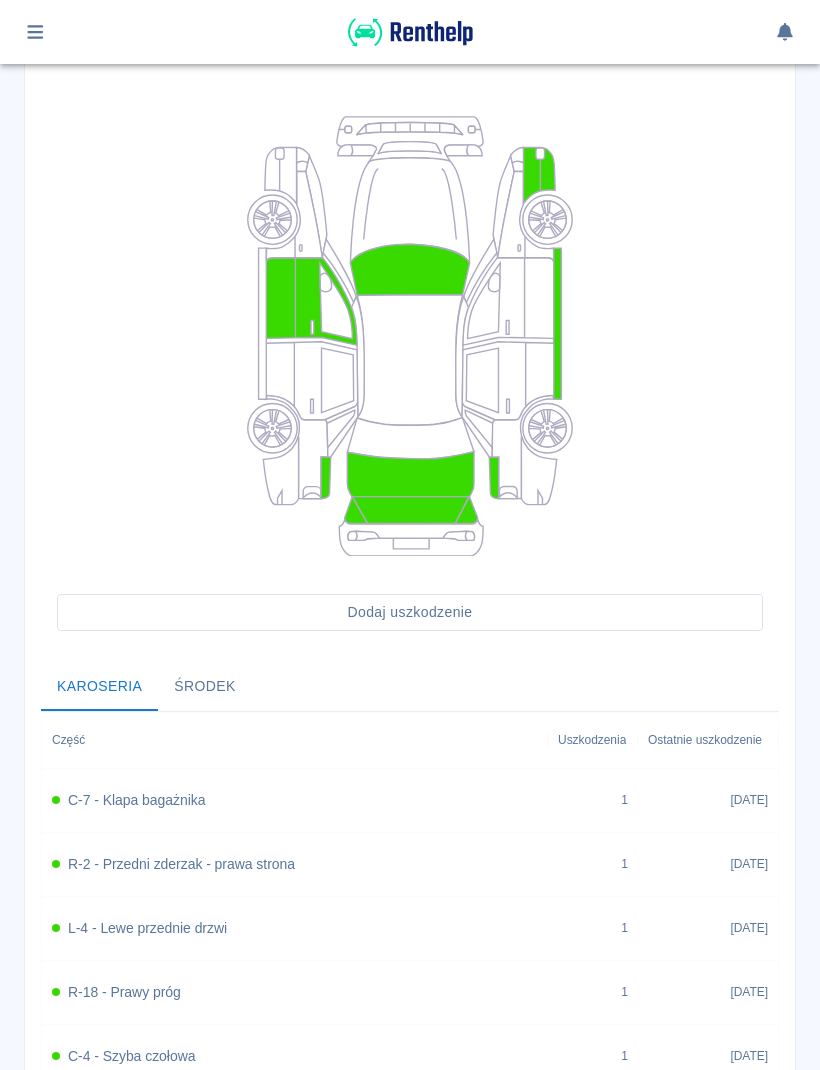 scroll, scrollTop: 214, scrollLeft: 0, axis: vertical 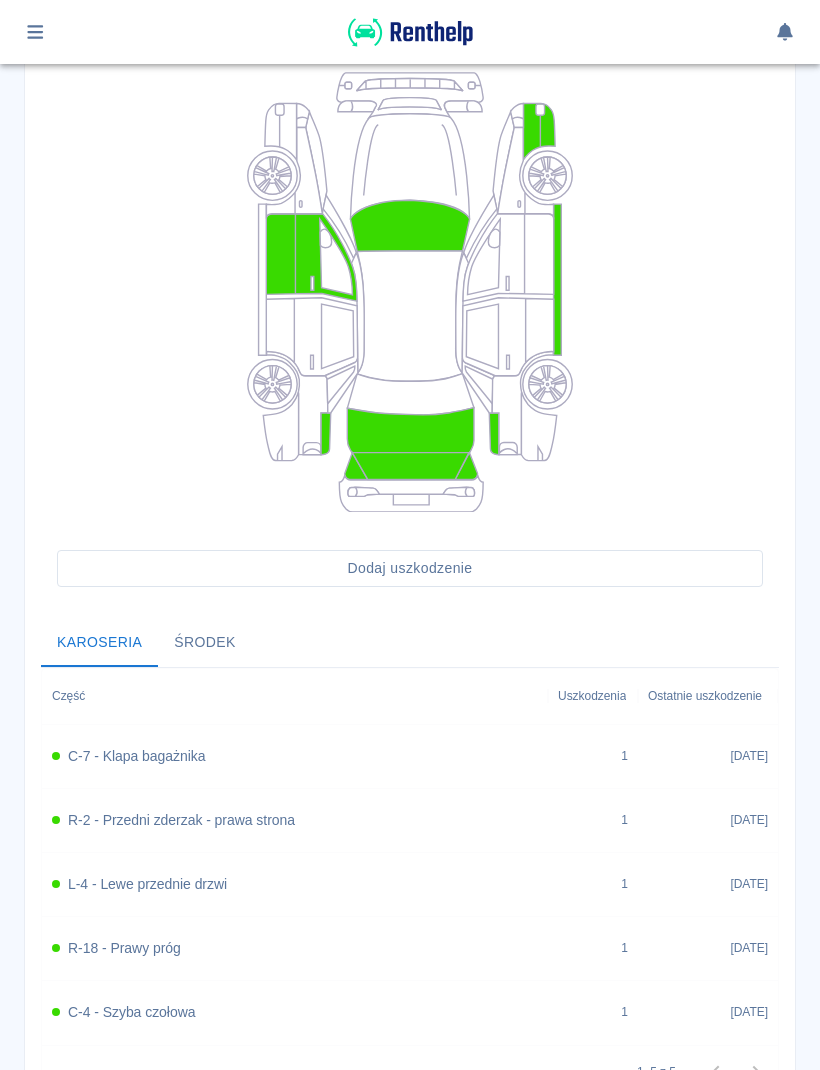 click on "C-7 - Klapa bagażnika" at bounding box center (295, 757) 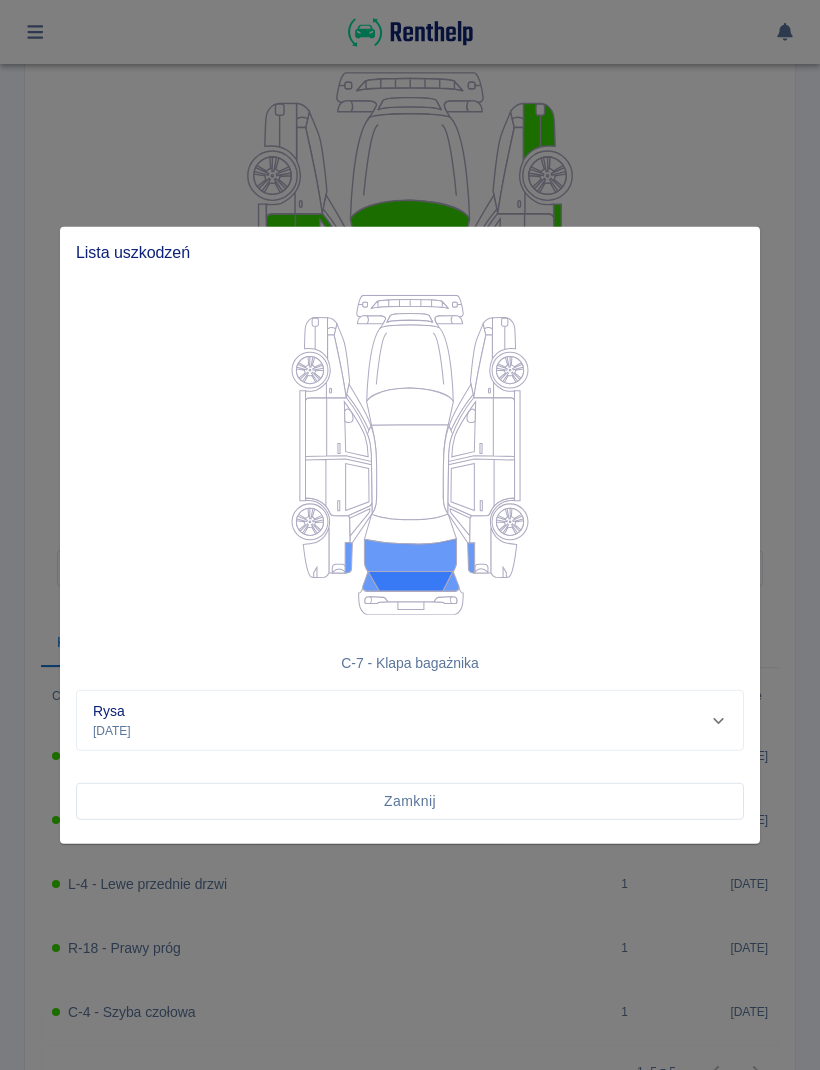 click on "Zamknij" at bounding box center (410, 801) 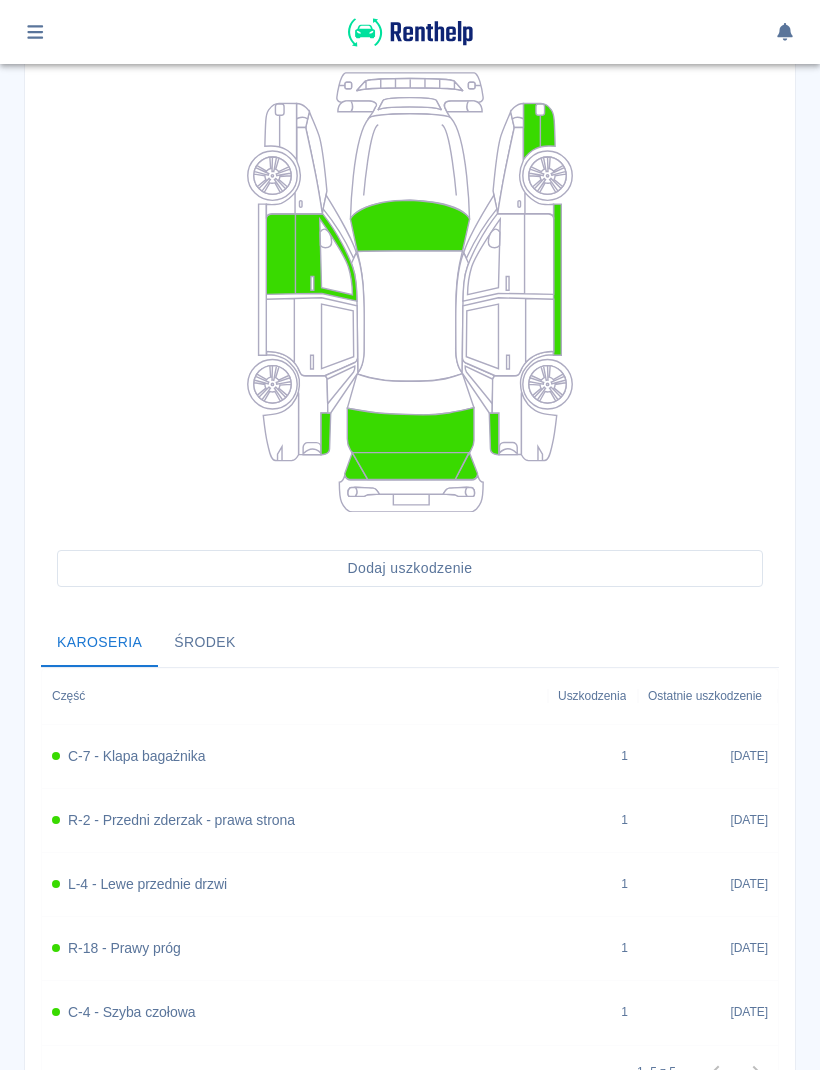 click on "L-4 - Lewe przednie drzwi" at bounding box center (295, 884) 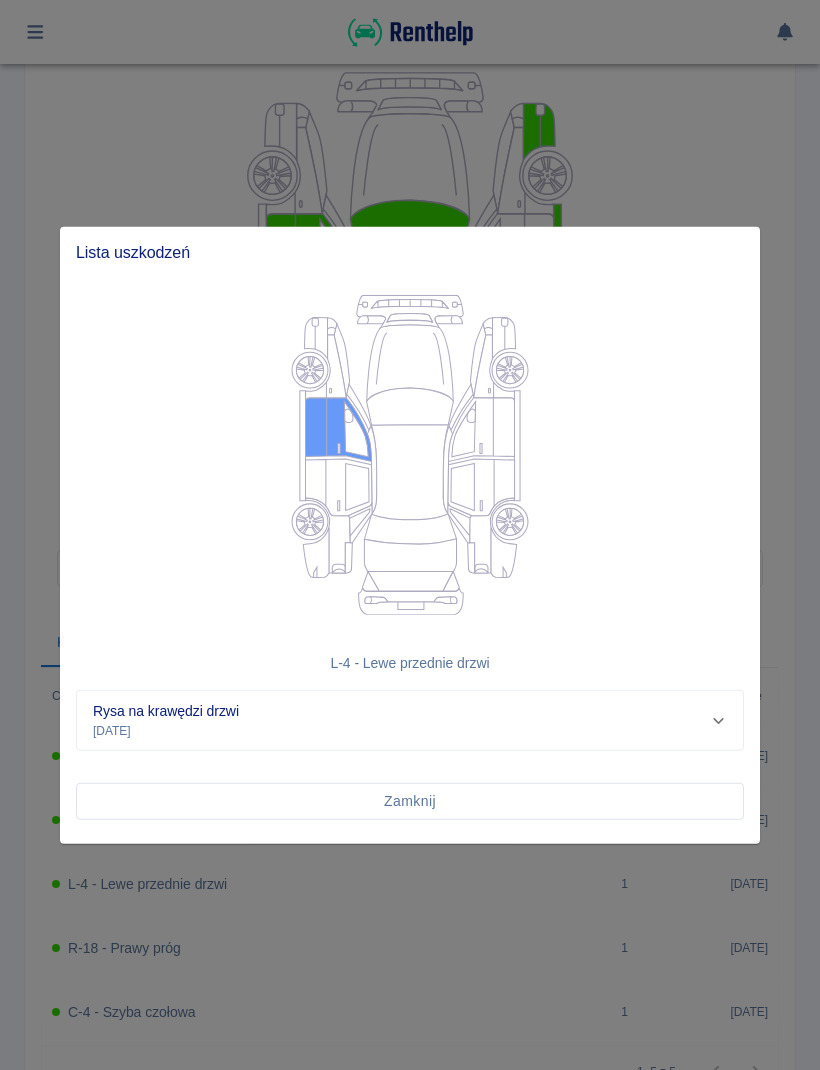 click 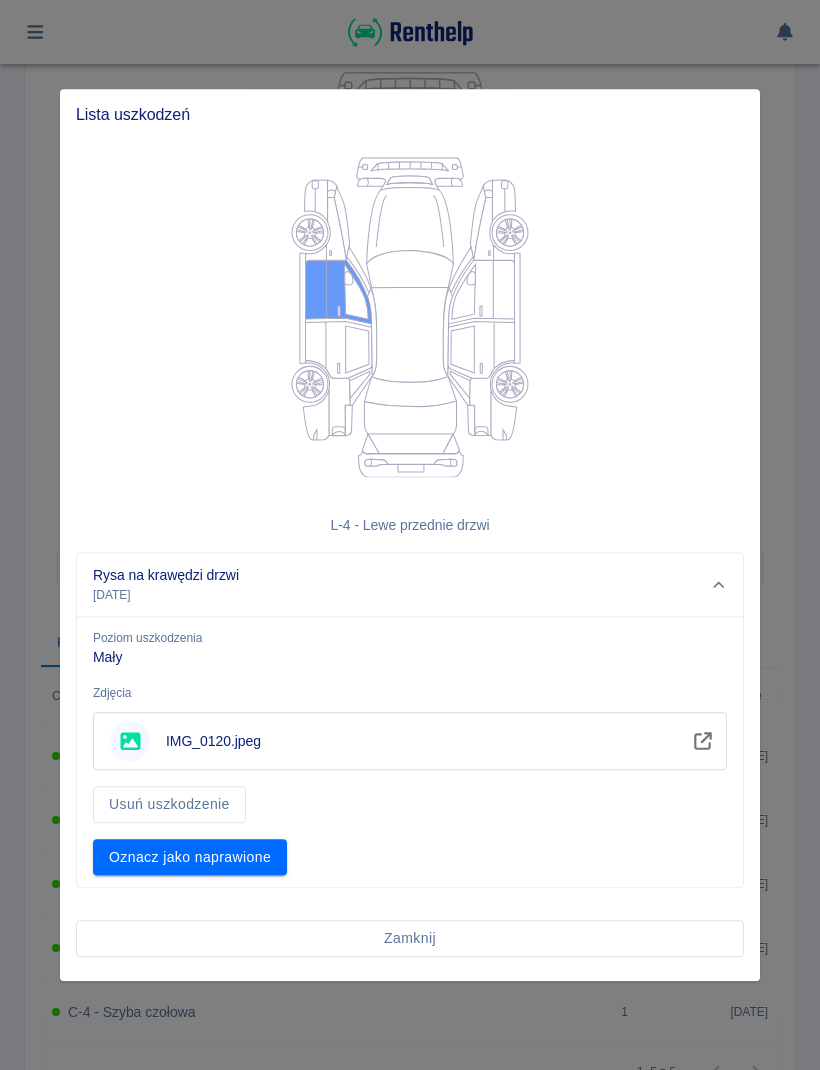 click on "Usuń uszkodzenie" at bounding box center [169, 804] 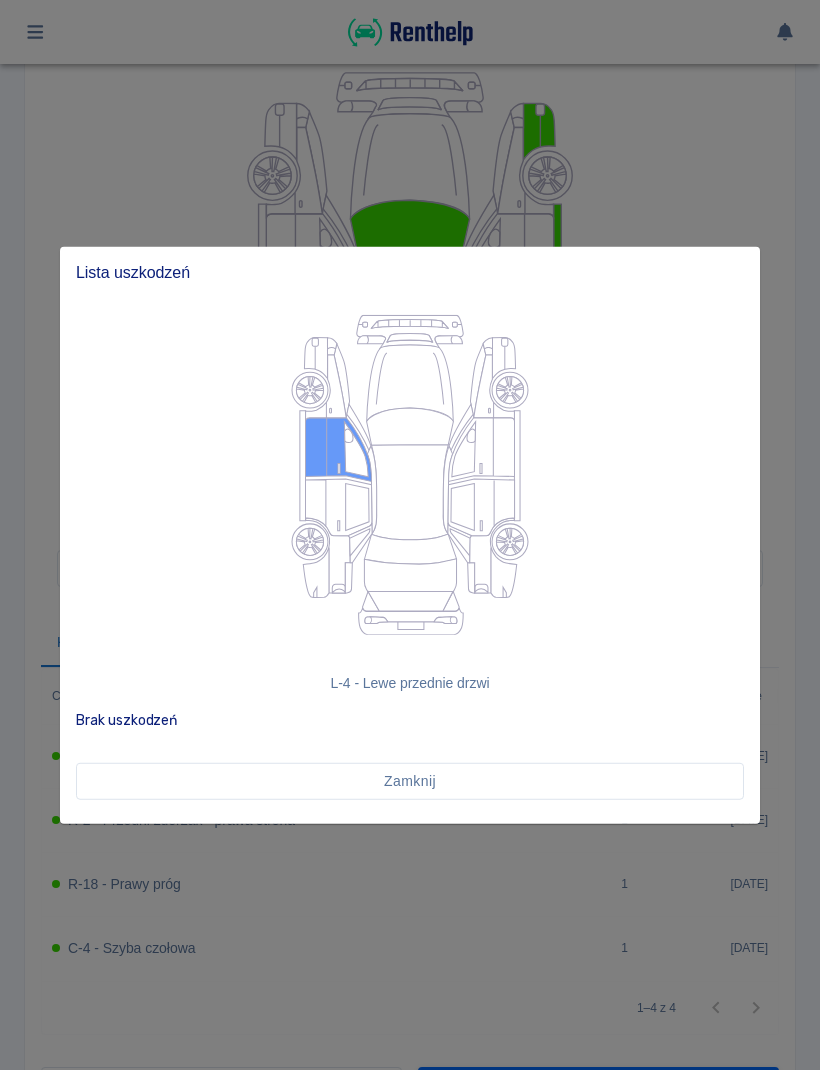 click on "Zamknij" at bounding box center [410, 781] 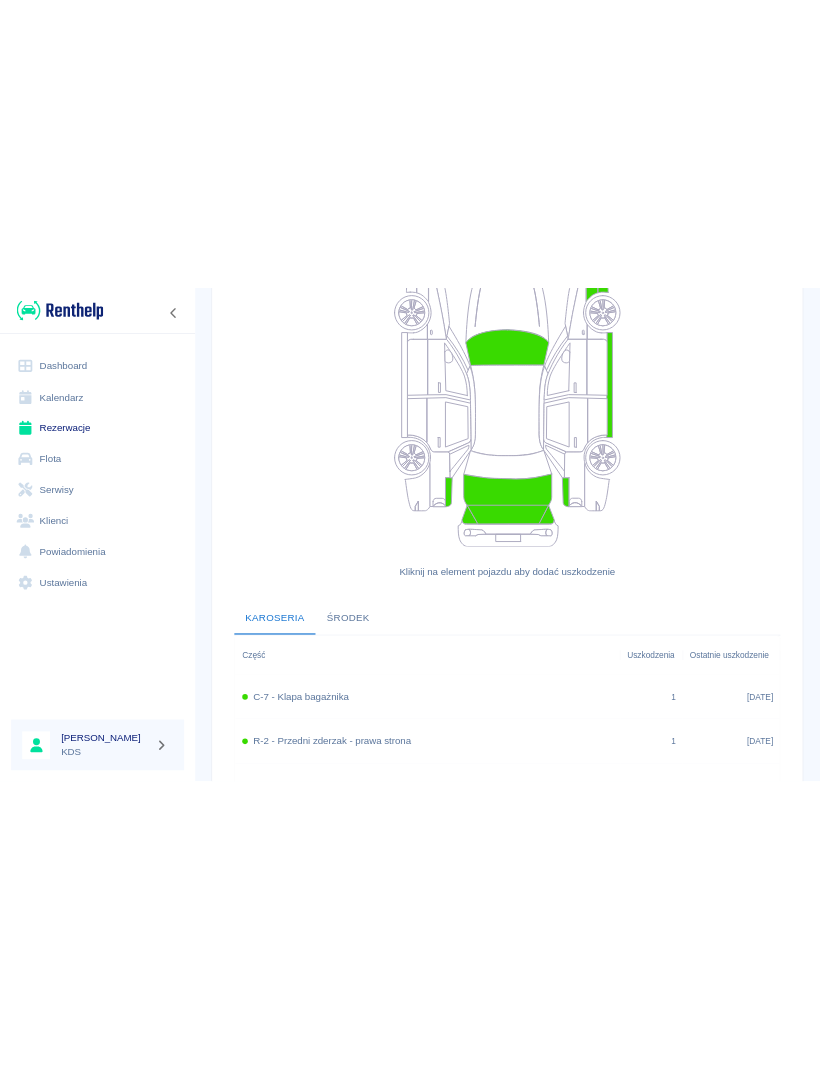 scroll, scrollTop: 240, scrollLeft: 0, axis: vertical 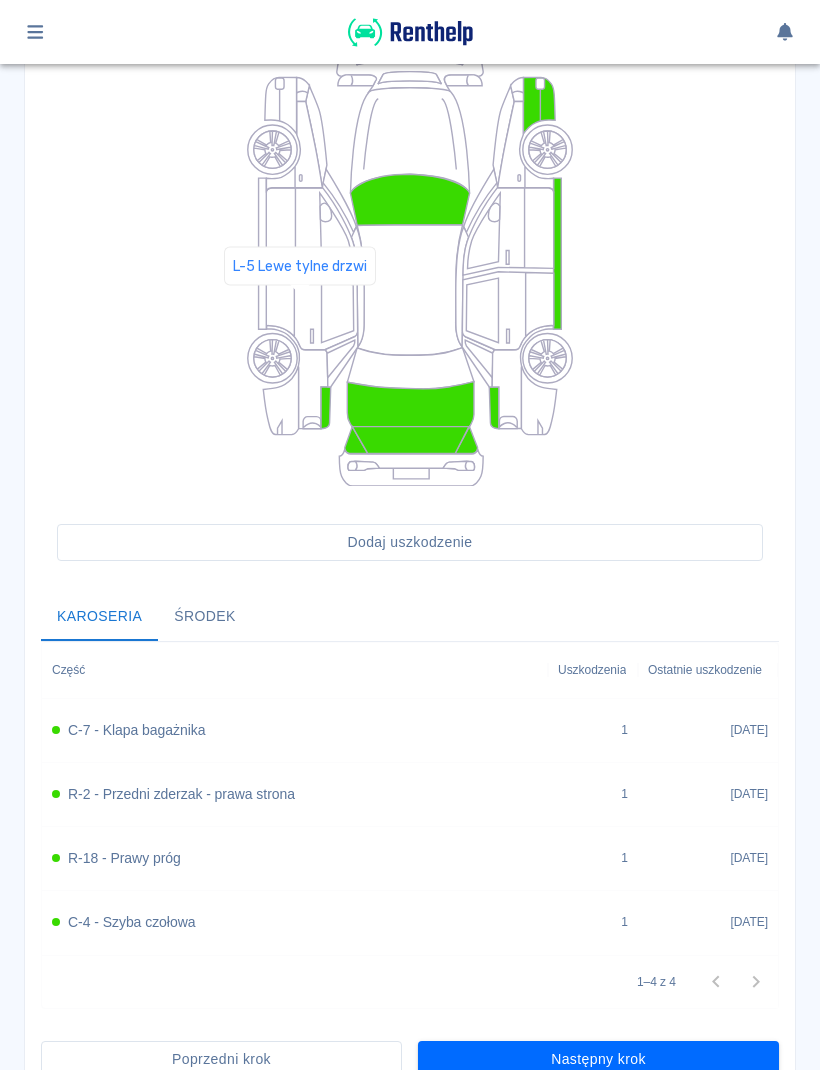 click 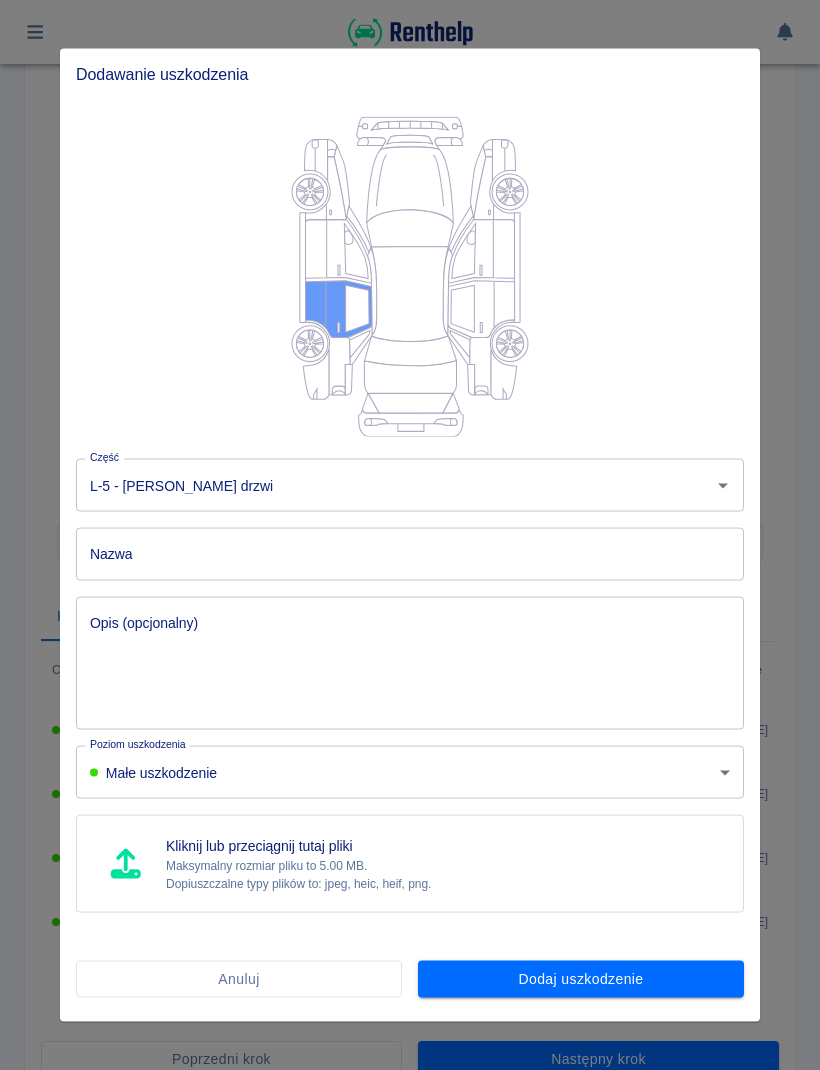 click on "Nazwa" at bounding box center (410, 554) 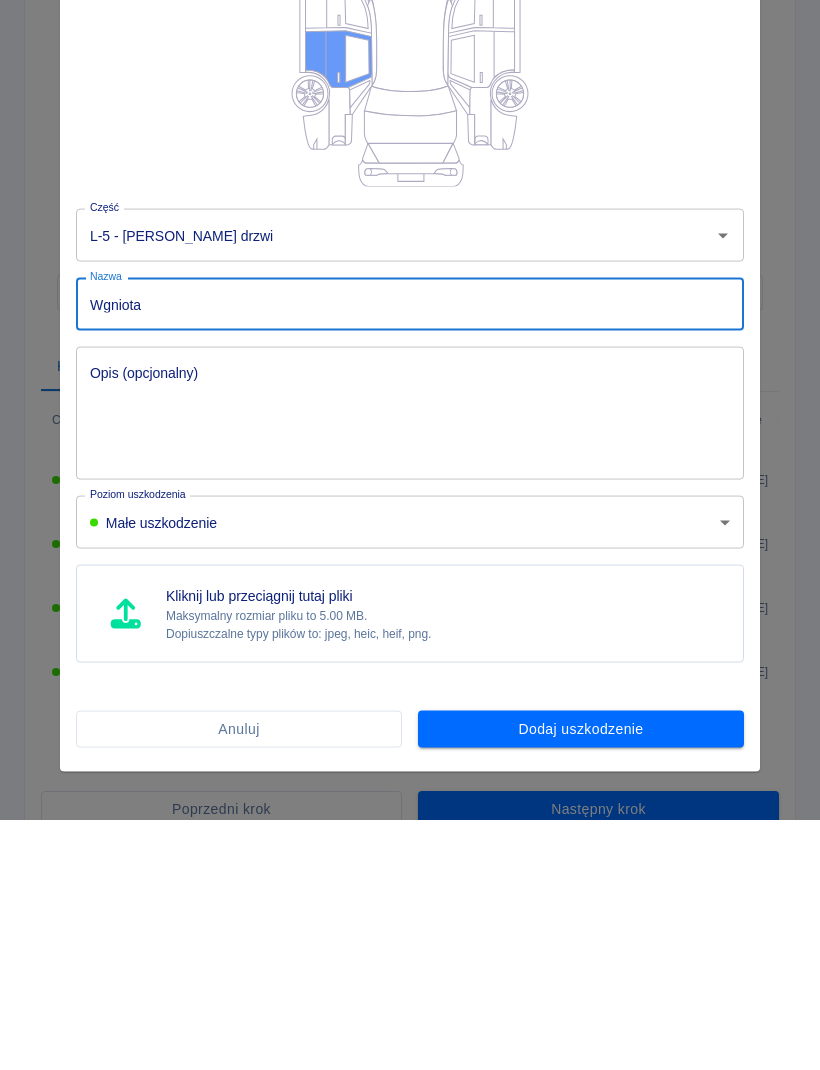 type on "Wgniota" 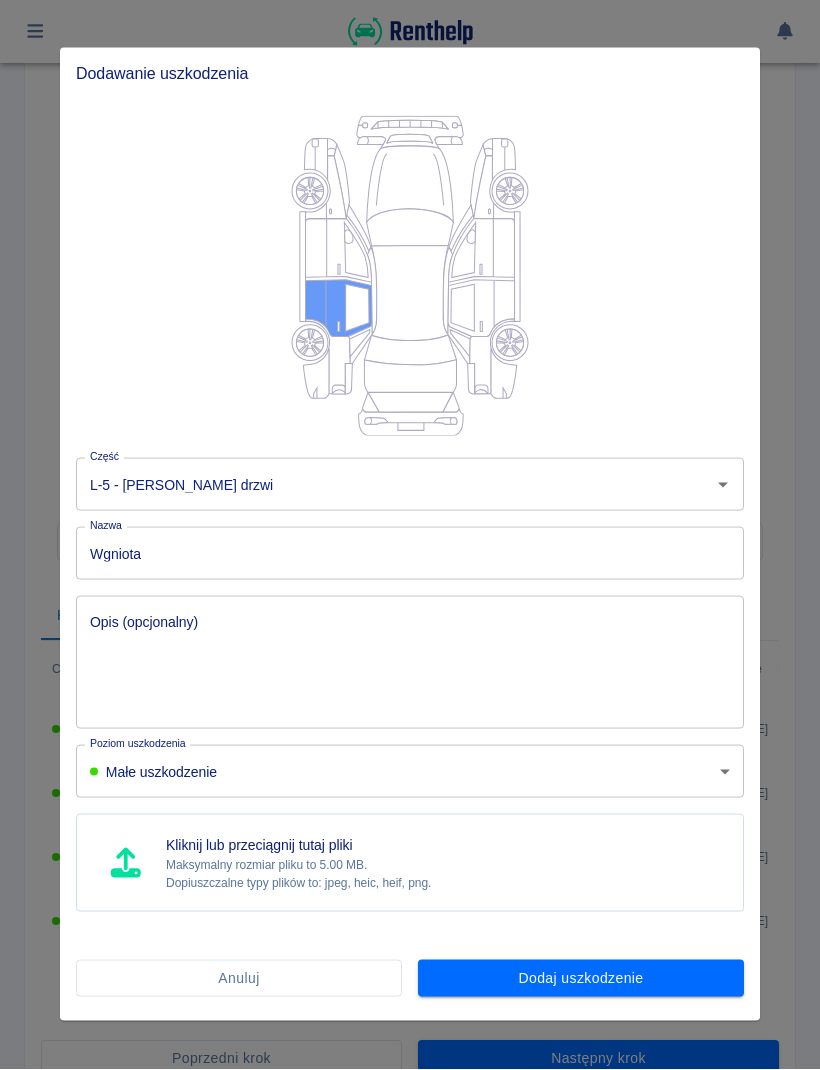 type on "C:\fakepath\image.jpg" 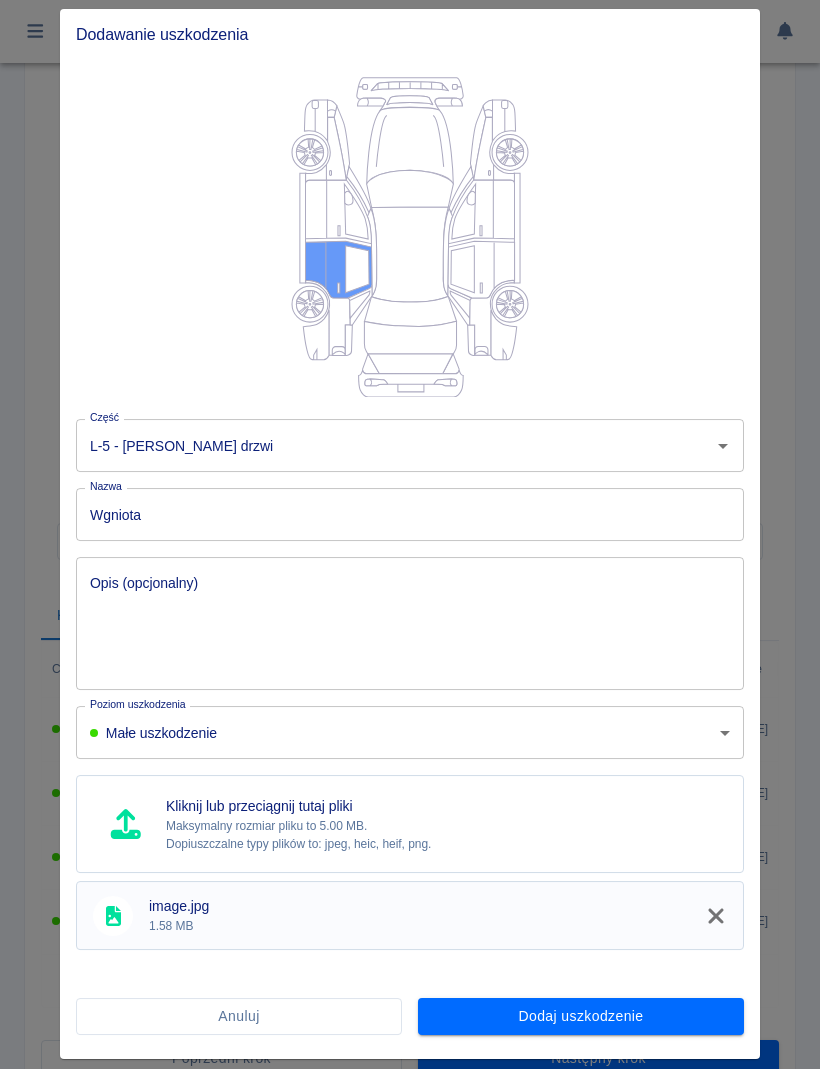 click on "Wgniota" at bounding box center [410, 515] 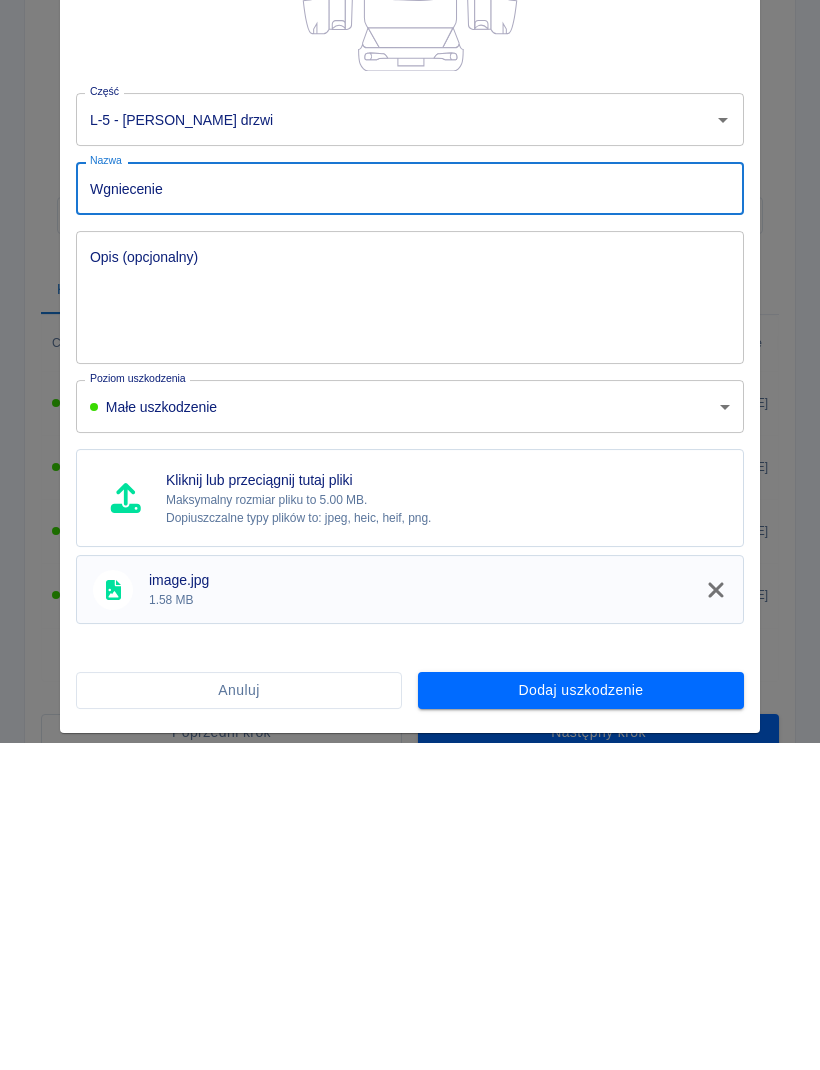 scroll, scrollTop: 1, scrollLeft: 0, axis: vertical 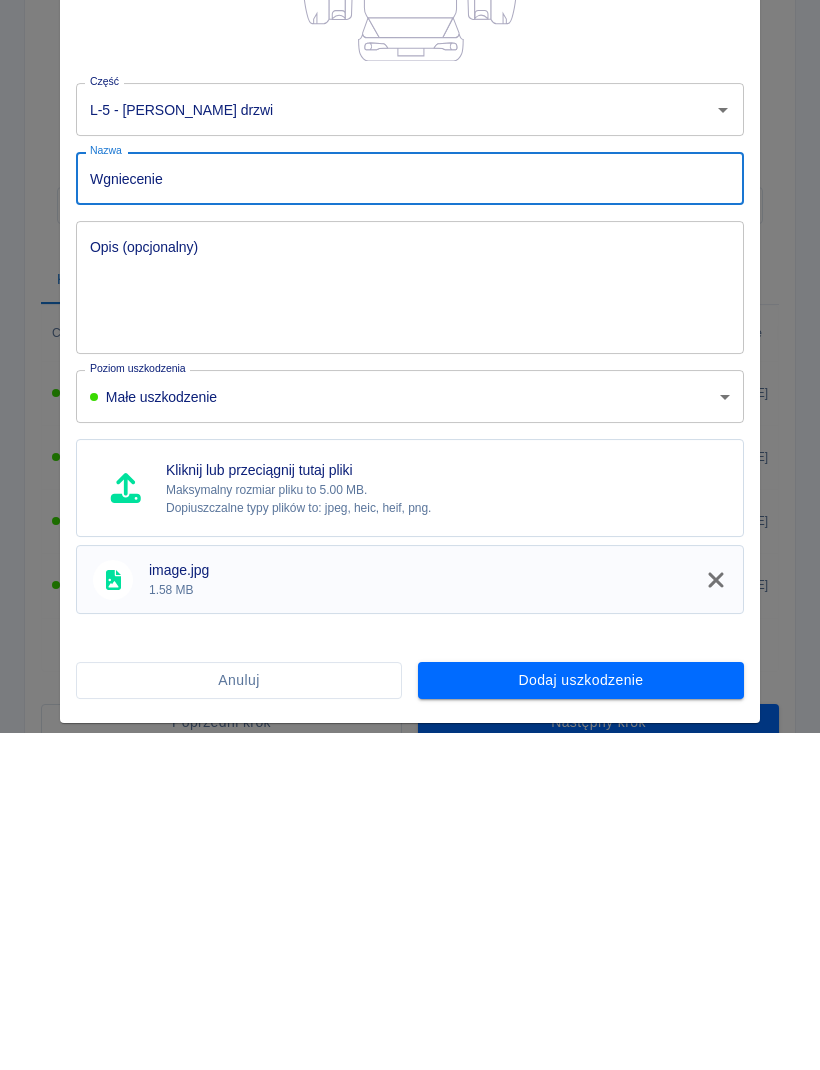 type on "Wgniecenie" 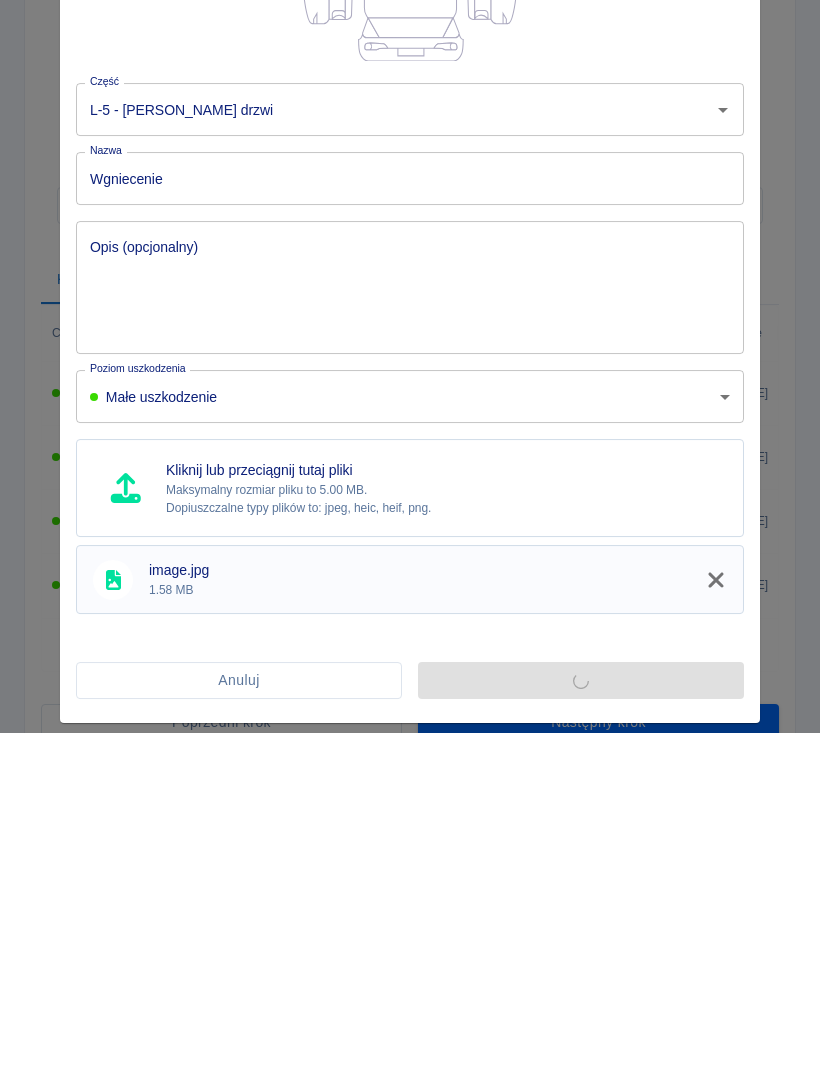 scroll, scrollTop: 0, scrollLeft: 0, axis: both 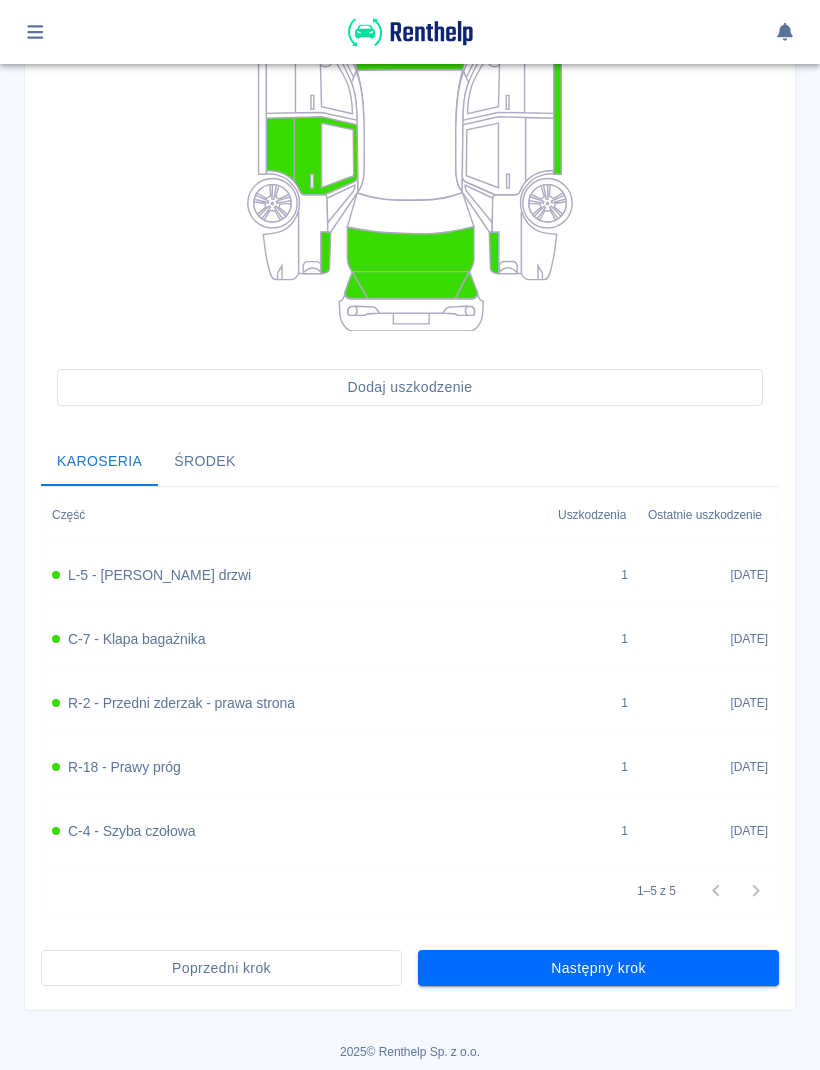 click on "Następny krok" at bounding box center [598, 968] 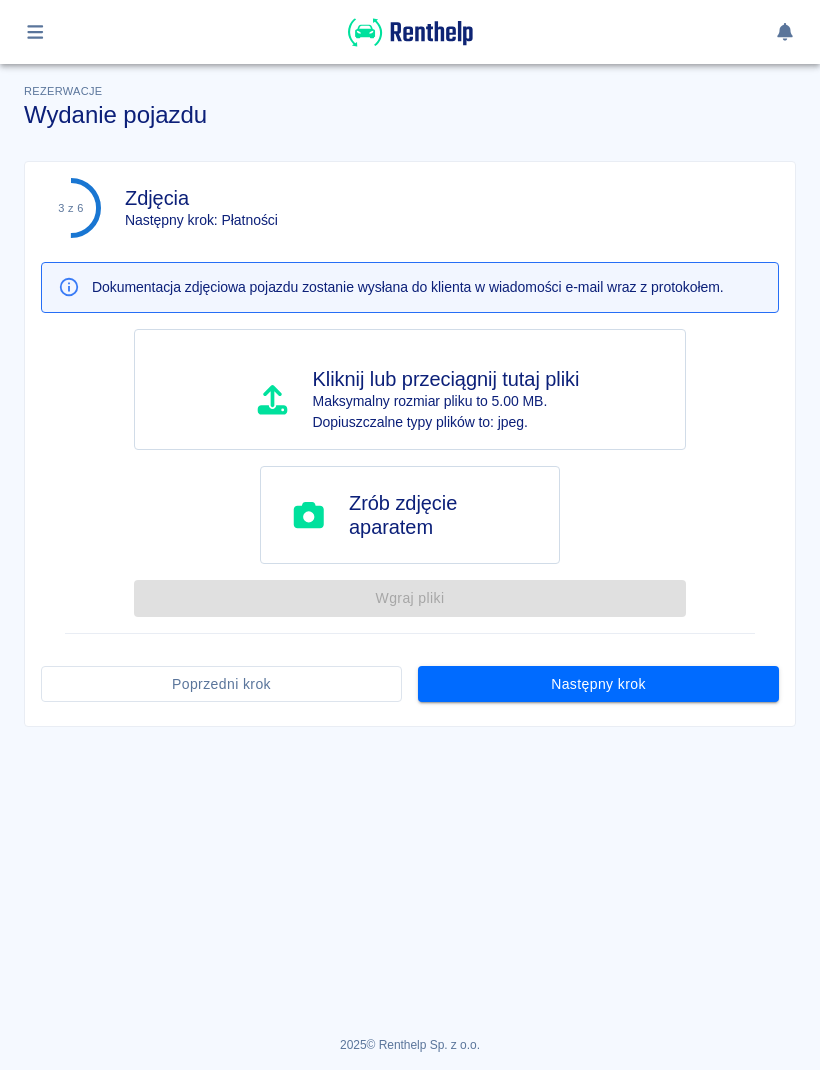 scroll, scrollTop: 0, scrollLeft: 0, axis: both 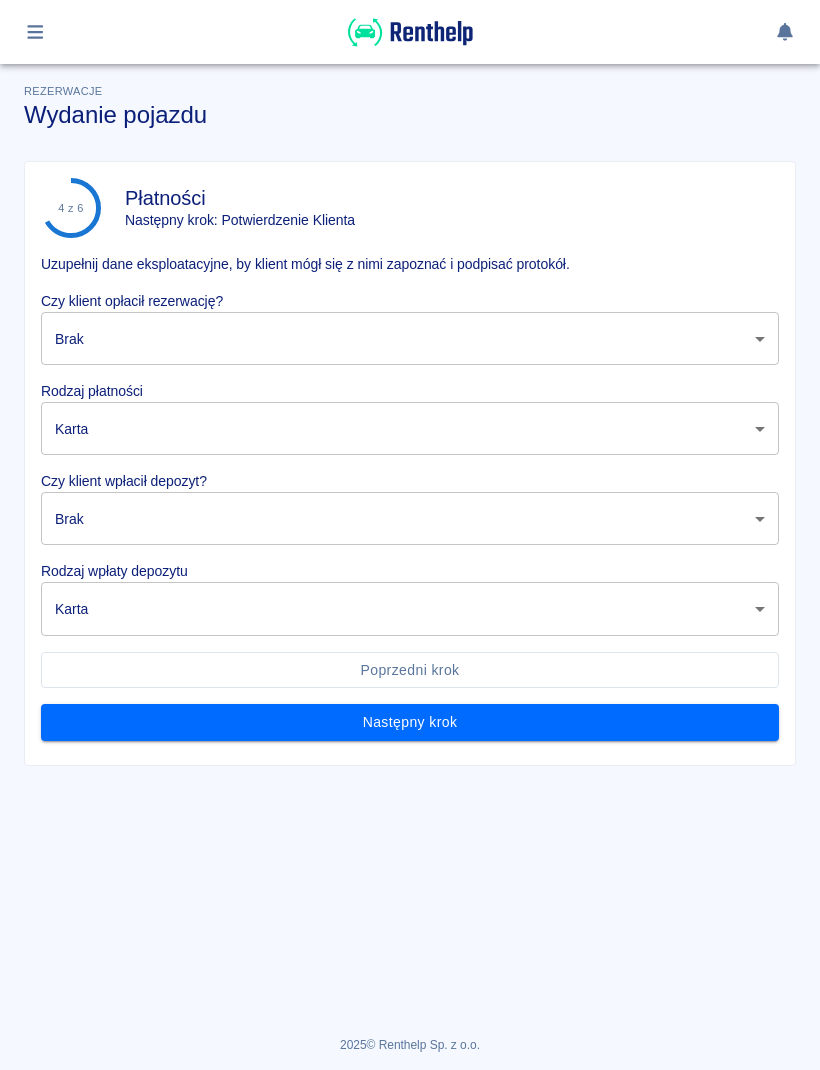 click on "Używamy plików Cookies, by zapewnić Ci najlepsze możliwe doświadczenie. Aby dowiedzieć się więcej, zapoznaj się z naszą Polityką Prywatności.  Polityka Prywatności Rozumiem Rezerwacje Wydanie pojazdu 4 z 6 Płatności Następny krok: Potwierdzenie Klienta Uzupełnij dane eksploatacyjne, by klient mógł się z nimi zapoznać i podpisać protokół. Czy klient opłacił rezerwację? Brak none ​ Rodzaj płatności Karta card ​ Czy klient wpłacił depozyt? Brak none ​ Rodzaj wpłaty depozytu Karta terminal_card_authorization ​ Poprzedni krok Następny krok 2025  © Renthelp Sp. z o.o. Wydanie pojazdu | Renthelp" at bounding box center [410, 535] 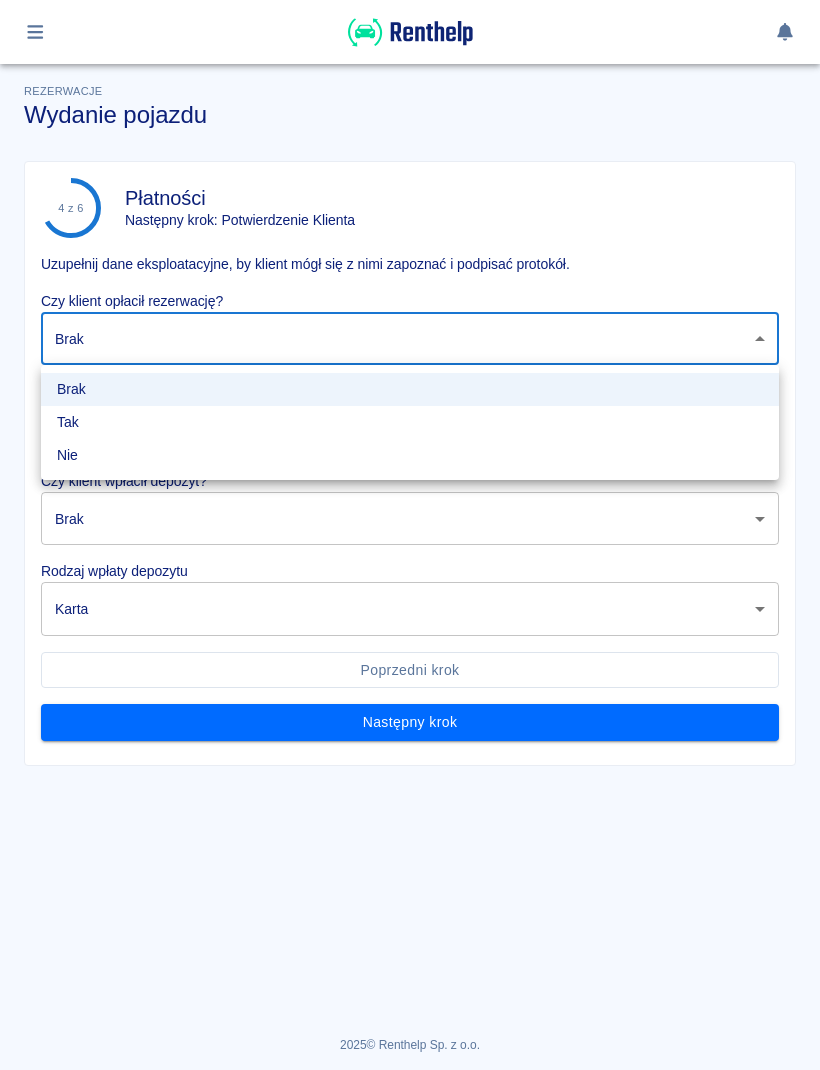 click on "Tak" at bounding box center [410, 422] 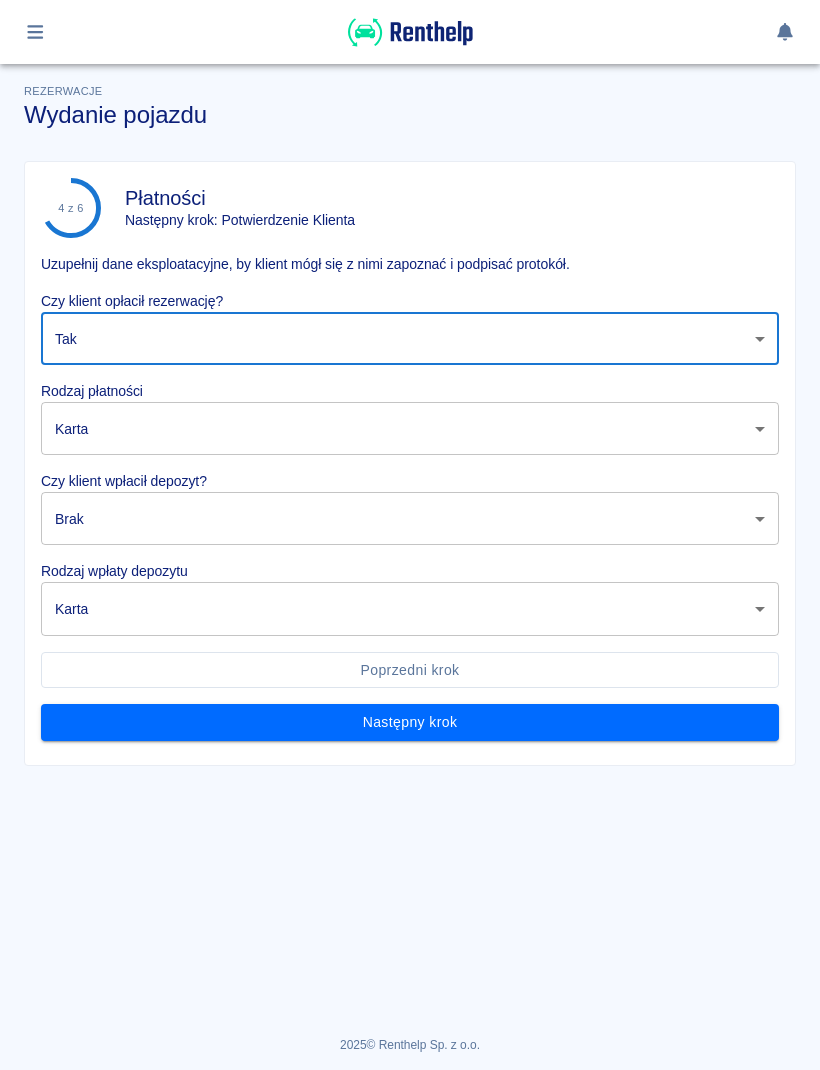 click on "Używamy plików Cookies, by zapewnić Ci najlepsze możliwe doświadczenie. Aby dowiedzieć się więcej, zapoznaj się z naszą Polityką Prywatności.  Polityka Prywatności Rozumiem Rezerwacje Wydanie pojazdu 4 z 6 Płatności Następny krok: Potwierdzenie Klienta Uzupełnij dane eksploatacyjne, by klient mógł się z nimi zapoznać i podpisać protokół. Czy klient opłacił rezerwację? Tak true ​ Rodzaj płatności Karta card ​ Czy klient wpłacił depozyt? Brak none ​ Rodzaj wpłaty depozytu Karta terminal_card_authorization ​ Poprzedni krok Następny krok 2025  © Renthelp Sp. z o.o. Wydanie pojazdu | Renthelp" at bounding box center [410, 535] 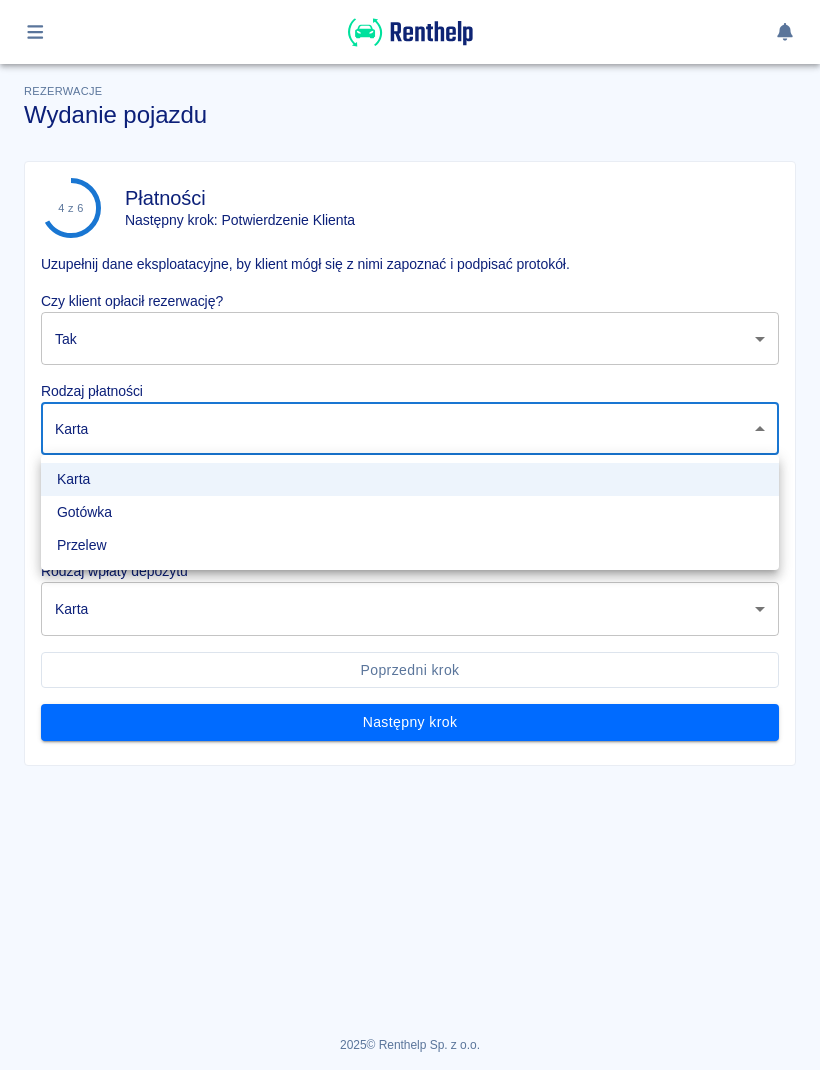 click on "Gotówka" at bounding box center (410, 512) 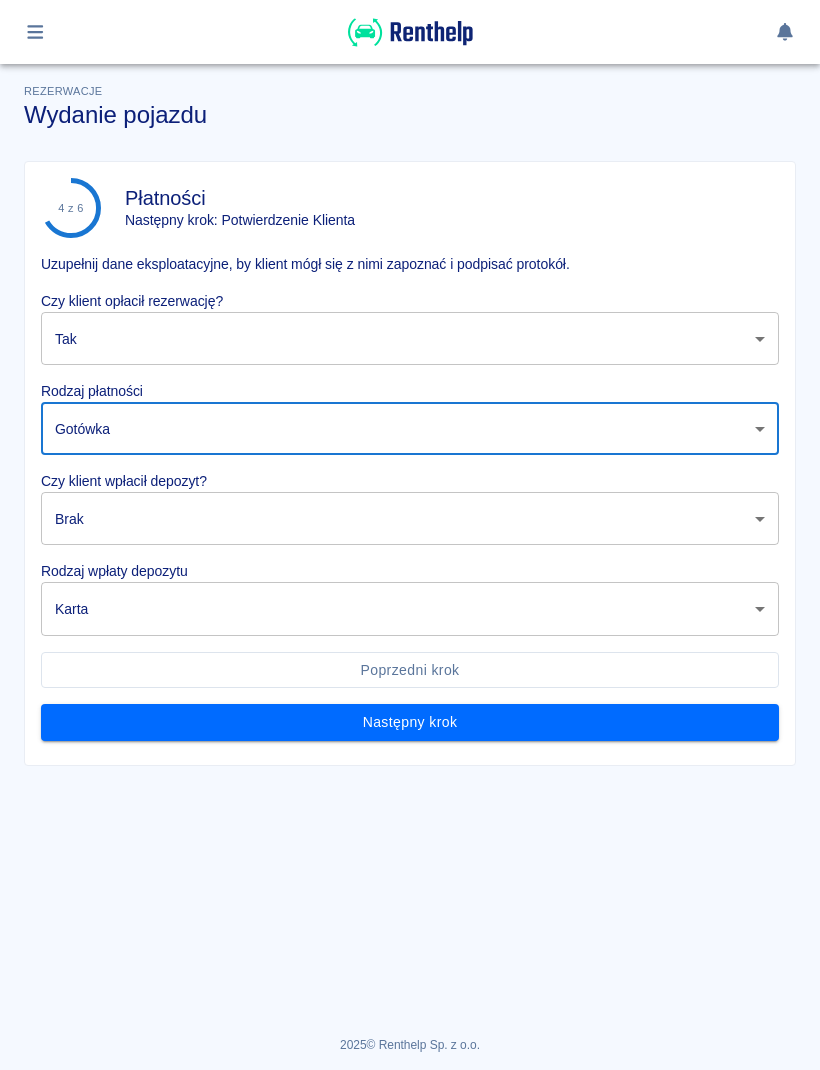 click on "Używamy plików Cookies, by zapewnić Ci najlepsze możliwe doświadczenie. Aby dowiedzieć się więcej, zapoznaj się z naszą Polityką Prywatności.  Polityka Prywatności Rozumiem Rezerwacje Wydanie pojazdu 4 z 6 Płatności Następny krok: Potwierdzenie Klienta Uzupełnij dane eksploatacyjne, by klient mógł się z nimi zapoznać i podpisać protokół. Czy klient opłacił rezerwację? Tak true ​ Rodzaj płatności Gotówka cash ​ Czy klient wpłacił depozyt? Brak none ​ Rodzaj wpłaty depozytu Karta terminal_card_authorization ​ Poprzedni krok Następny krok 2025  © Renthelp Sp. z o.o. Wydanie pojazdu | Renthelp Karta Gotówka Przelew" at bounding box center (410, 535) 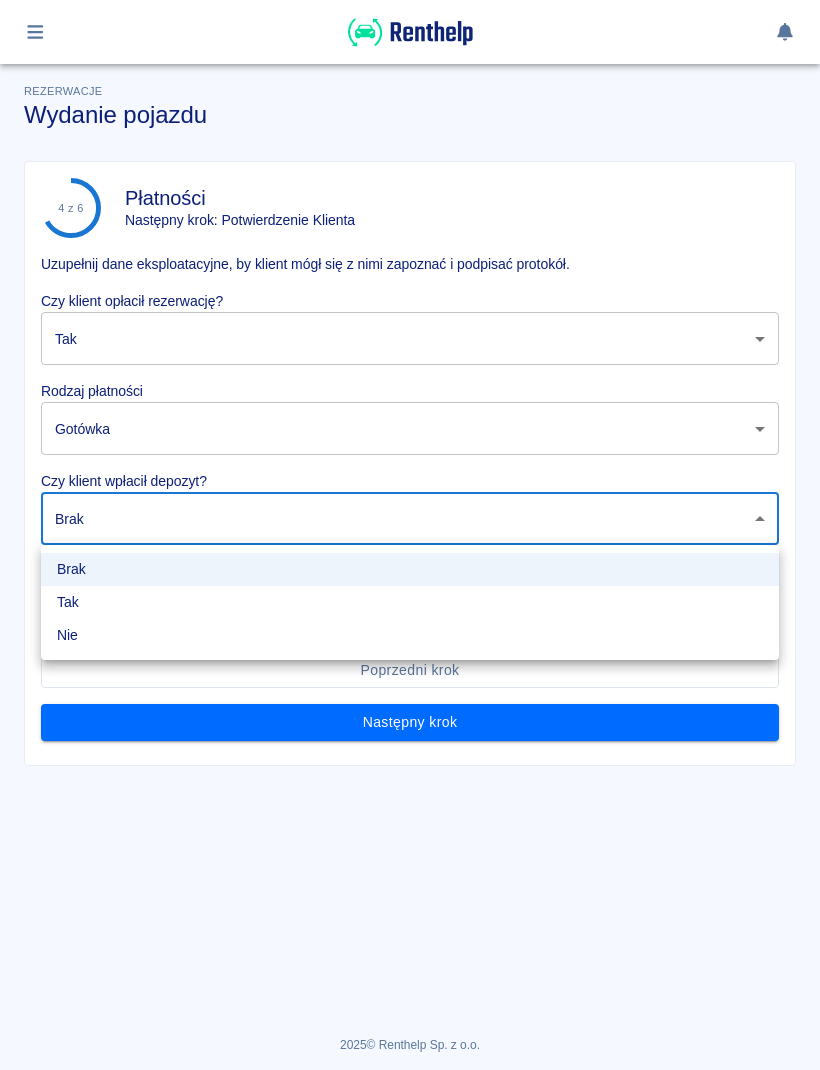 click on "Tak" at bounding box center (410, 602) 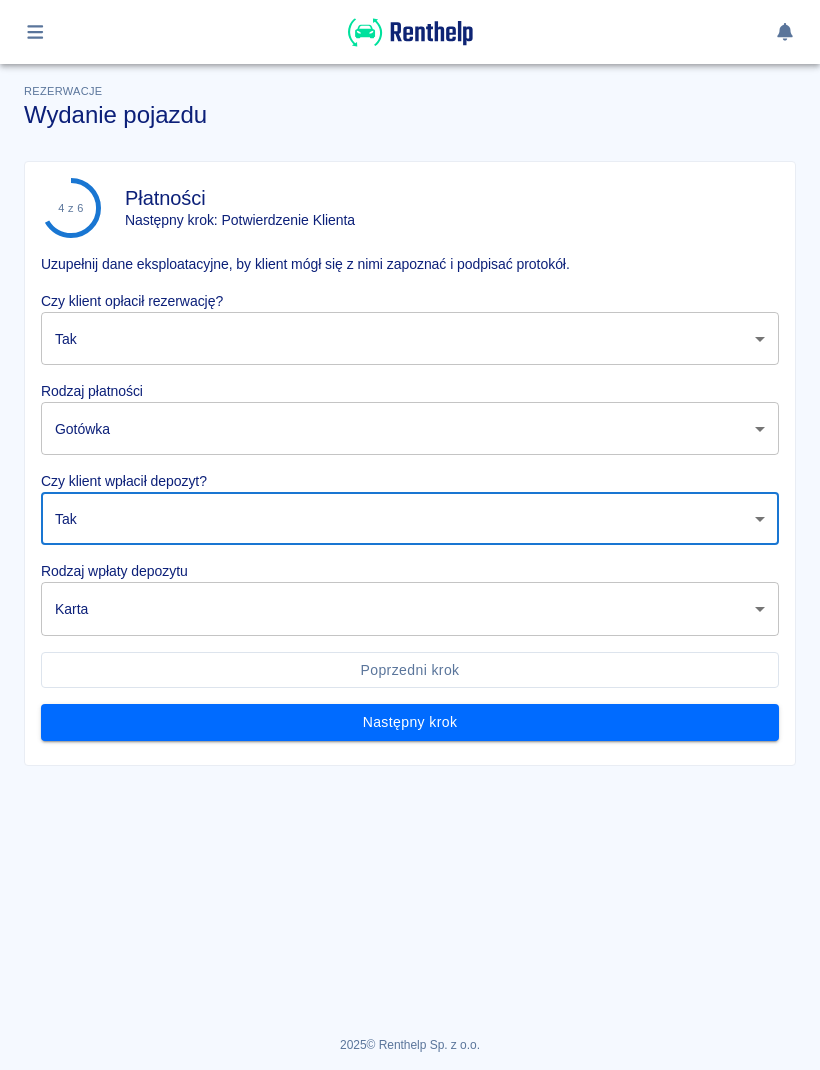 click on "Używamy plików Cookies, by zapewnić Ci najlepsze możliwe doświadczenie. Aby dowiedzieć się więcej, zapoznaj się z naszą Polityką Prywatności.  Polityka Prywatności Rozumiem Rezerwacje Wydanie pojazdu 4 z 6 Płatności Następny krok: Potwierdzenie Klienta Uzupełnij dane eksploatacyjne, by klient mógł się z nimi zapoznać i podpisać protokół. Czy klient opłacił rezerwację? Tak true ​ Rodzaj płatności Gotówka cash ​ Czy klient wpłacił depozyt? Tak true ​ Rodzaj wpłaty depozytu Karta terminal_card_authorization ​ Poprzedni krok Następny krok 2025  © Renthelp Sp. z o.o. Wydanie pojazdu | Renthelp Brak Tak Nie" at bounding box center [410, 535] 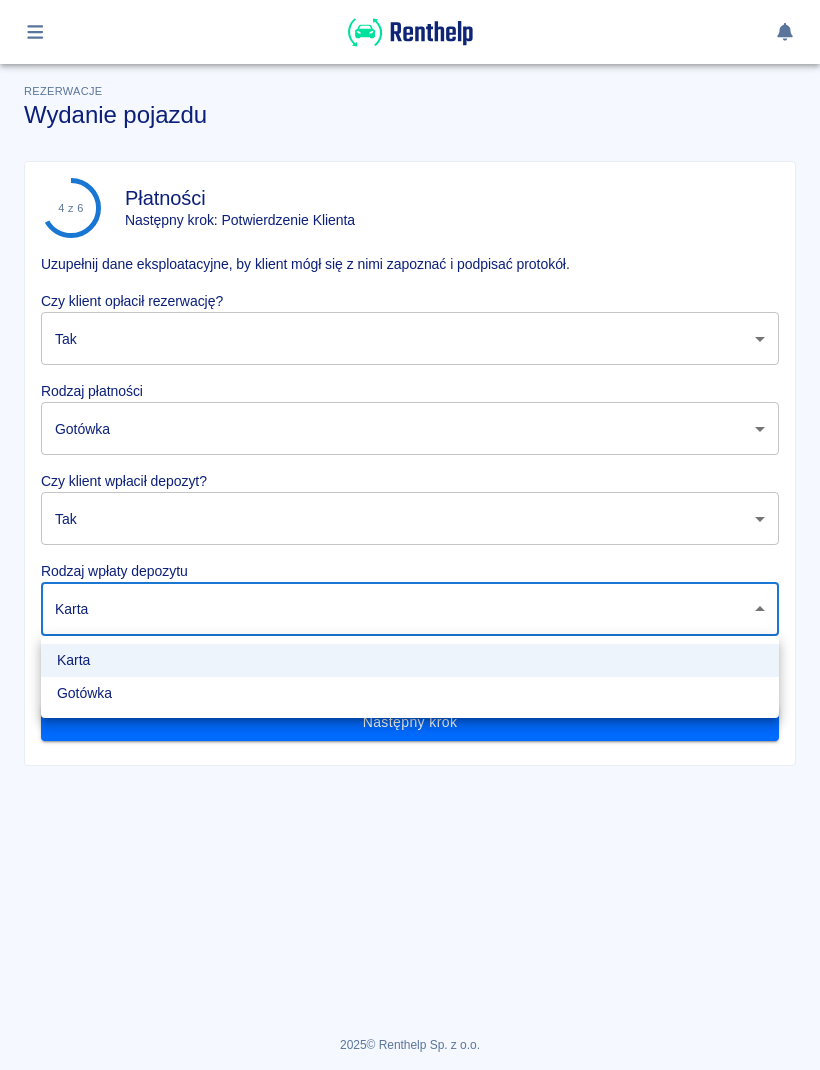click on "Gotówka" at bounding box center (410, 693) 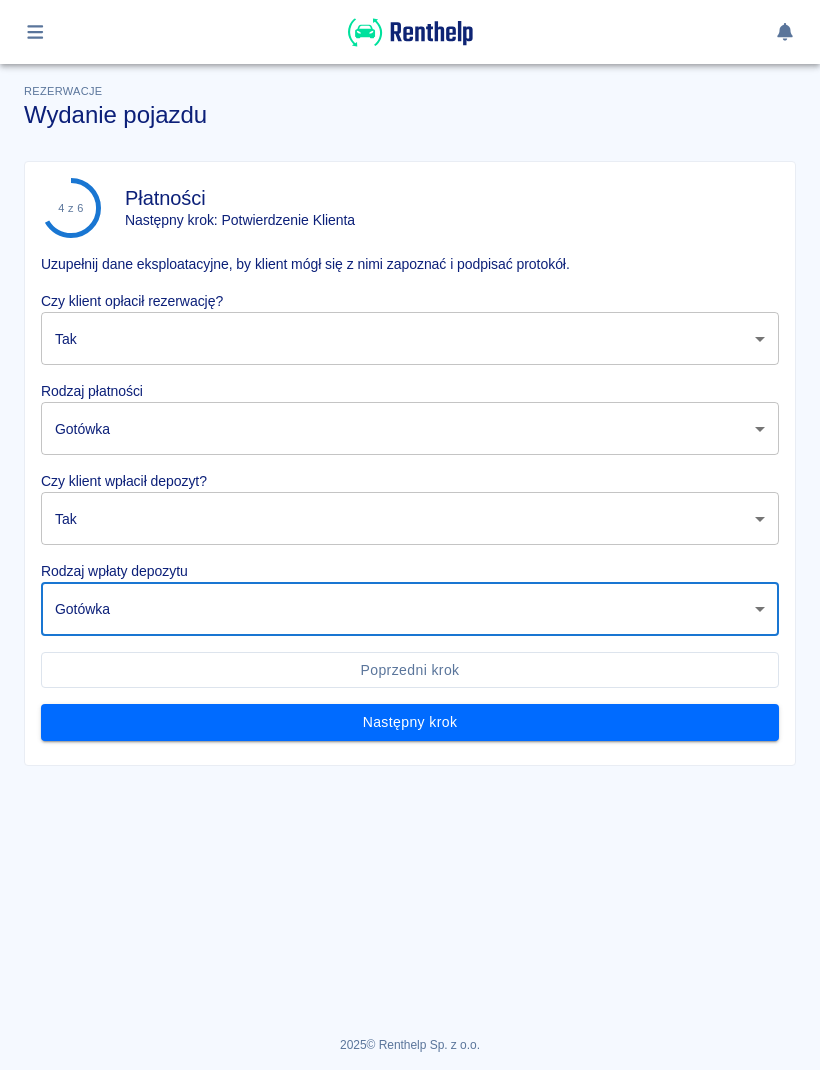 click on "Następny krok" at bounding box center [410, 722] 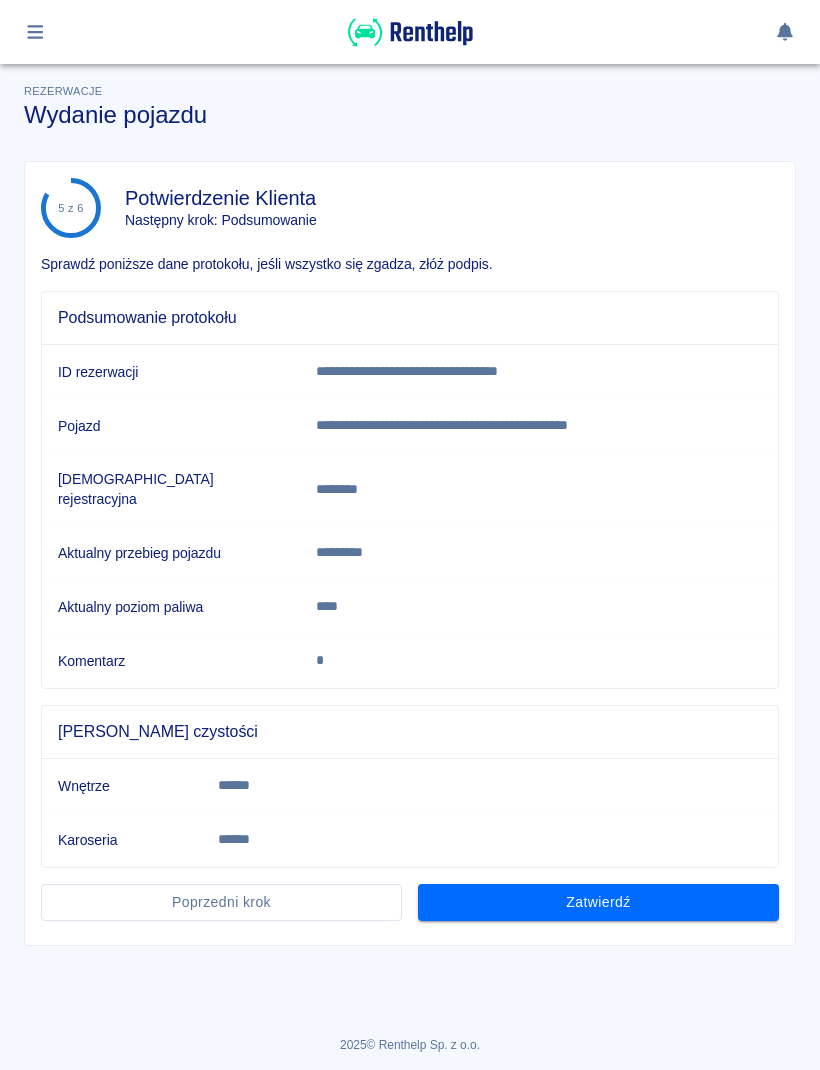 click on "Zatwierdź" at bounding box center [598, 902] 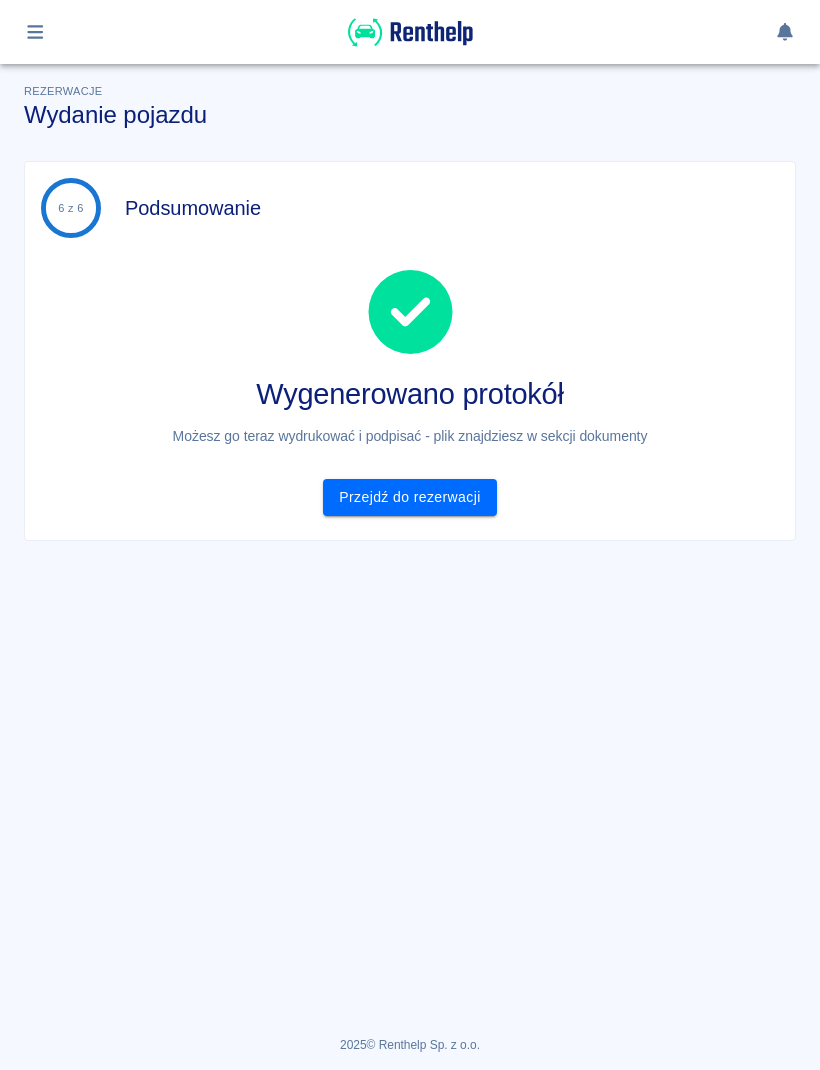 click on "Przejdź do rezerwacji" at bounding box center (409, 497) 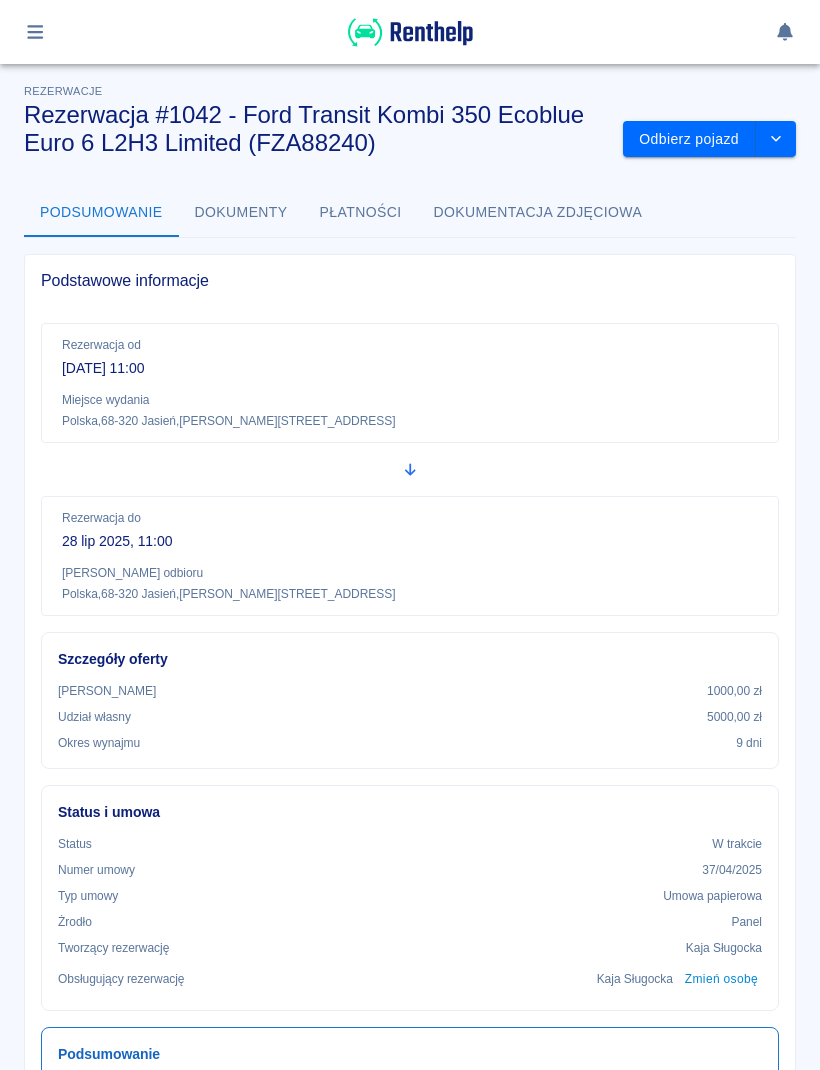 scroll, scrollTop: 0, scrollLeft: 0, axis: both 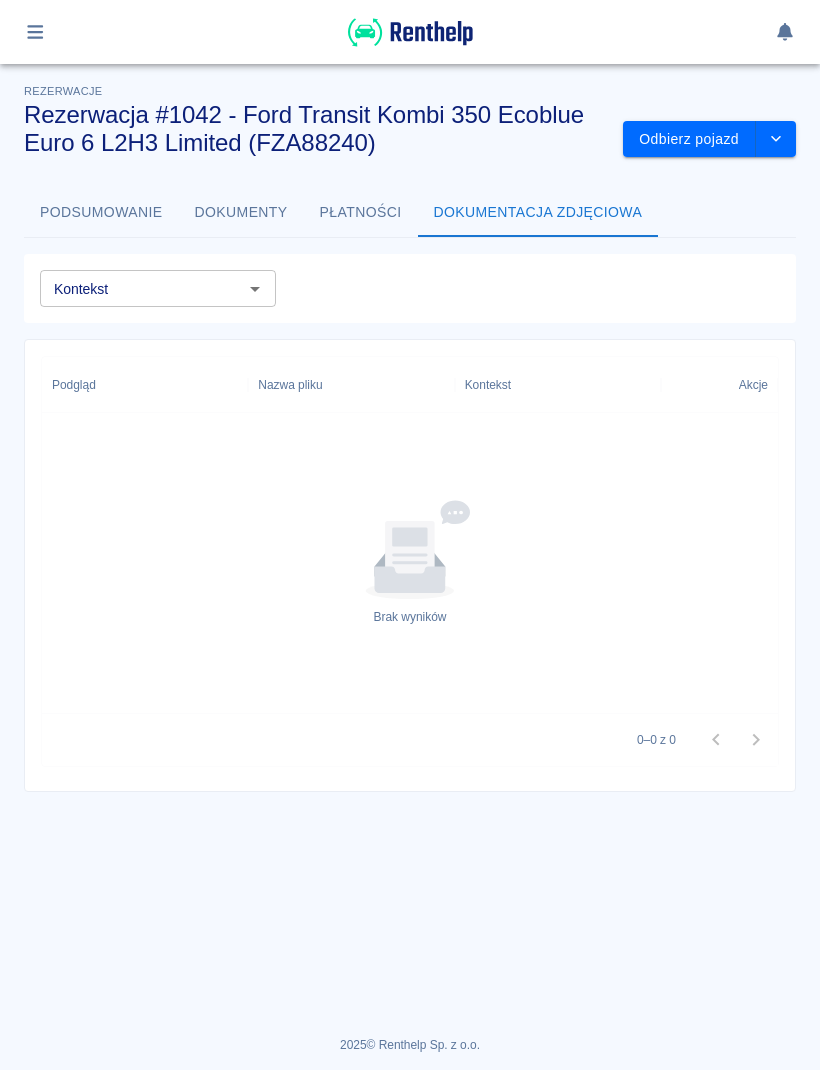 click on "Dokumenty" at bounding box center (241, 213) 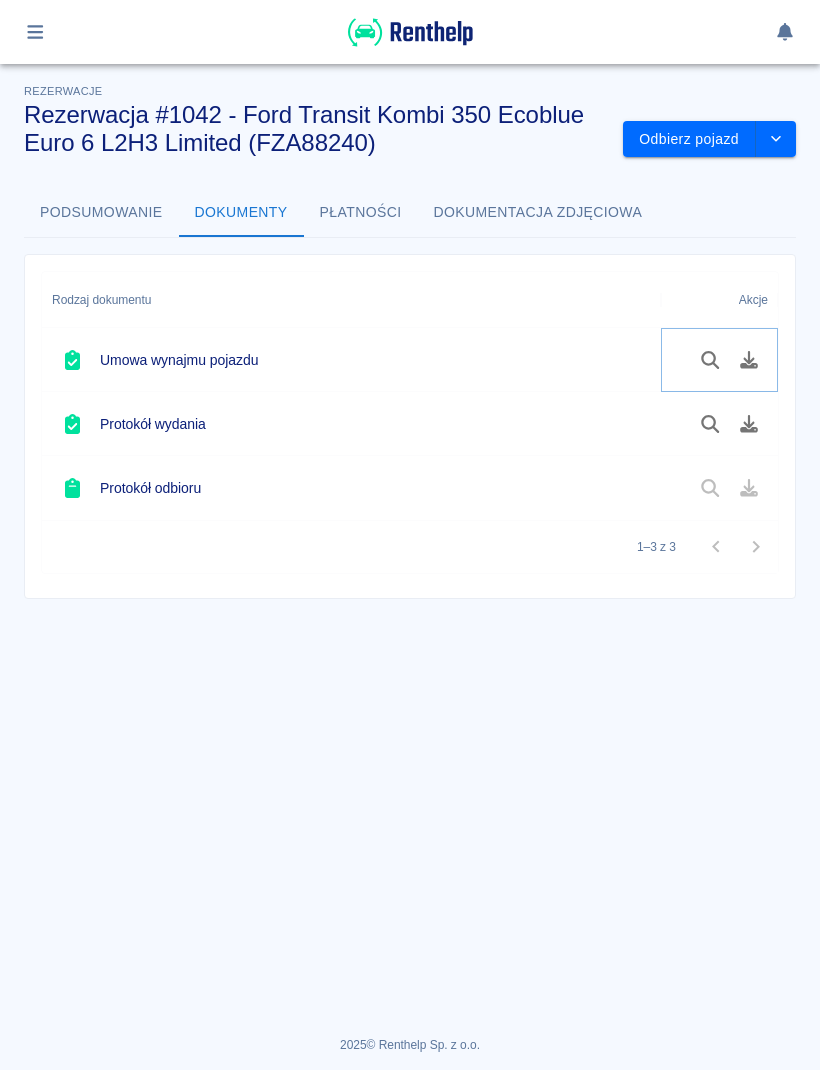 click at bounding box center (749, 360) 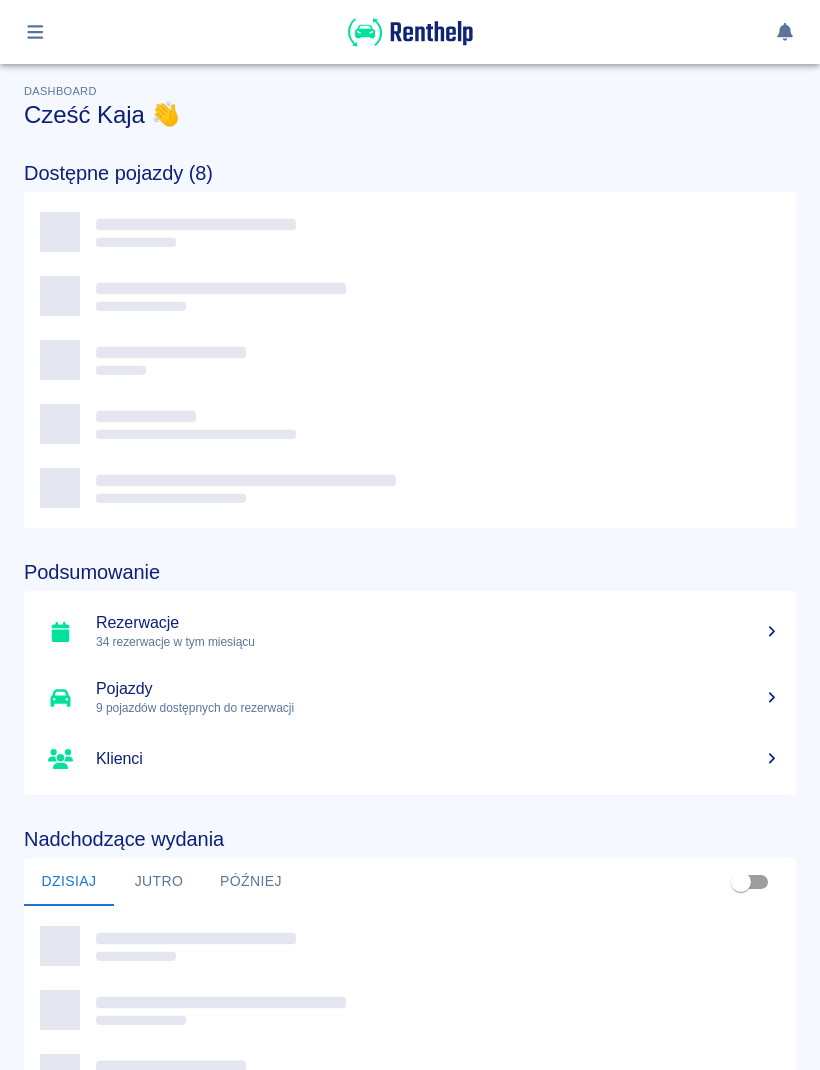 scroll, scrollTop: 0, scrollLeft: 0, axis: both 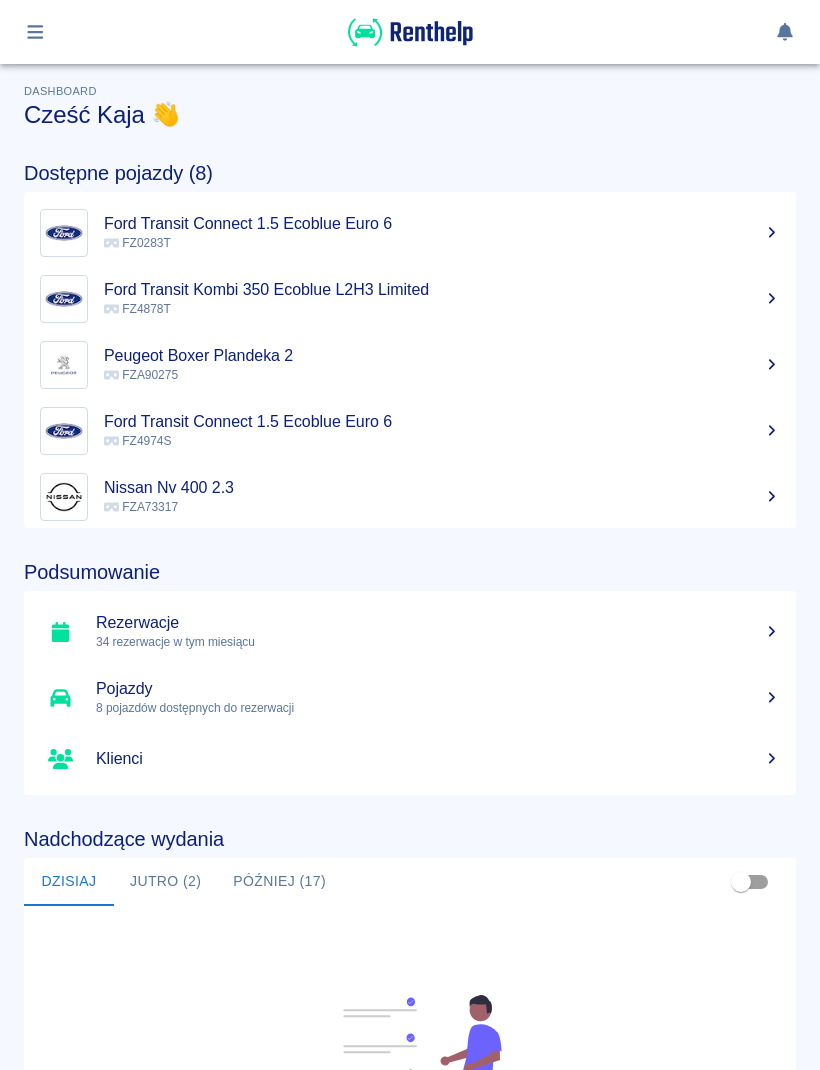 click 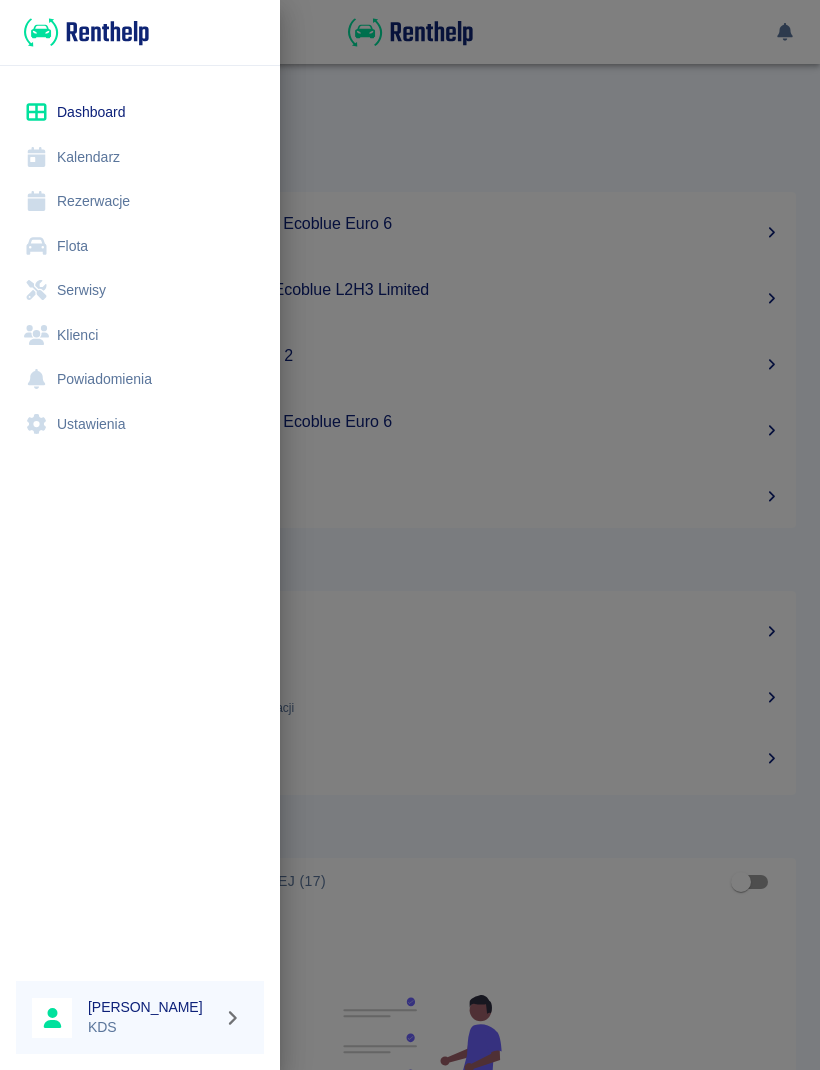 click on "Kalendarz" at bounding box center (140, 157) 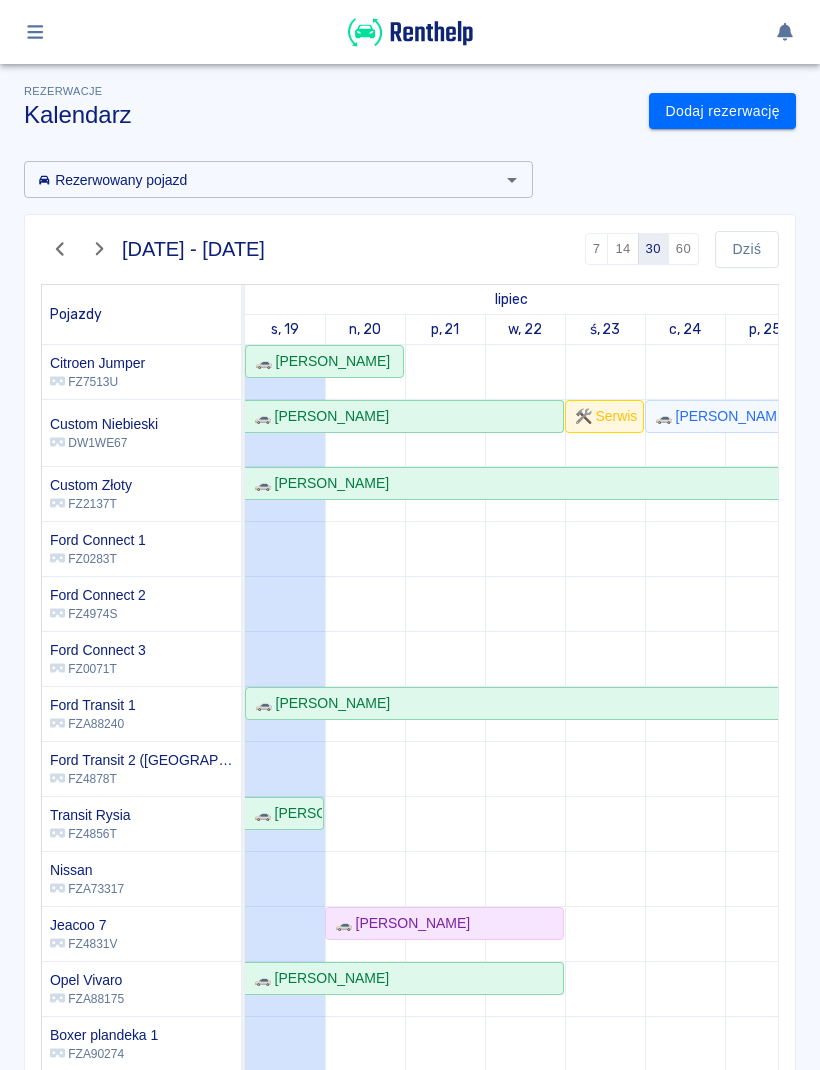 scroll, scrollTop: -4, scrollLeft: 97, axis: both 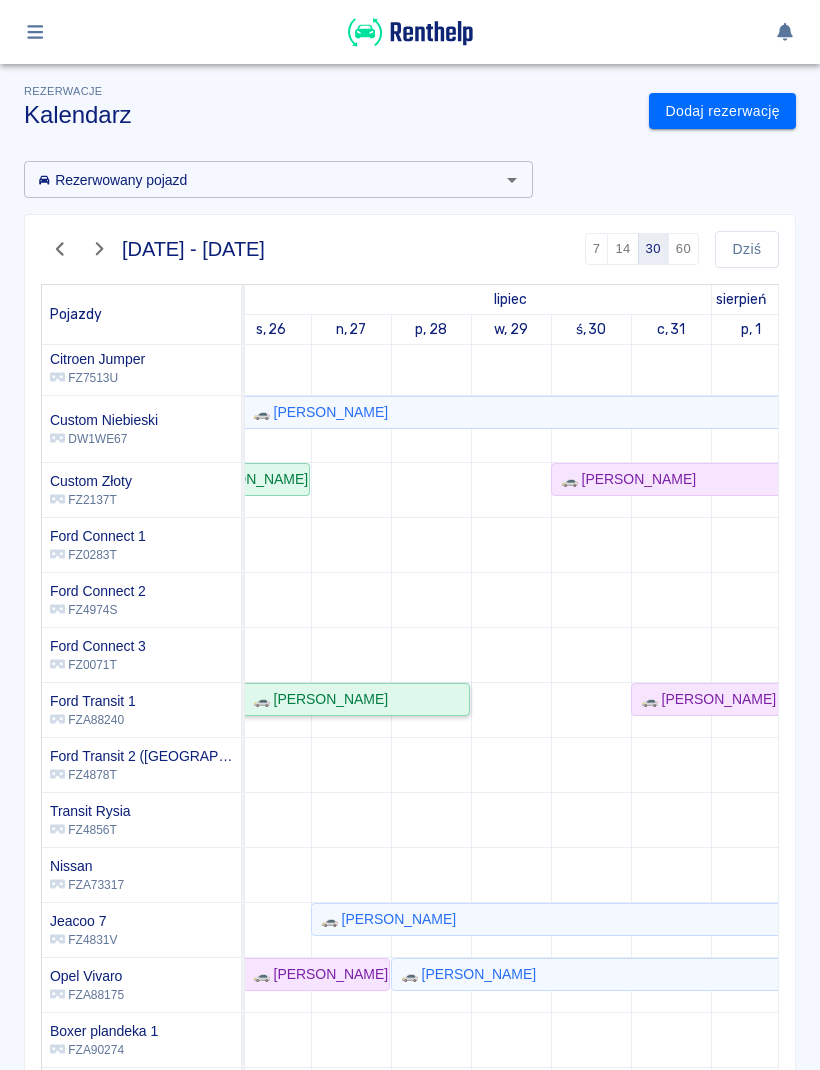 click on "🚗 [PERSON_NAME]" at bounding box center [316, 699] 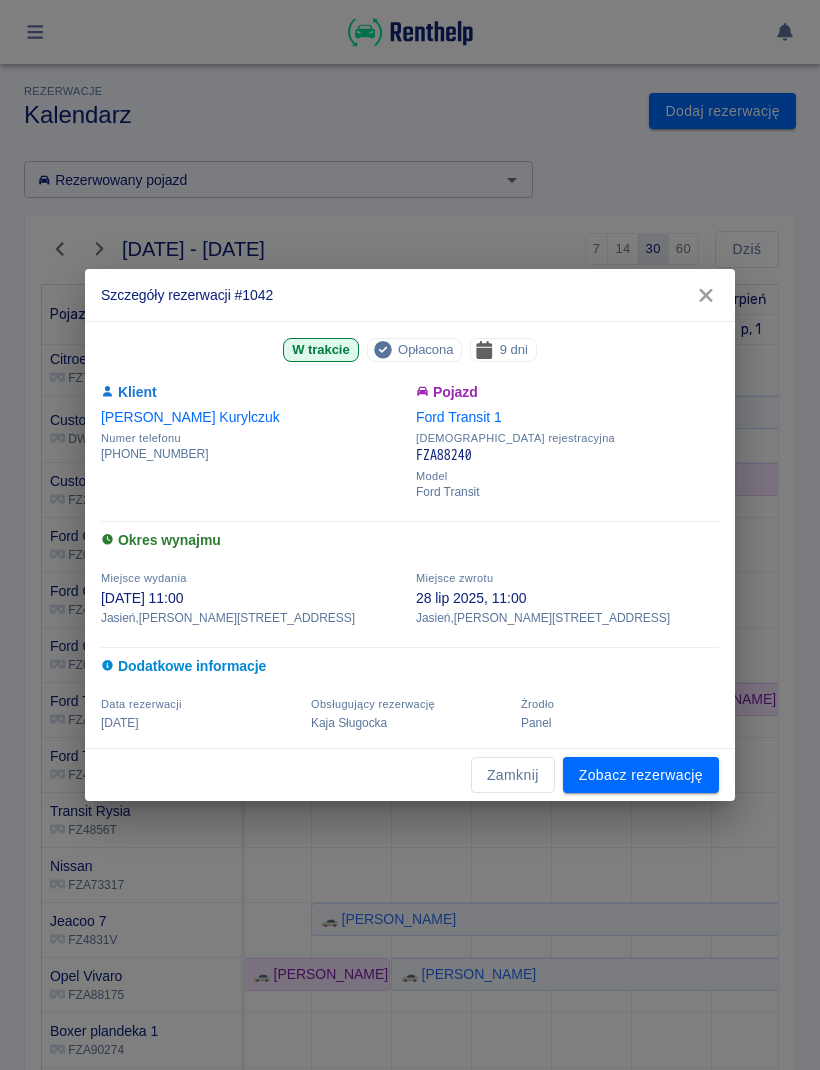 click on "Zobacz rezerwację" at bounding box center [641, 775] 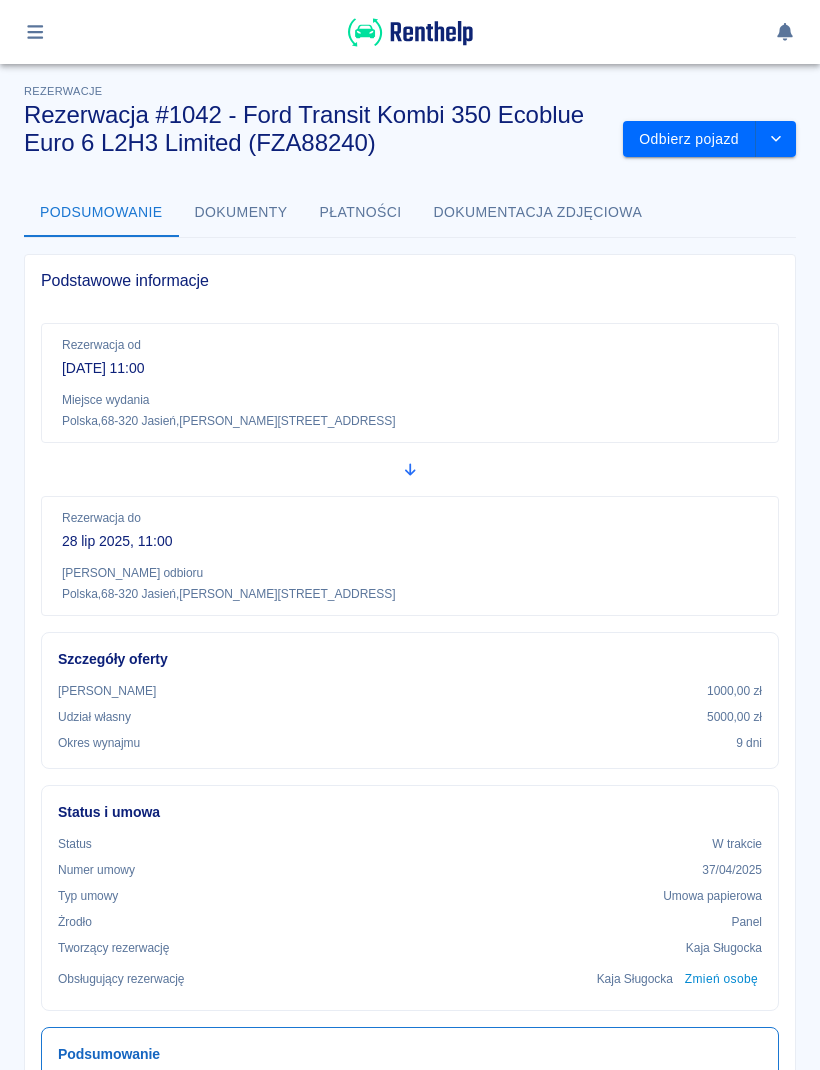 scroll, scrollTop: 0, scrollLeft: 0, axis: both 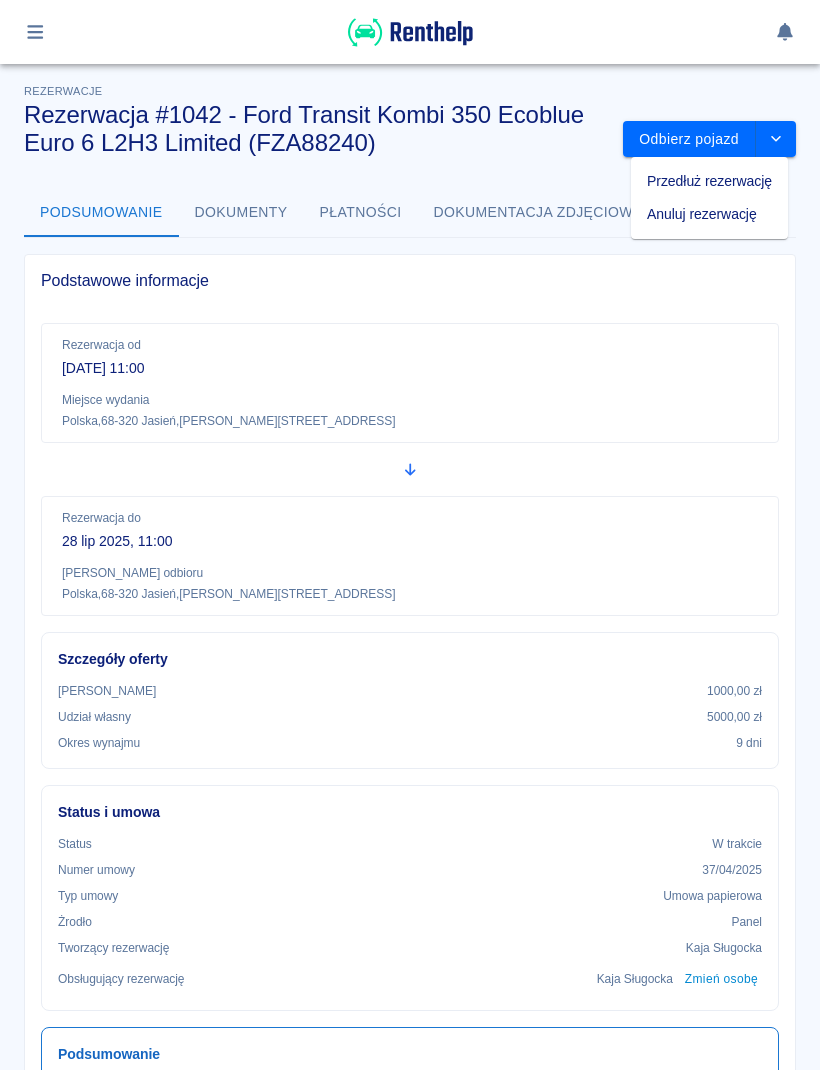 click on "Anuluj rezerwację" at bounding box center [709, 214] 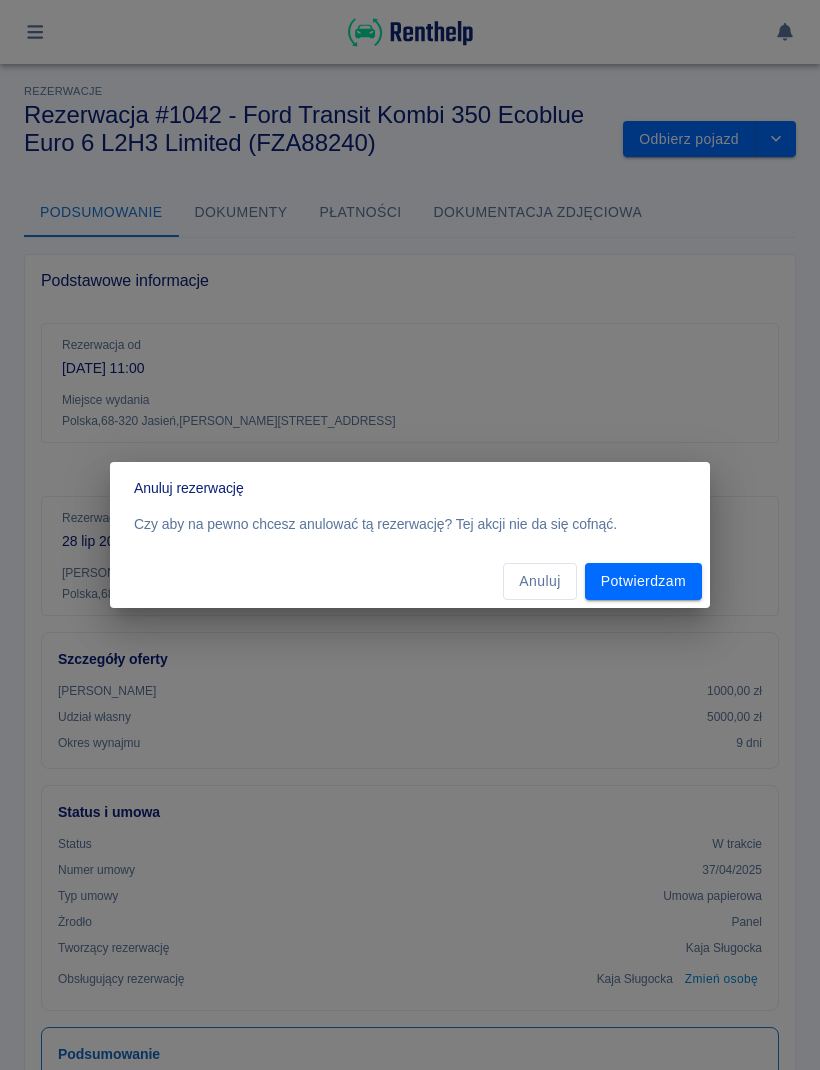 click on "Potwierdzam" at bounding box center [643, 581] 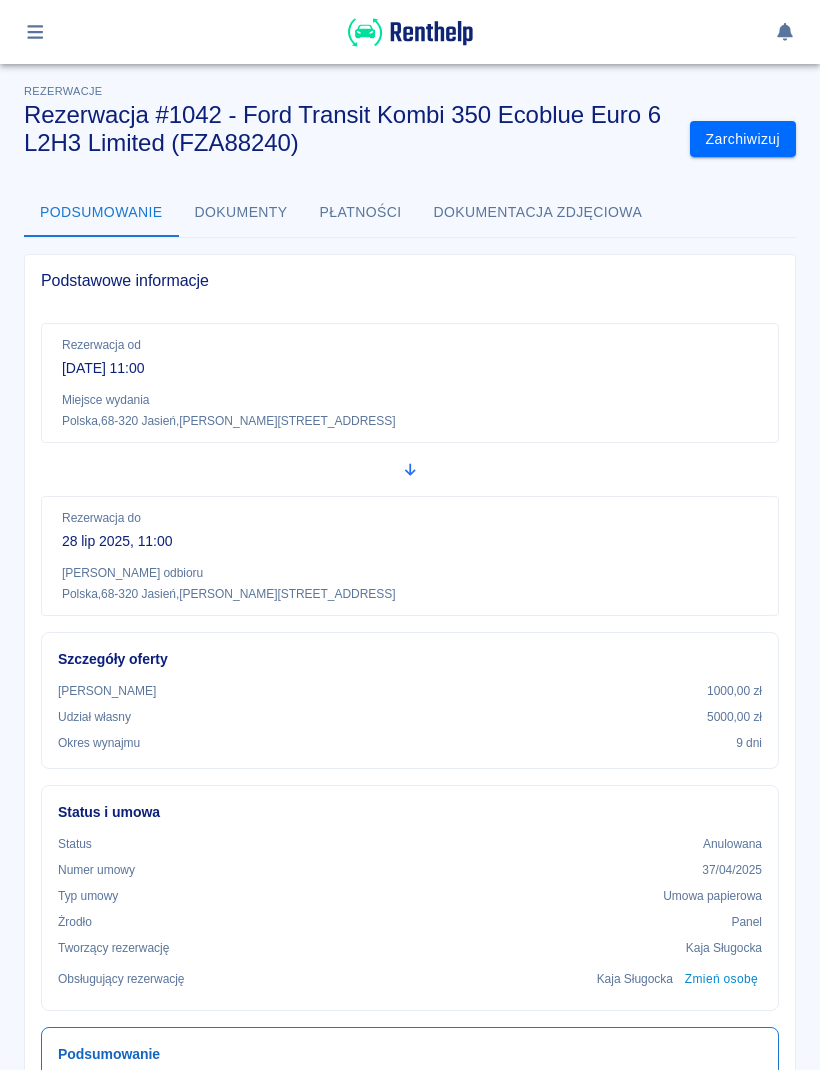 scroll, scrollTop: 0, scrollLeft: 0, axis: both 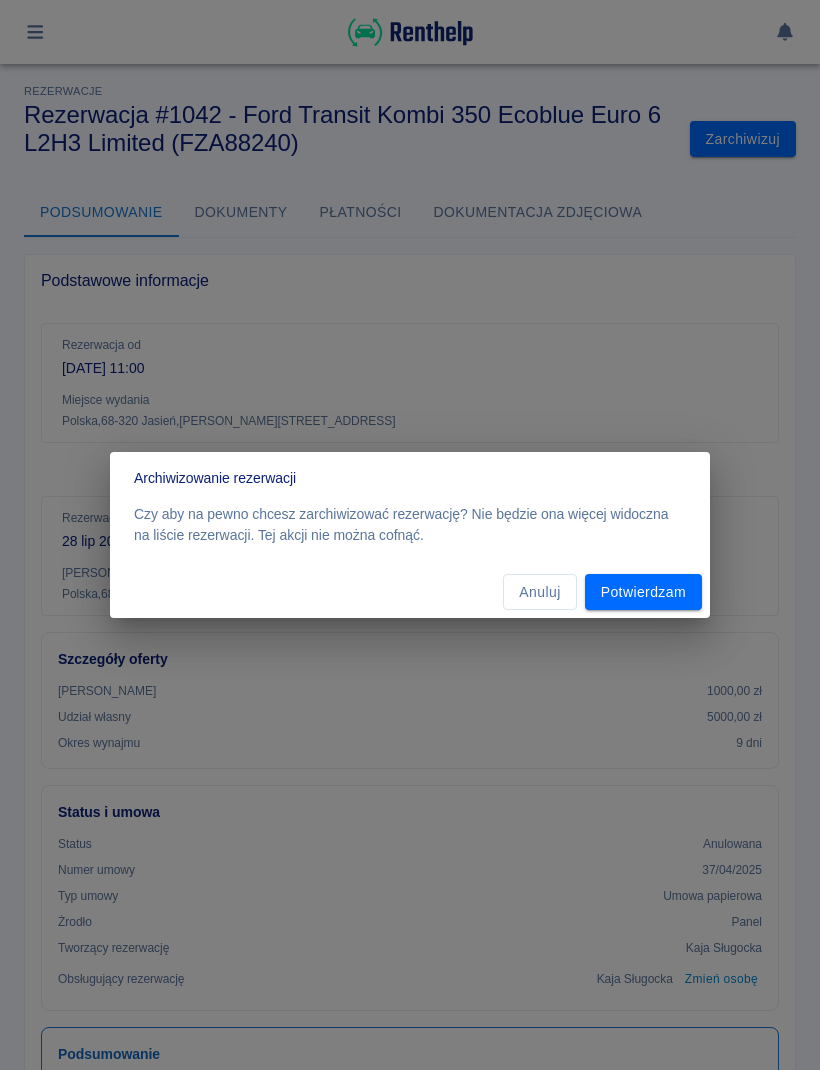 click on "Potwierdzam" at bounding box center (643, 592) 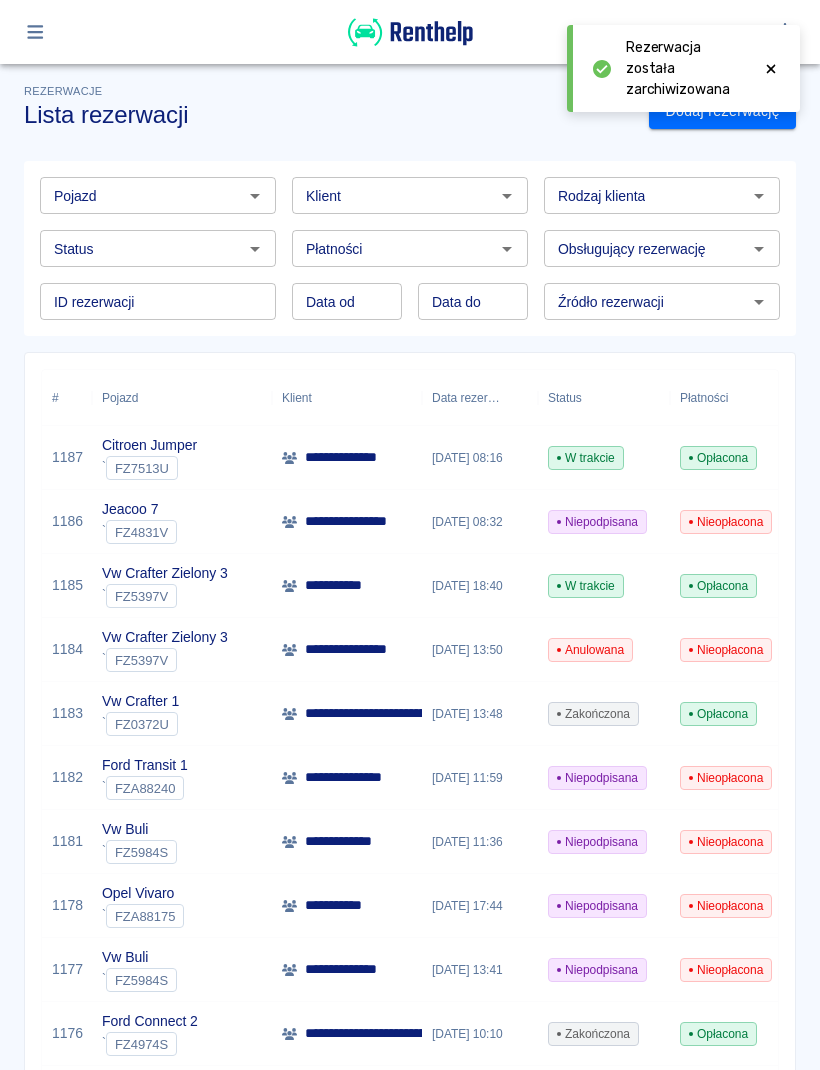 click on "**********" at bounding box center (410, 1084) 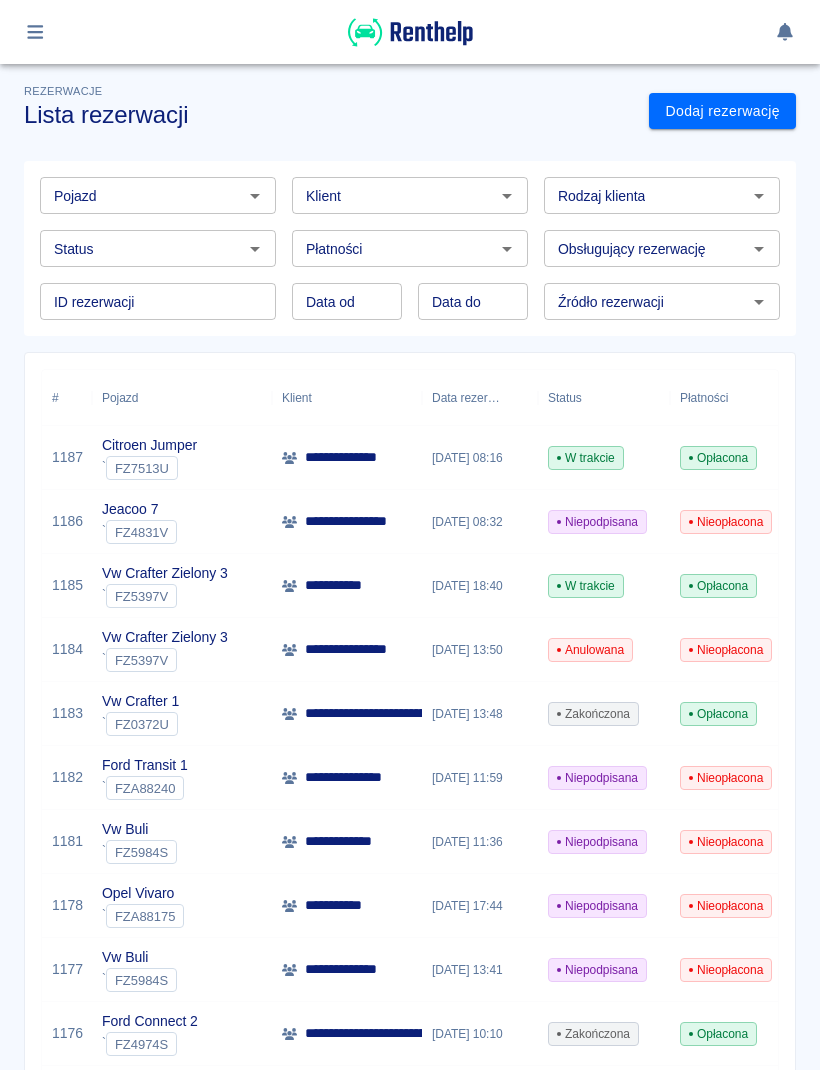 click on "Dodaj rezerwację" at bounding box center [722, 111] 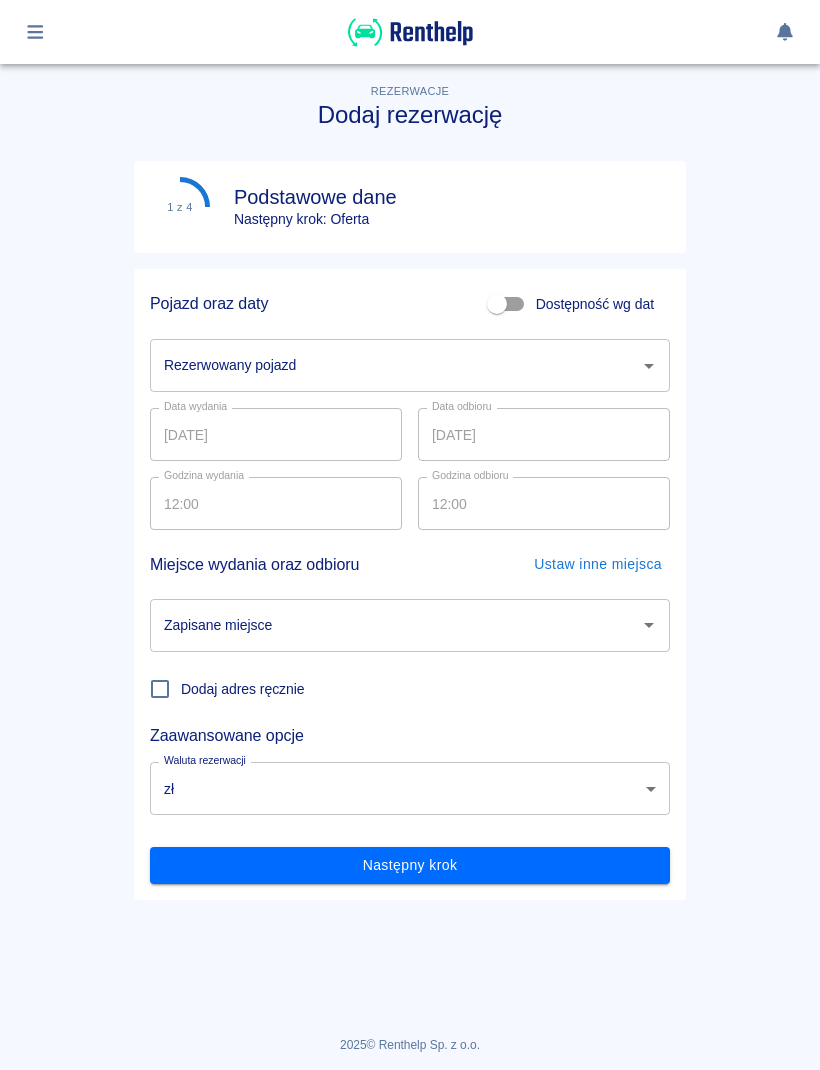 click on "Rezerwowany pojazd" at bounding box center [395, 365] 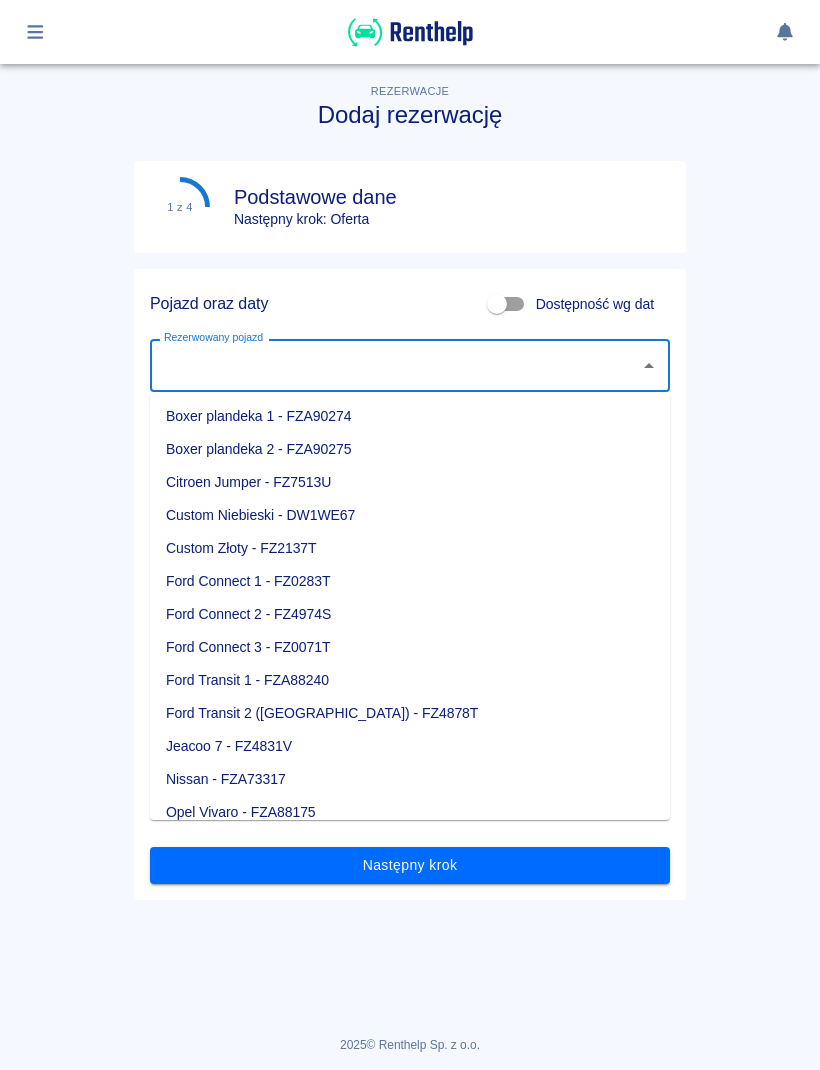 scroll, scrollTop: 82, scrollLeft: 0, axis: vertical 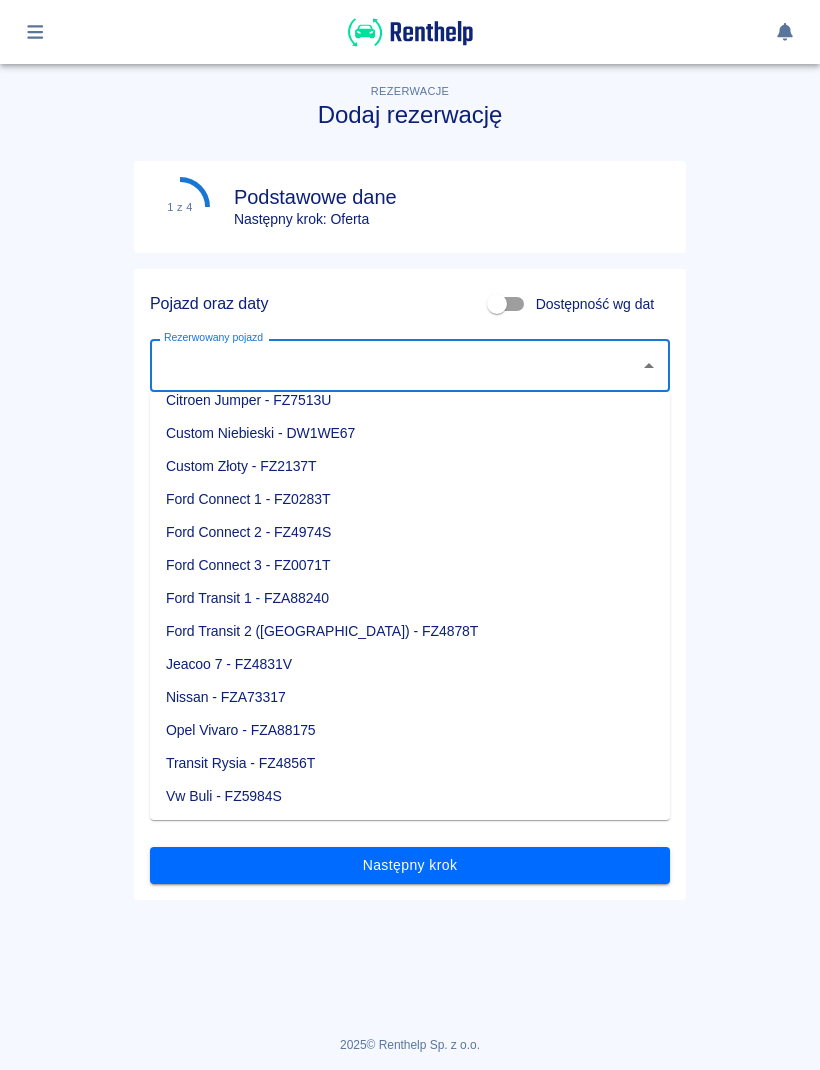 click on "Ford Transit 1 - FZA88240" at bounding box center (410, 598) 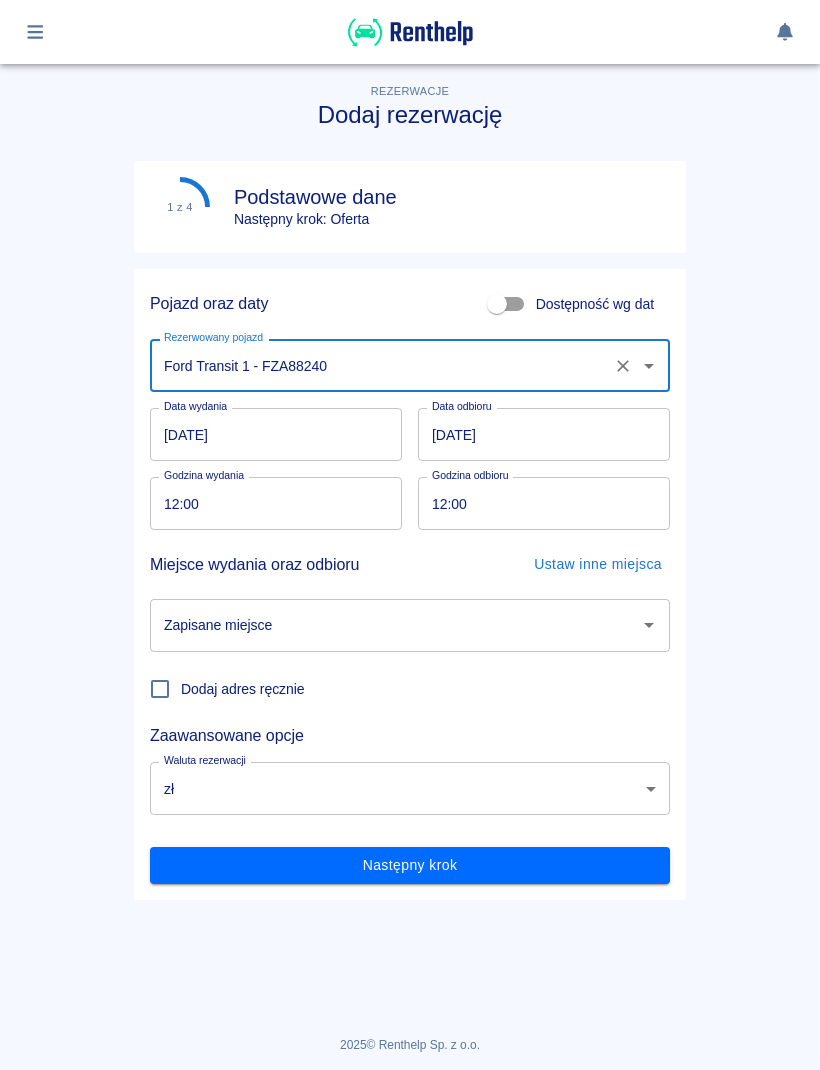 click on "[DATE]" at bounding box center (276, 434) 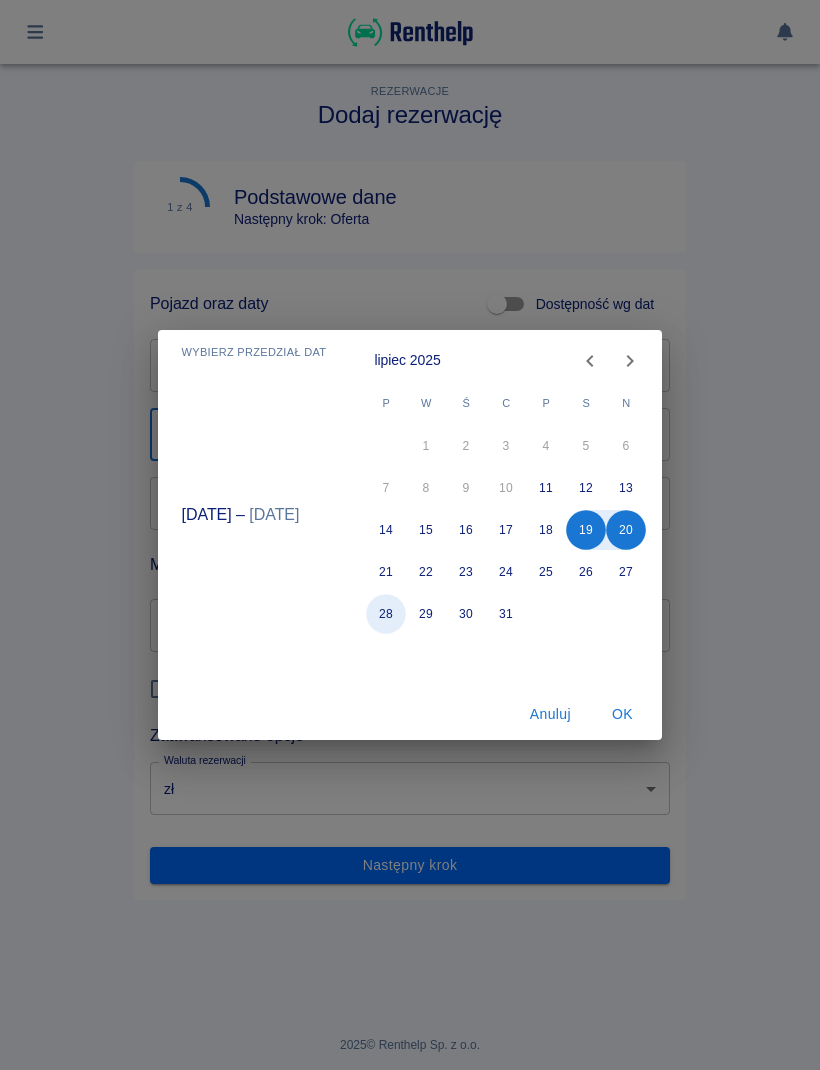 click on "28" at bounding box center [387, 614] 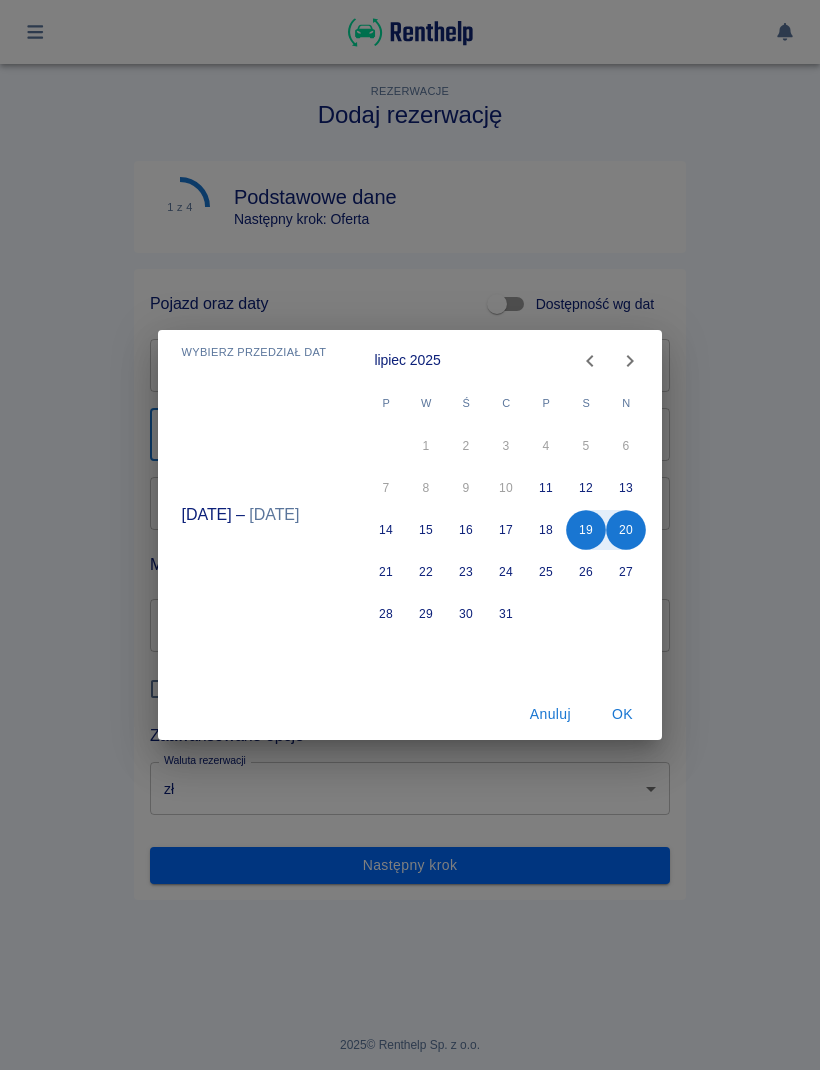 type on "[DATE]" 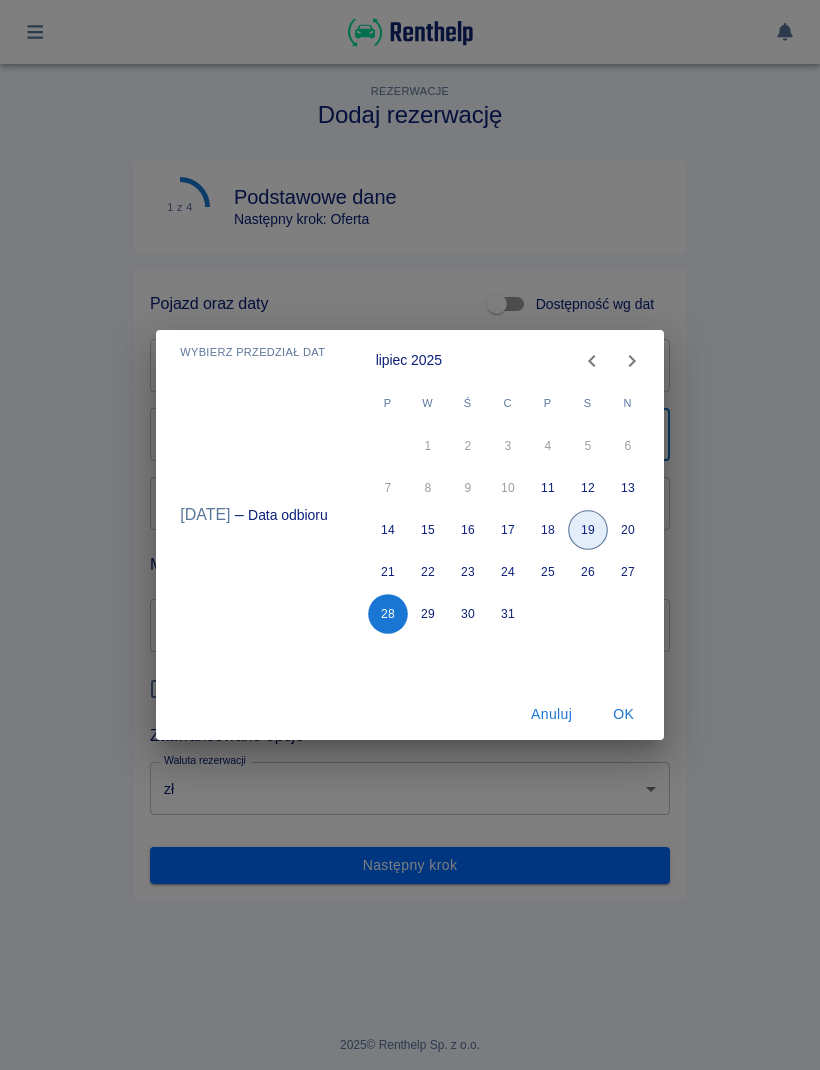 click on "19" at bounding box center (588, 530) 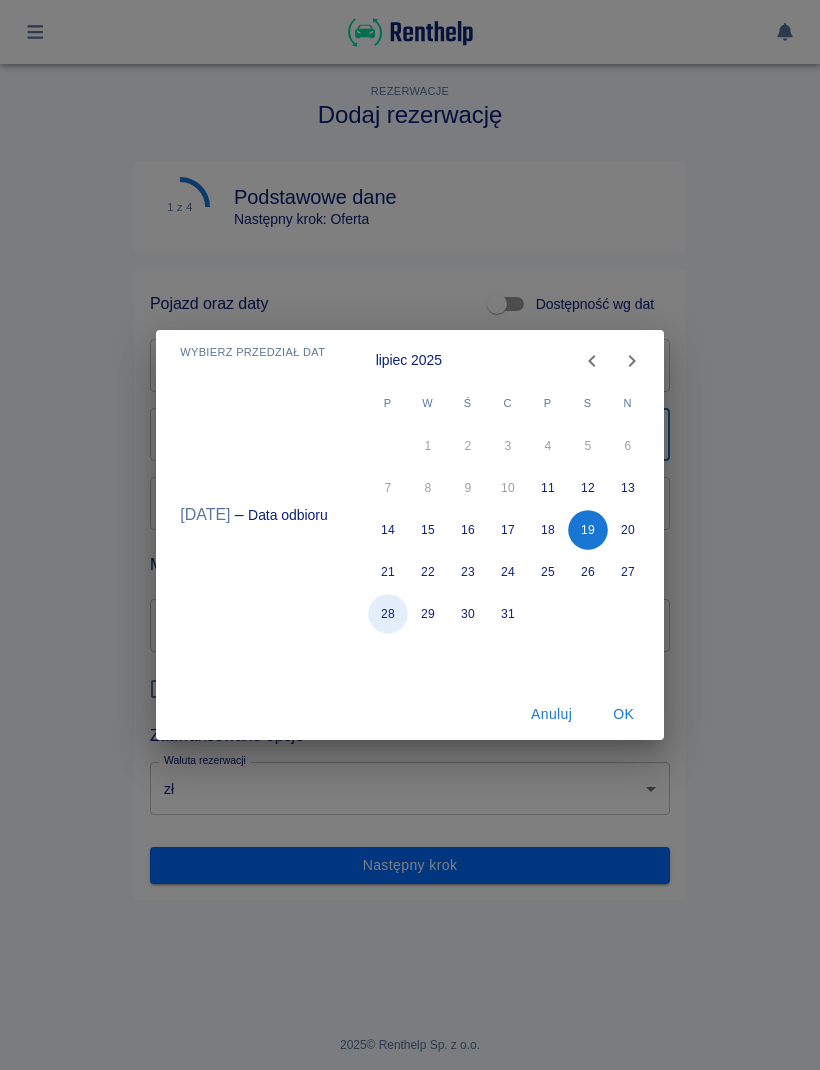 click on "28" at bounding box center [388, 614] 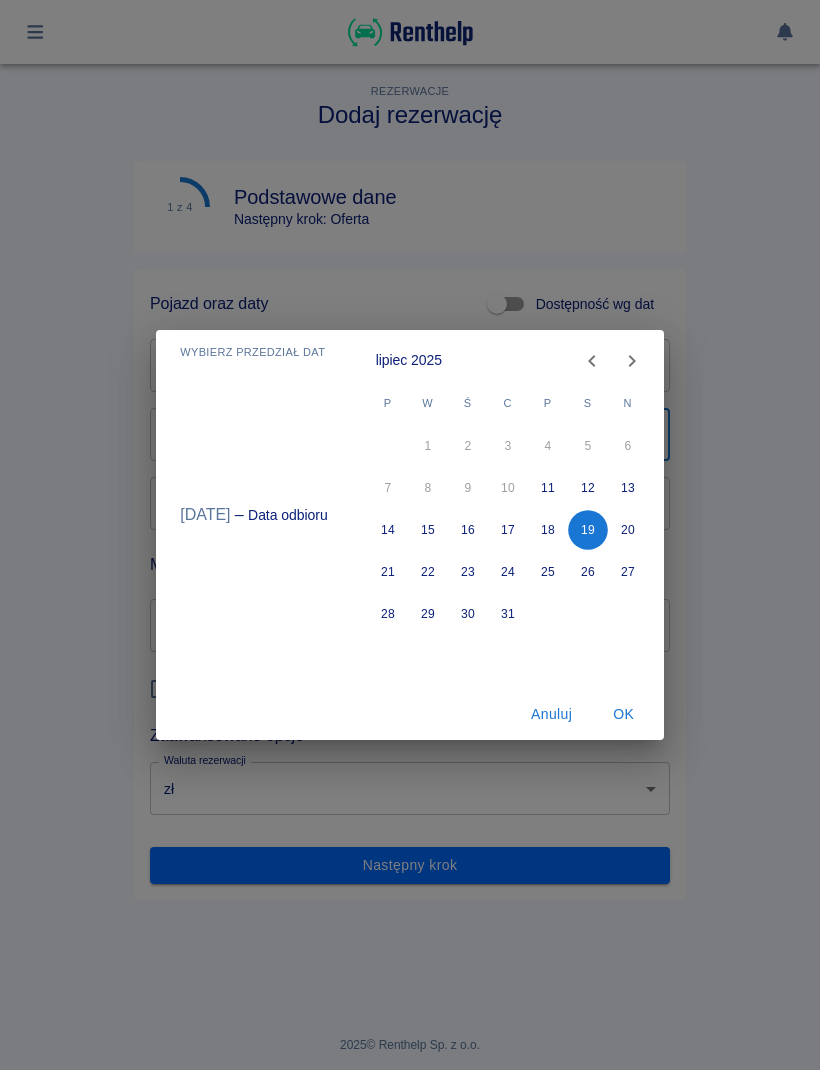 type on "[DATE]" 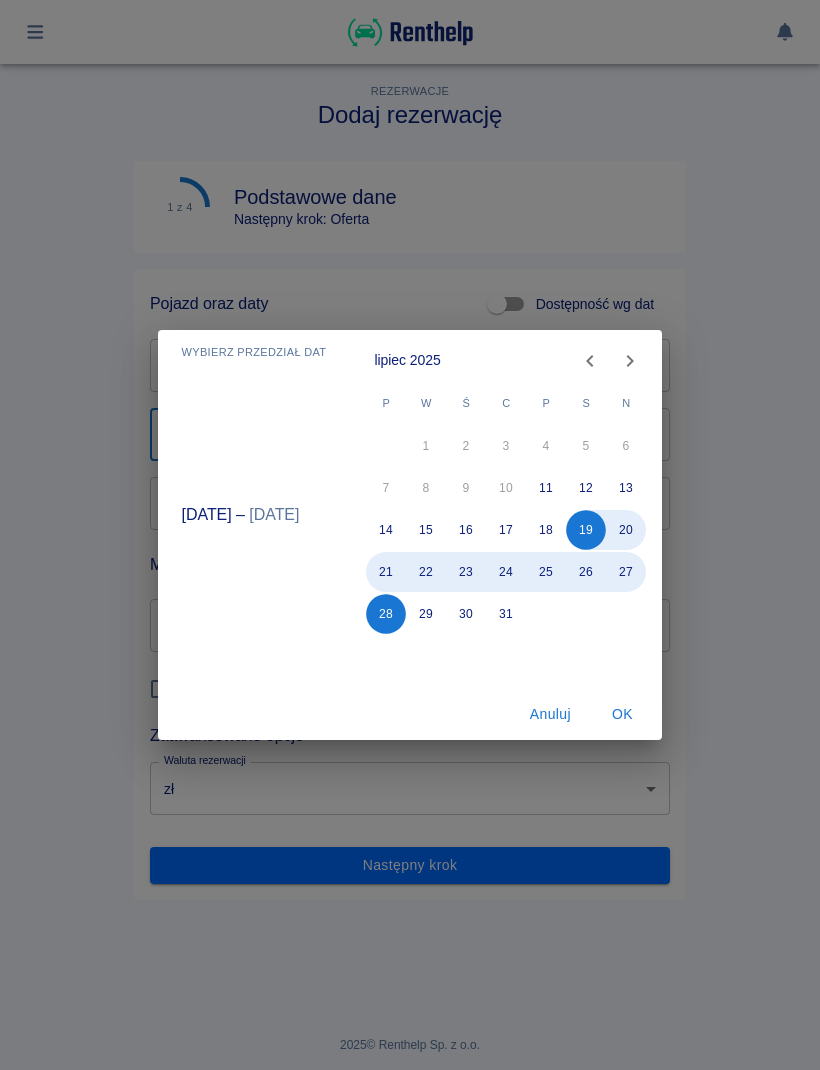 click on "OK" at bounding box center (622, 714) 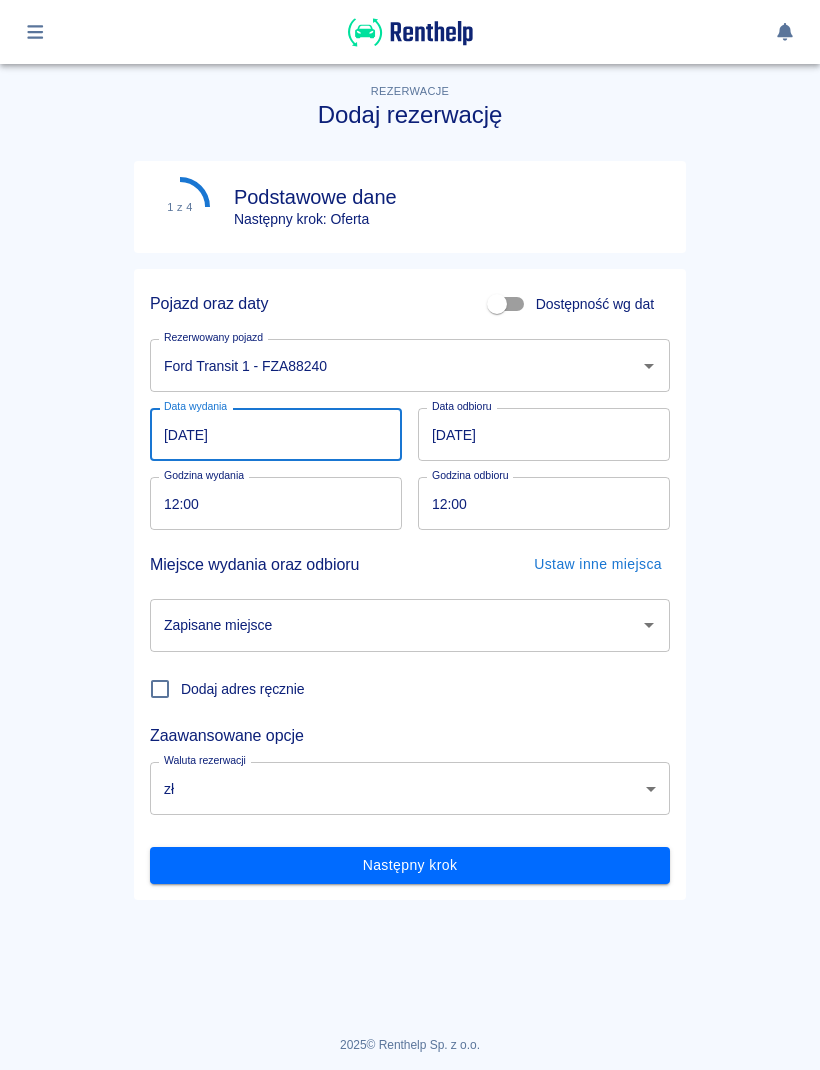 click on "12:00" at bounding box center [269, 503] 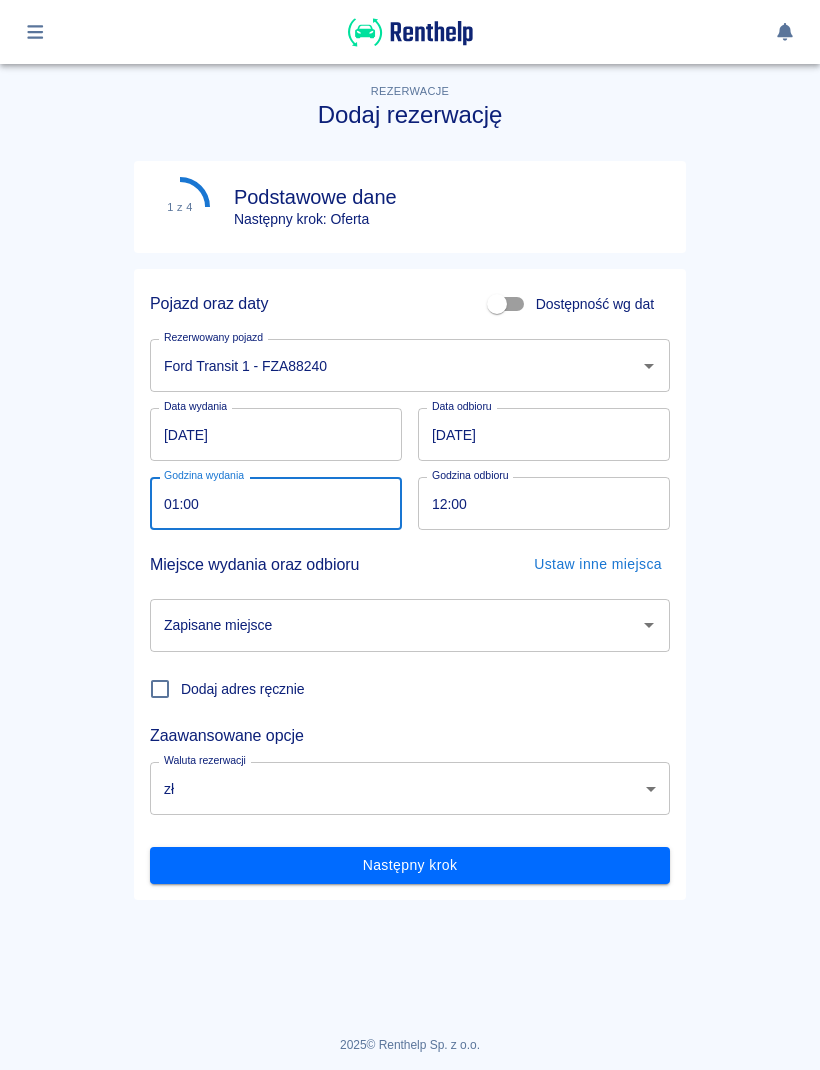 type on "11:00" 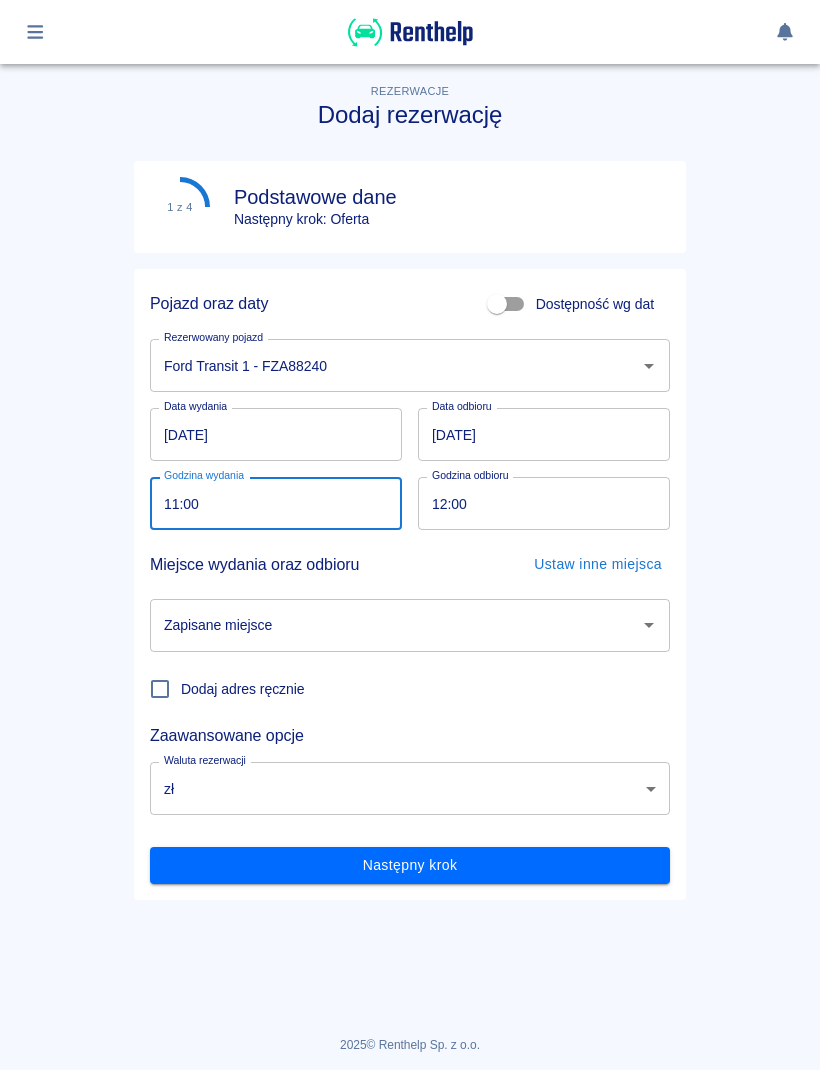 click on "12:00" at bounding box center (537, 503) 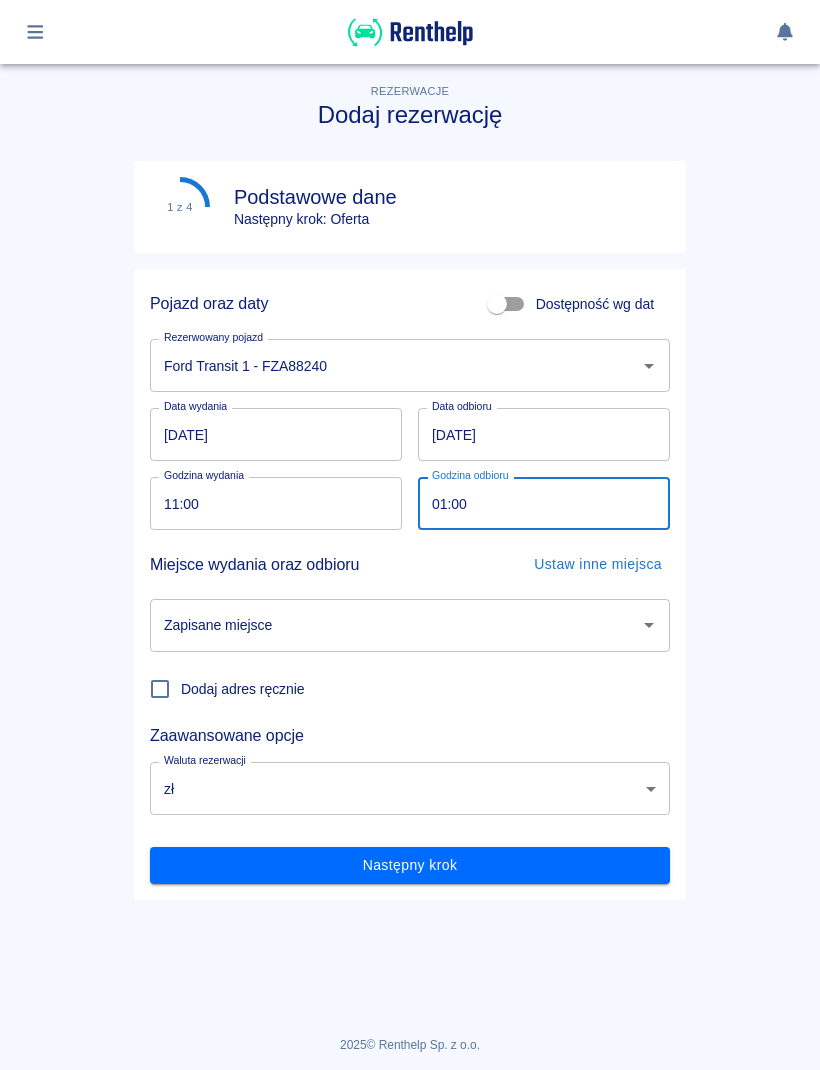 type on "11:00" 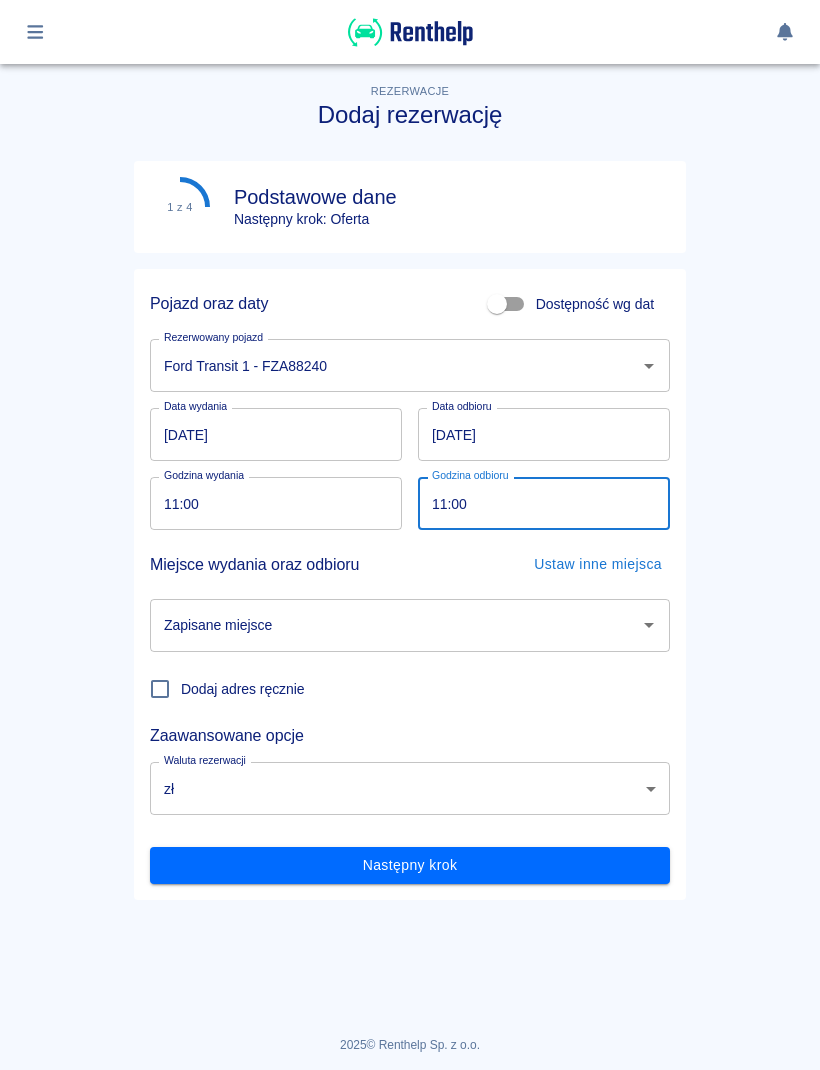 click on "Zapisane miejsce" at bounding box center [395, 625] 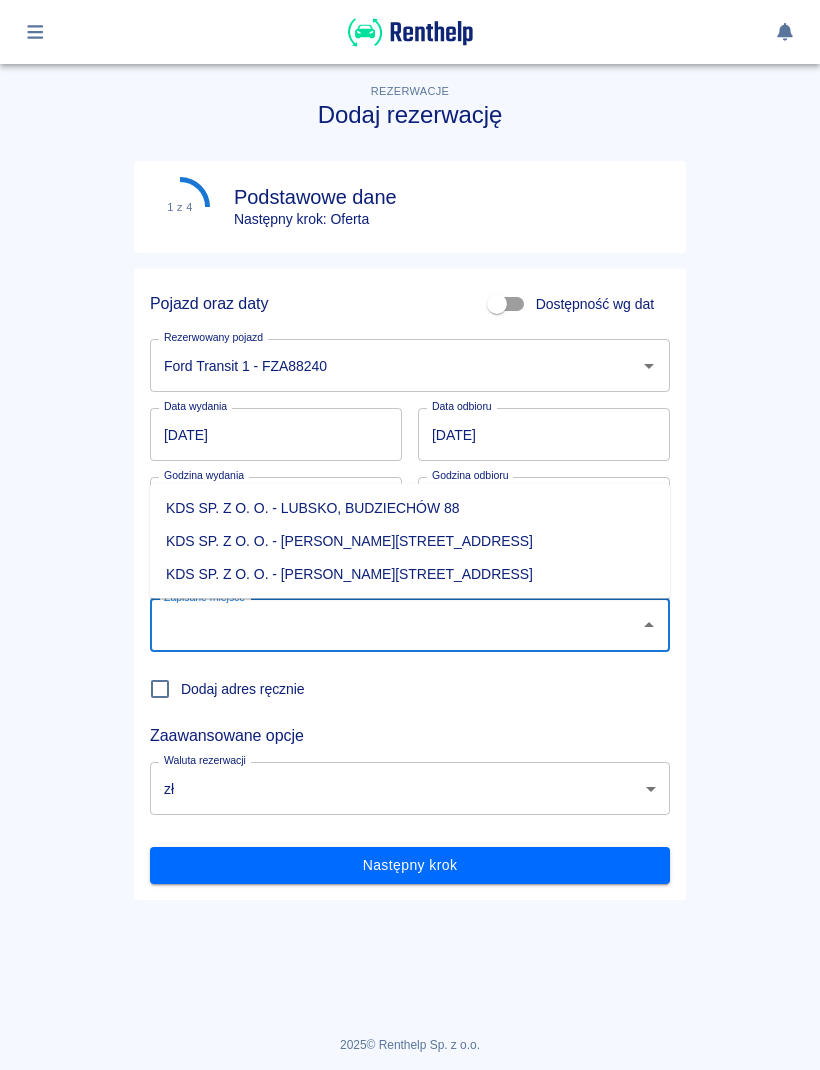 click on "KDS SP. Z O. O. - [PERSON_NAME][STREET_ADDRESS]" at bounding box center (410, 574) 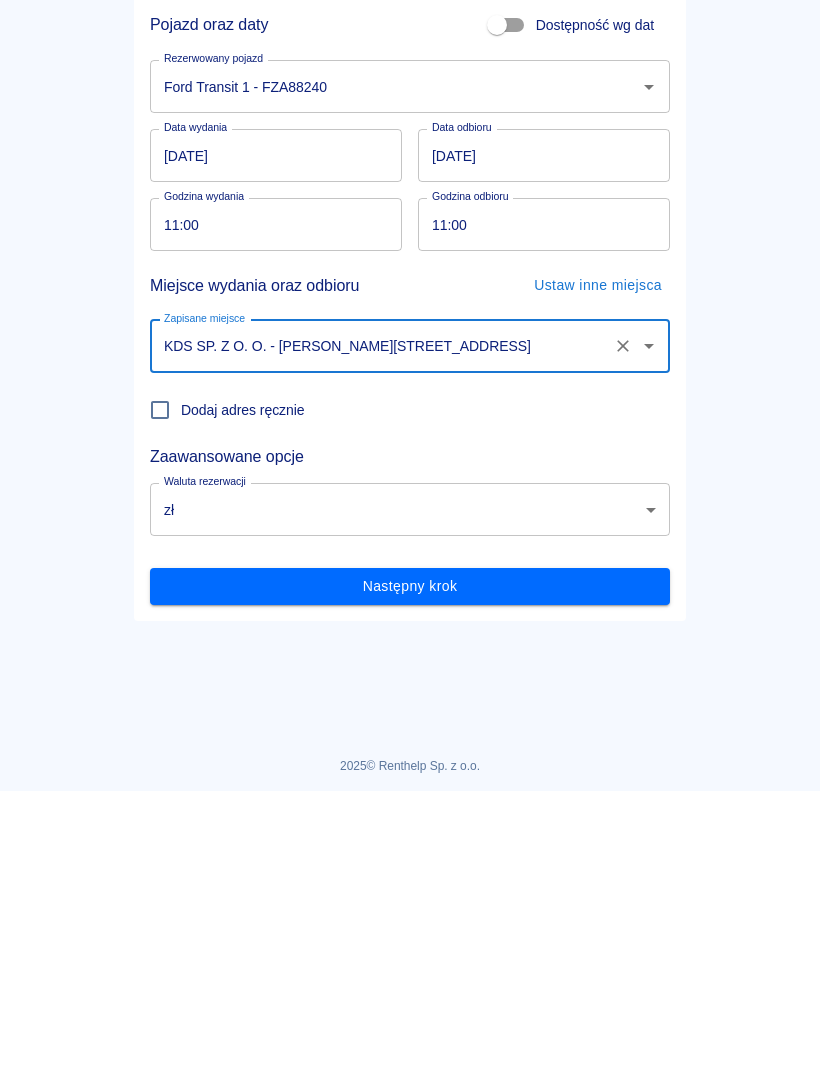 click on "Następny krok" at bounding box center (410, 865) 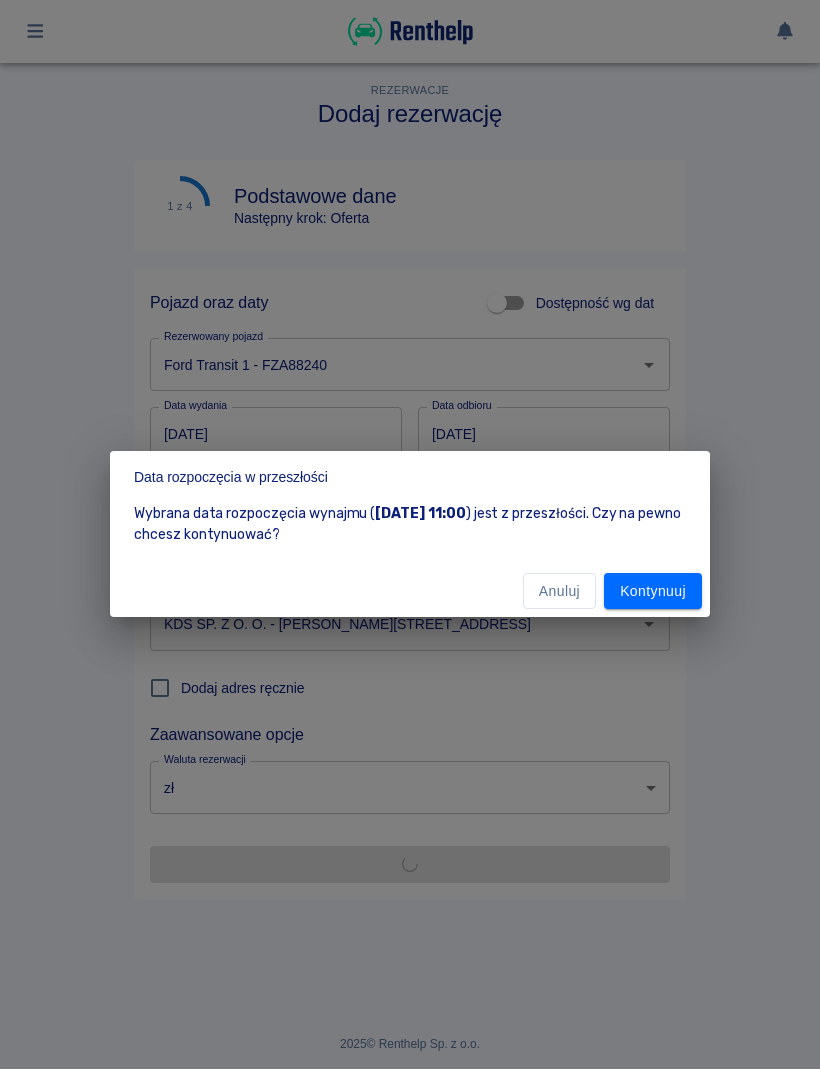 click on "Anuluj" at bounding box center [559, 592] 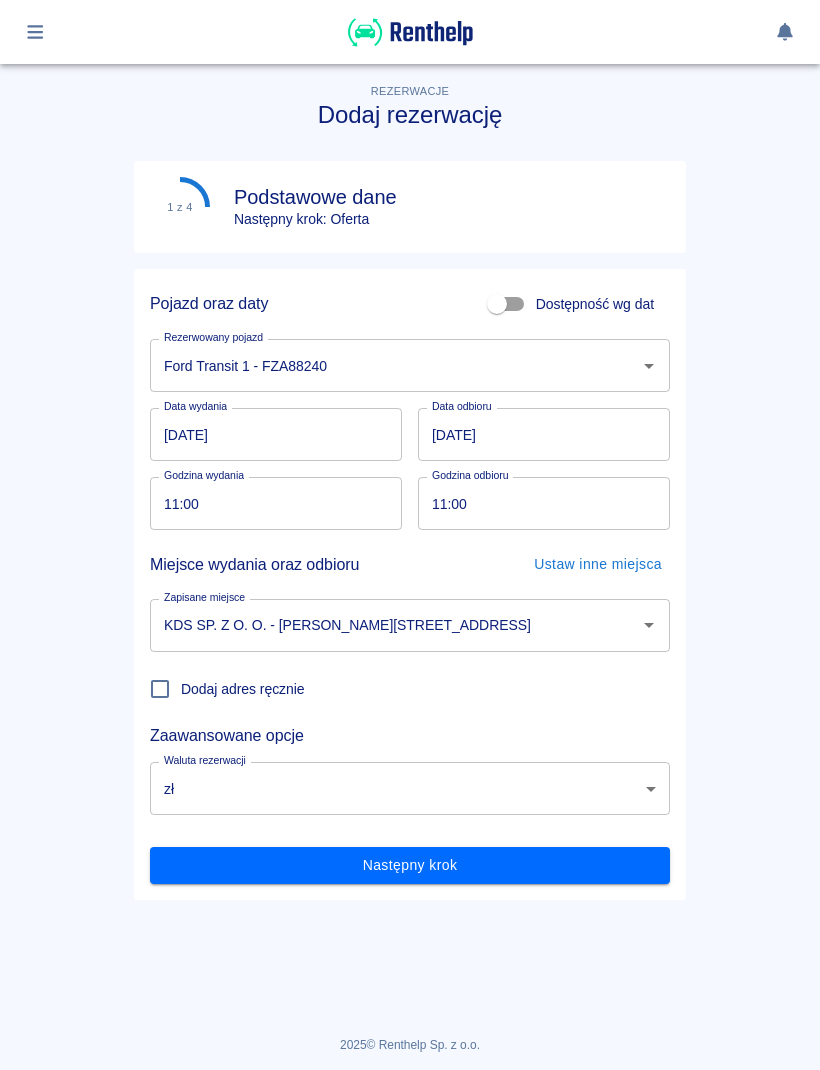 click on "Następny krok" at bounding box center (410, 865) 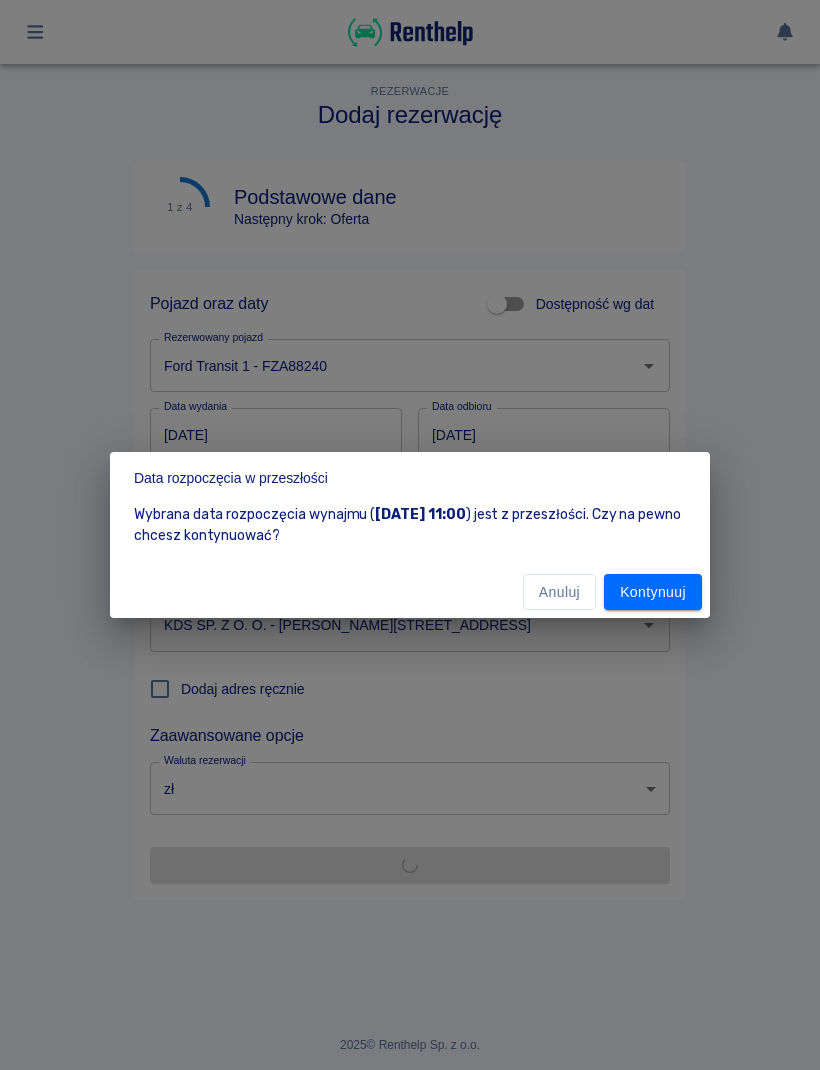 click on "Kontynuuj" at bounding box center [653, 592] 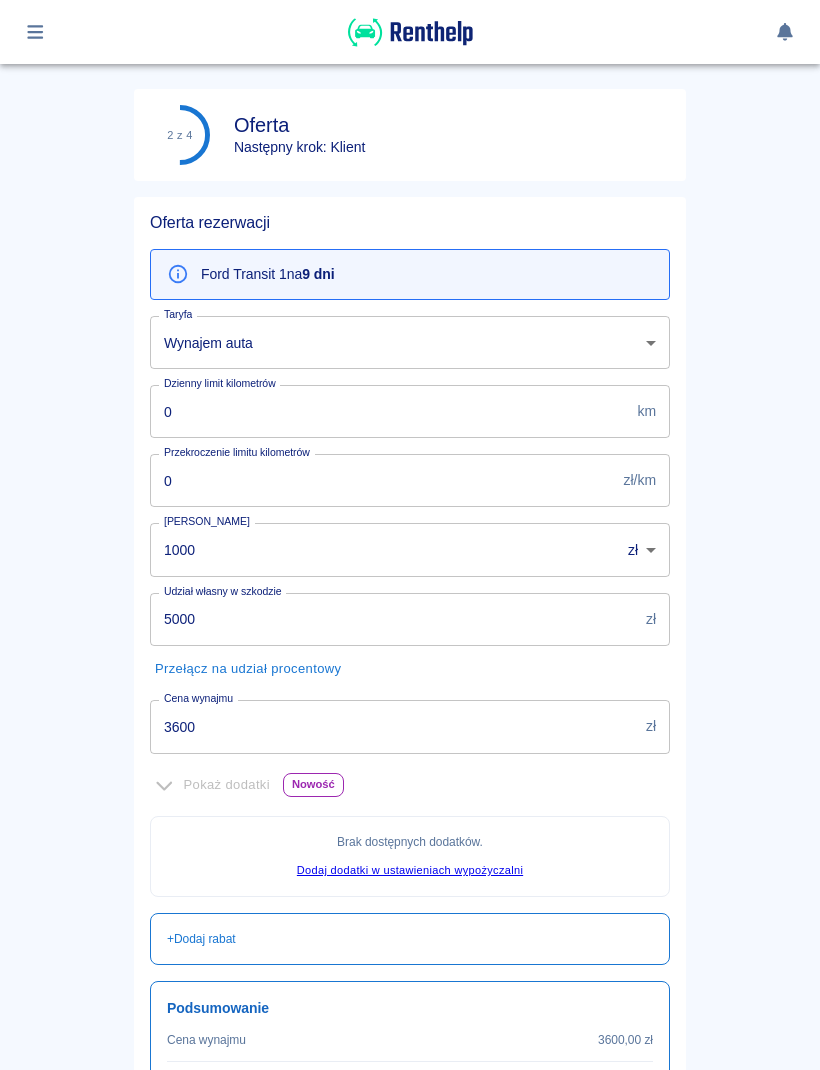 scroll, scrollTop: 130, scrollLeft: 0, axis: vertical 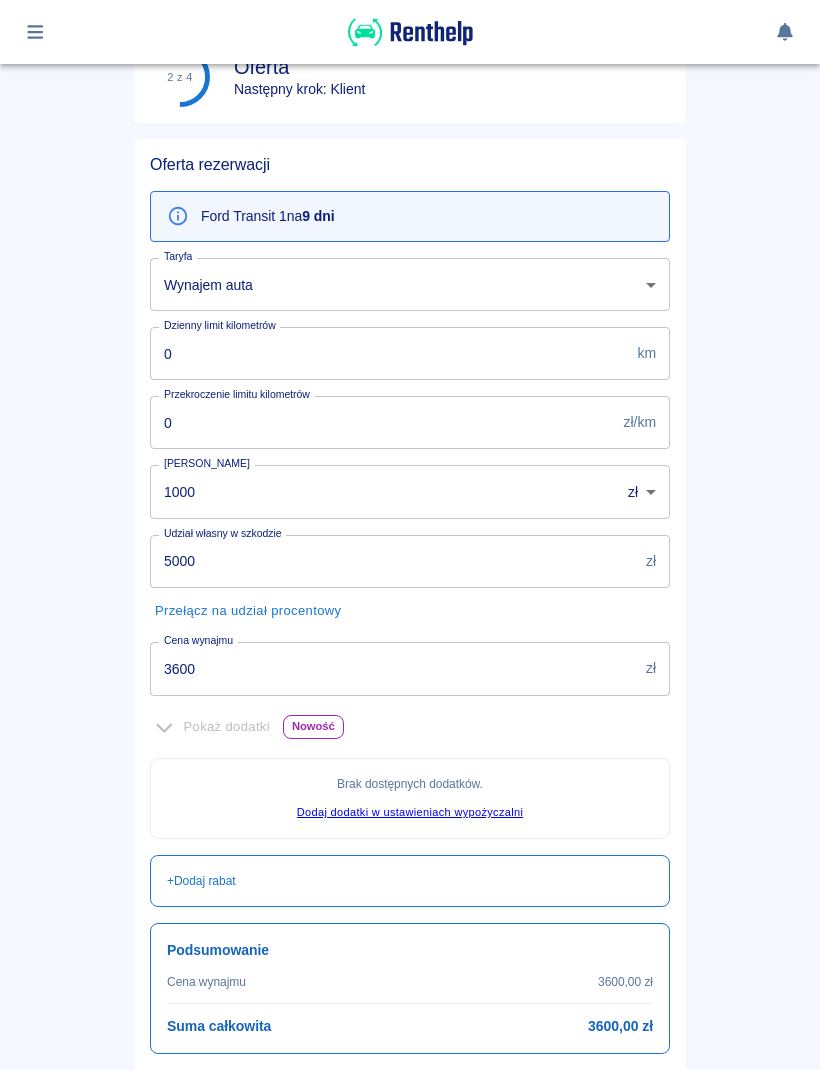click on "3600" at bounding box center [394, 668] 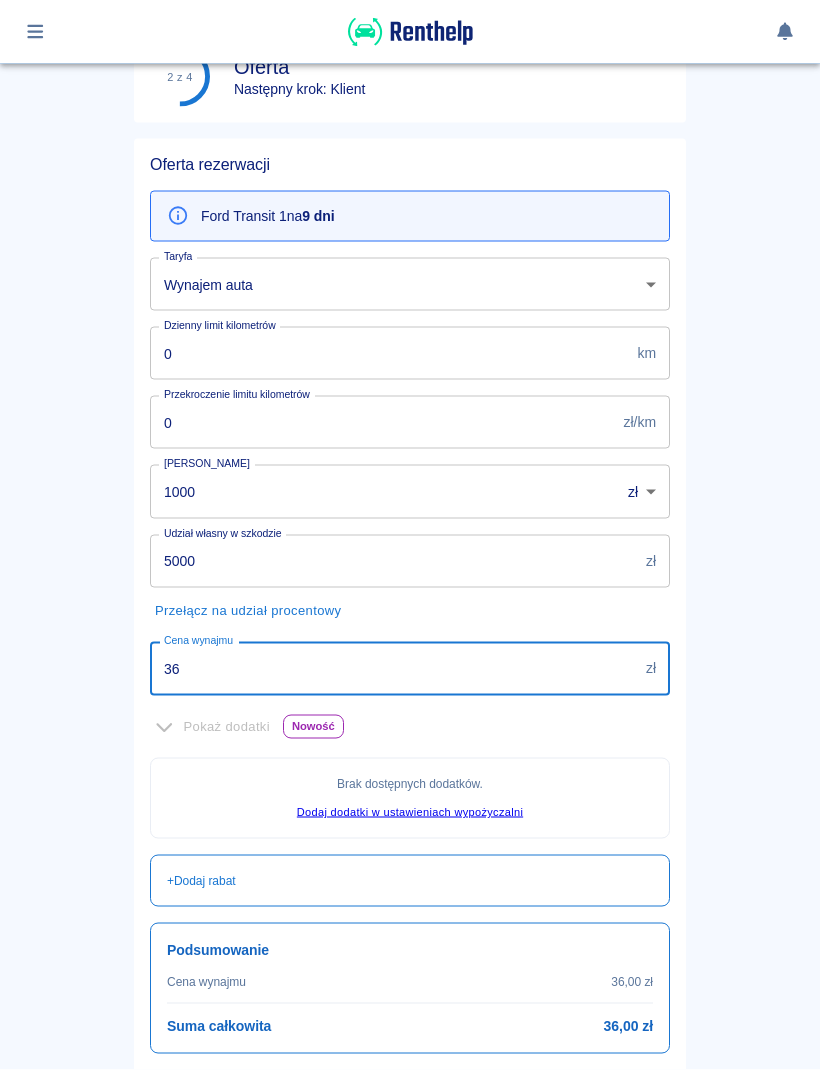 type on "3" 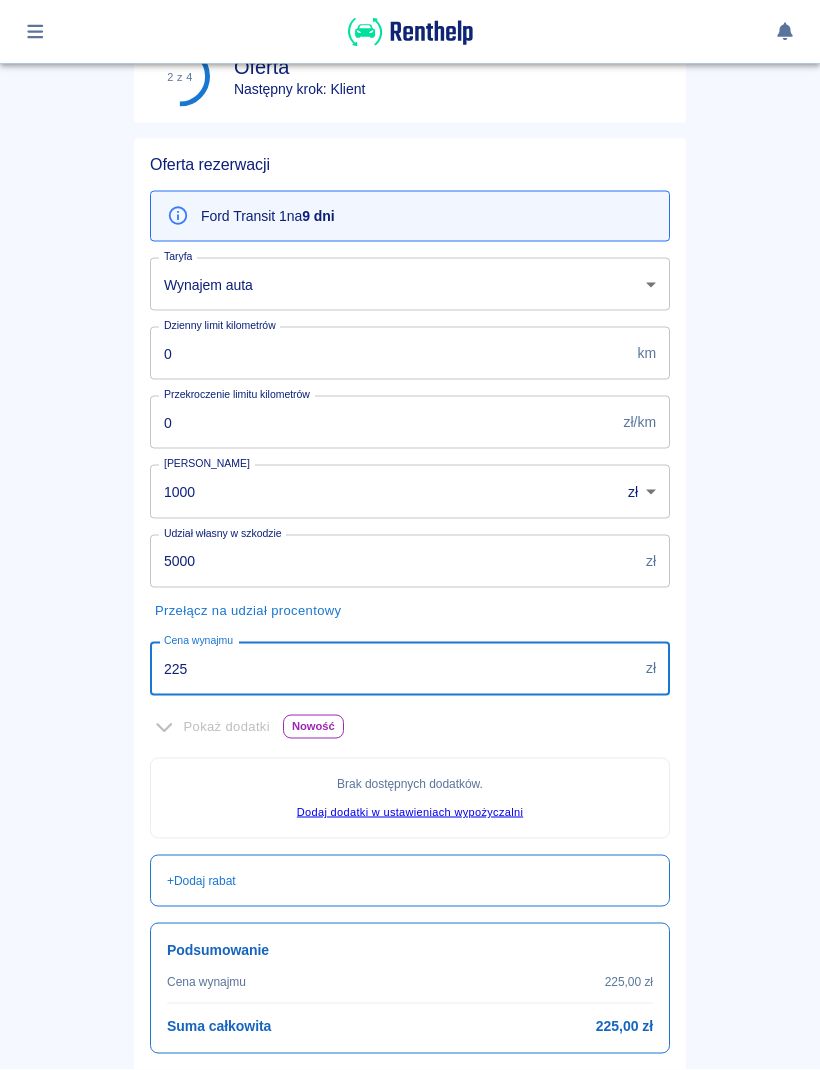 type on "2250" 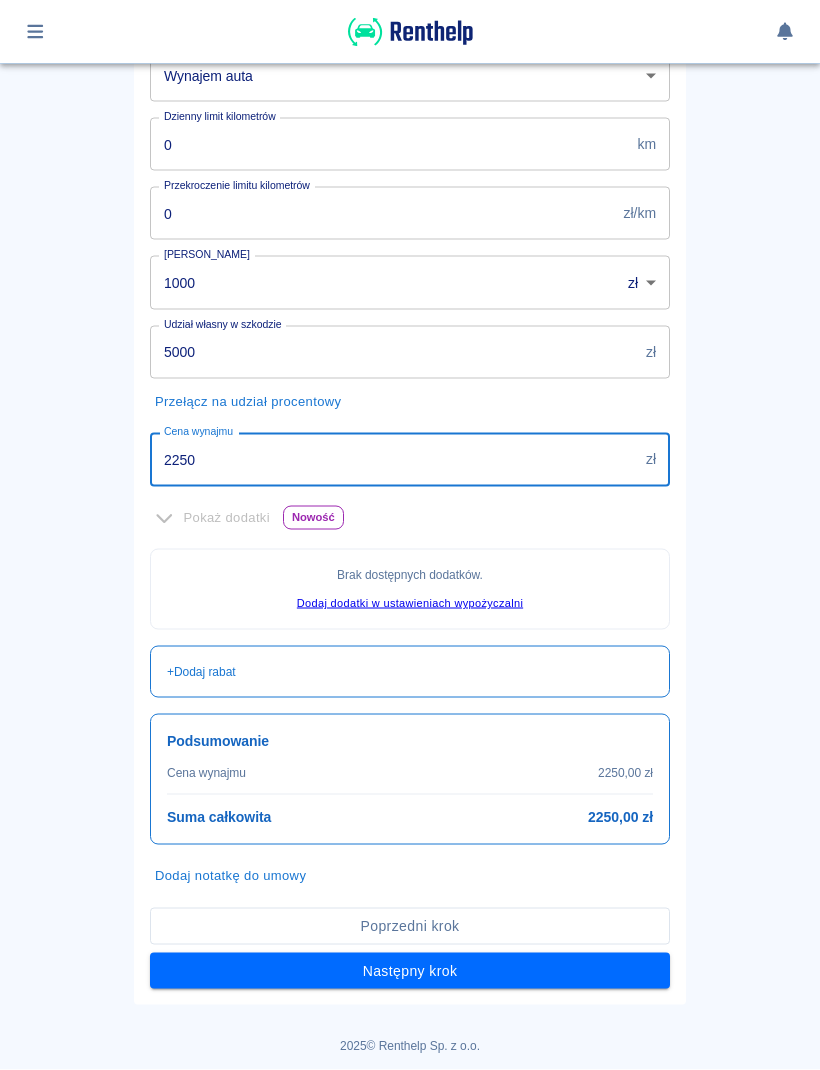 scroll, scrollTop: 337, scrollLeft: 0, axis: vertical 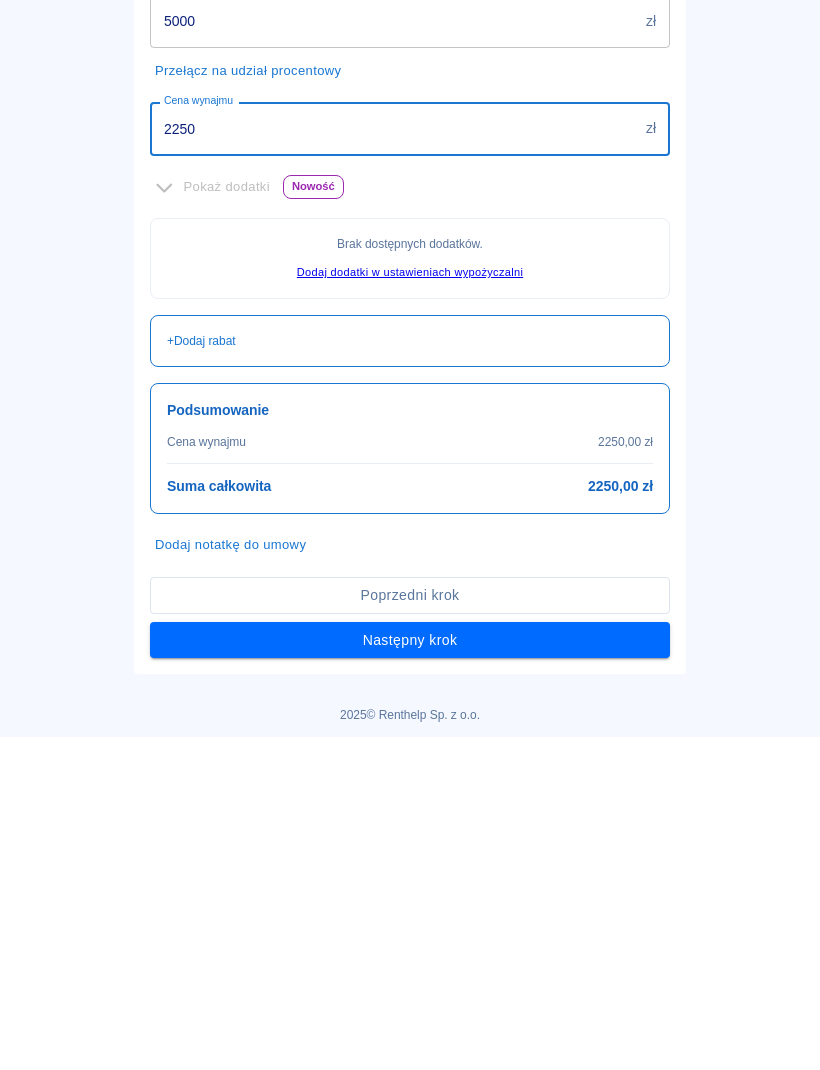 click on "Następny krok" at bounding box center [410, 973] 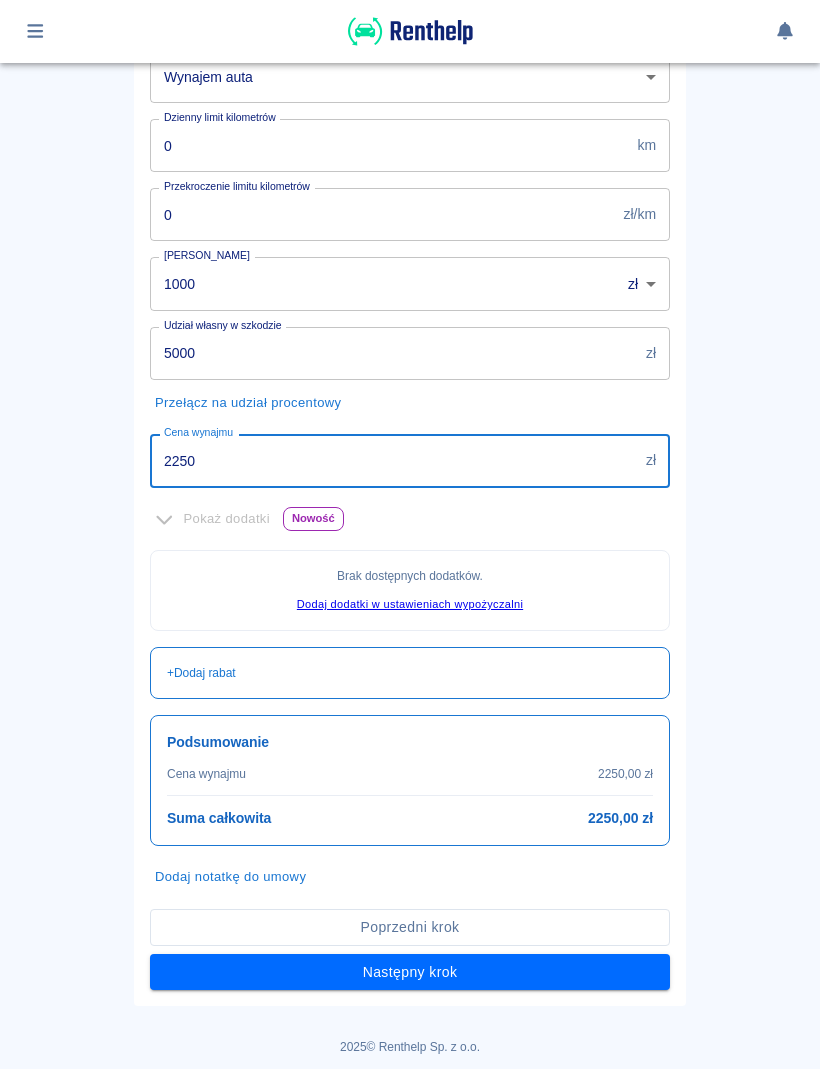 scroll, scrollTop: 0, scrollLeft: 0, axis: both 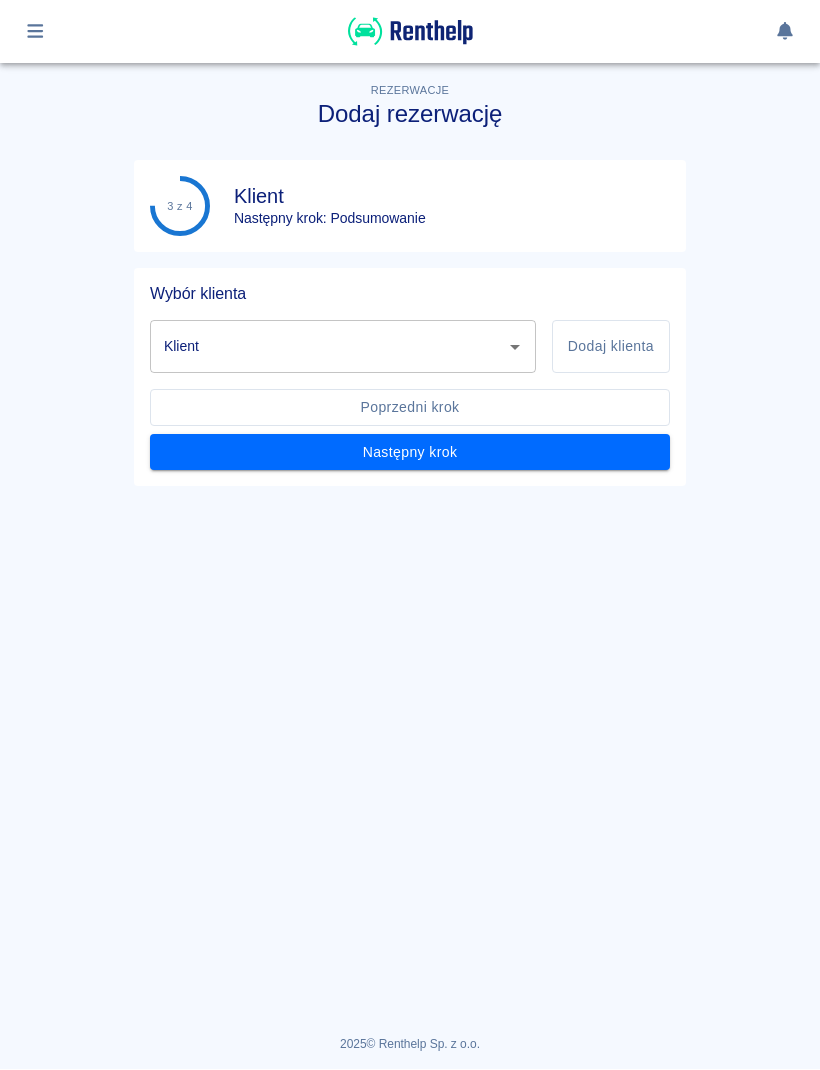 click on "Dodaj klienta" at bounding box center (611, 347) 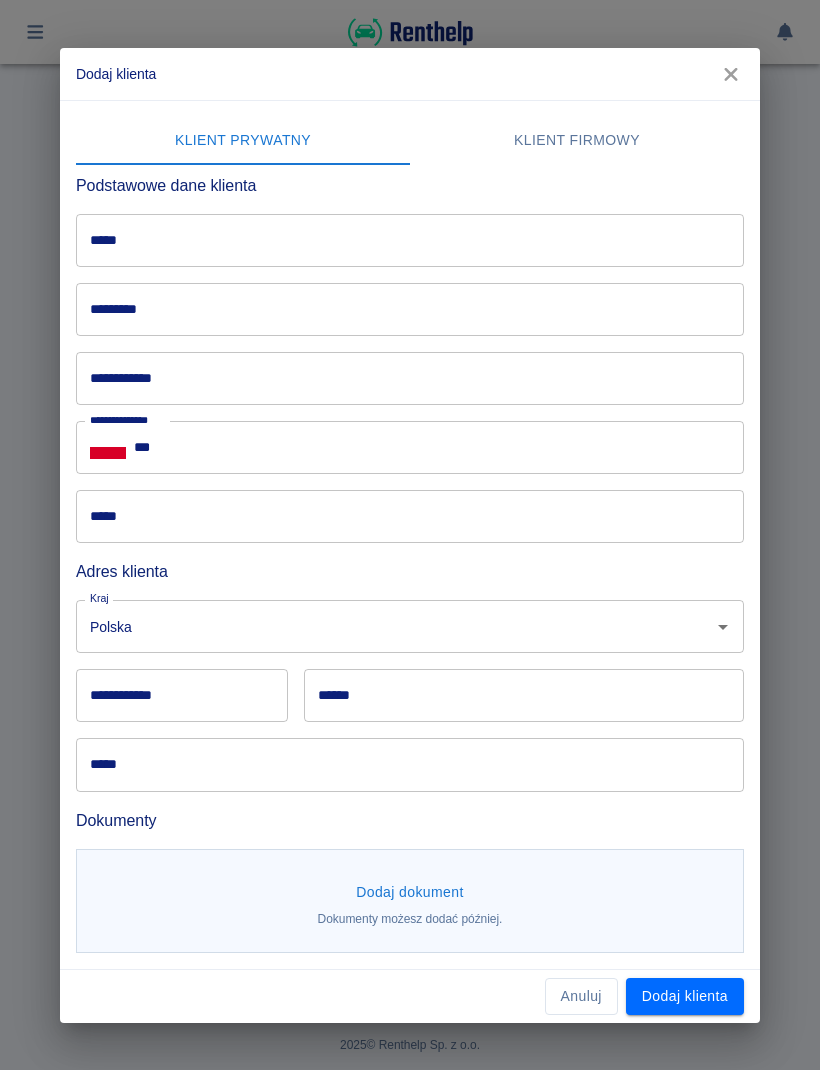 click 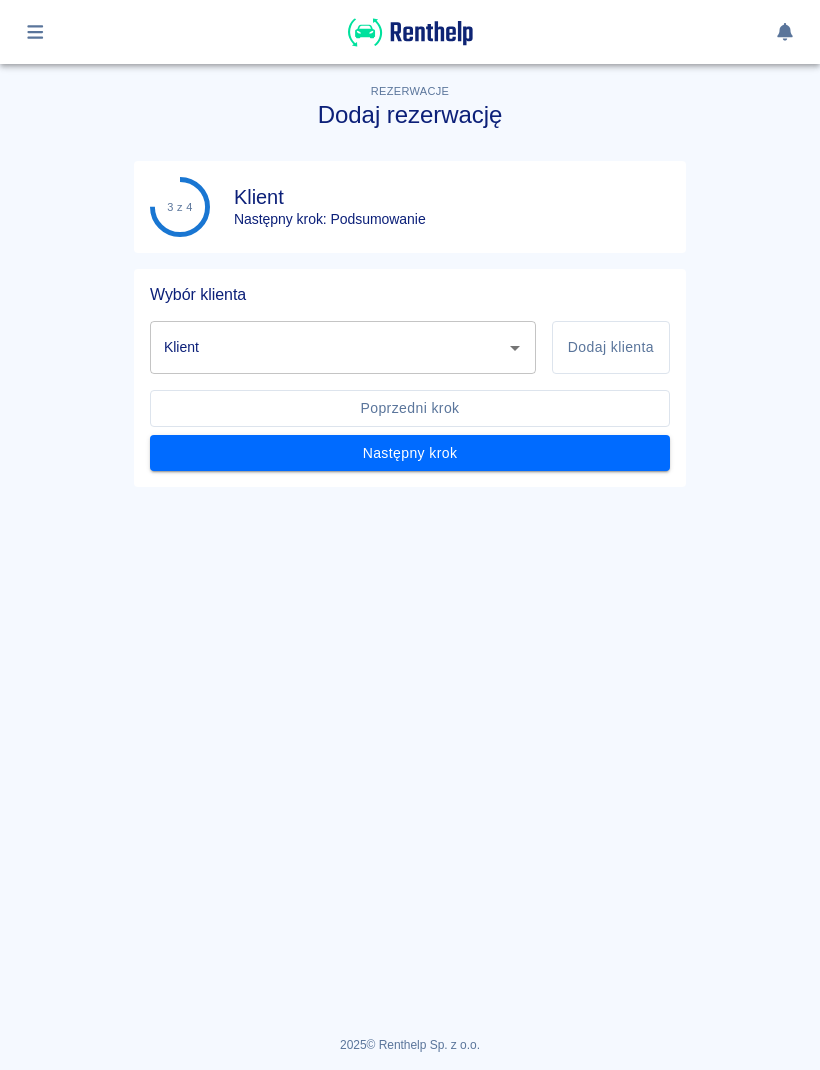 click on "Klient" at bounding box center [328, 347] 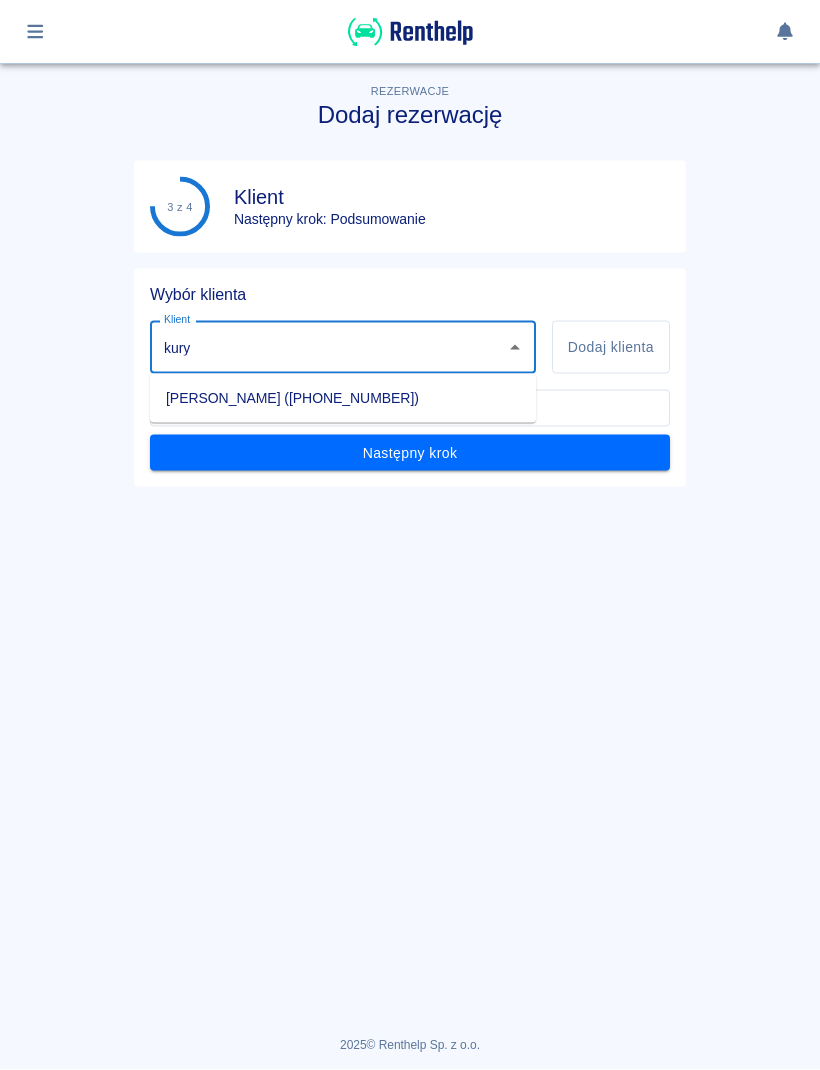 click on "[PERSON_NAME] ([PHONE_NUMBER])" at bounding box center (343, 398) 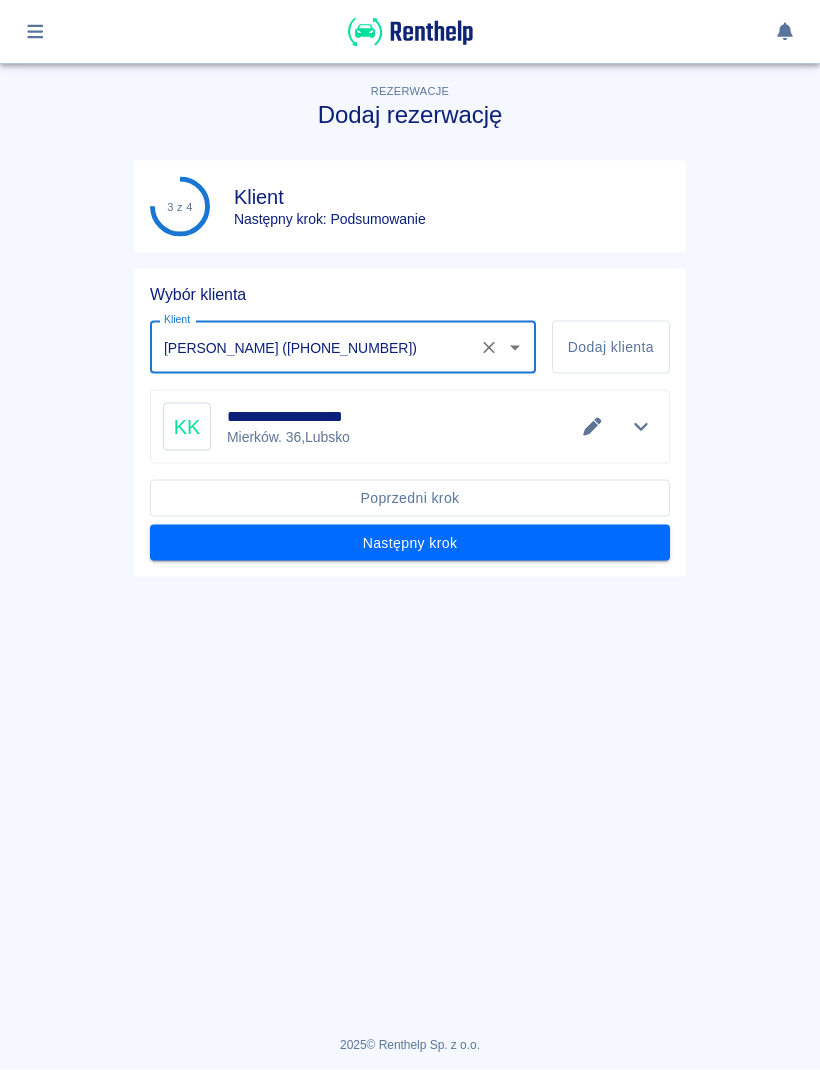 click on "Następny krok" at bounding box center [410, 543] 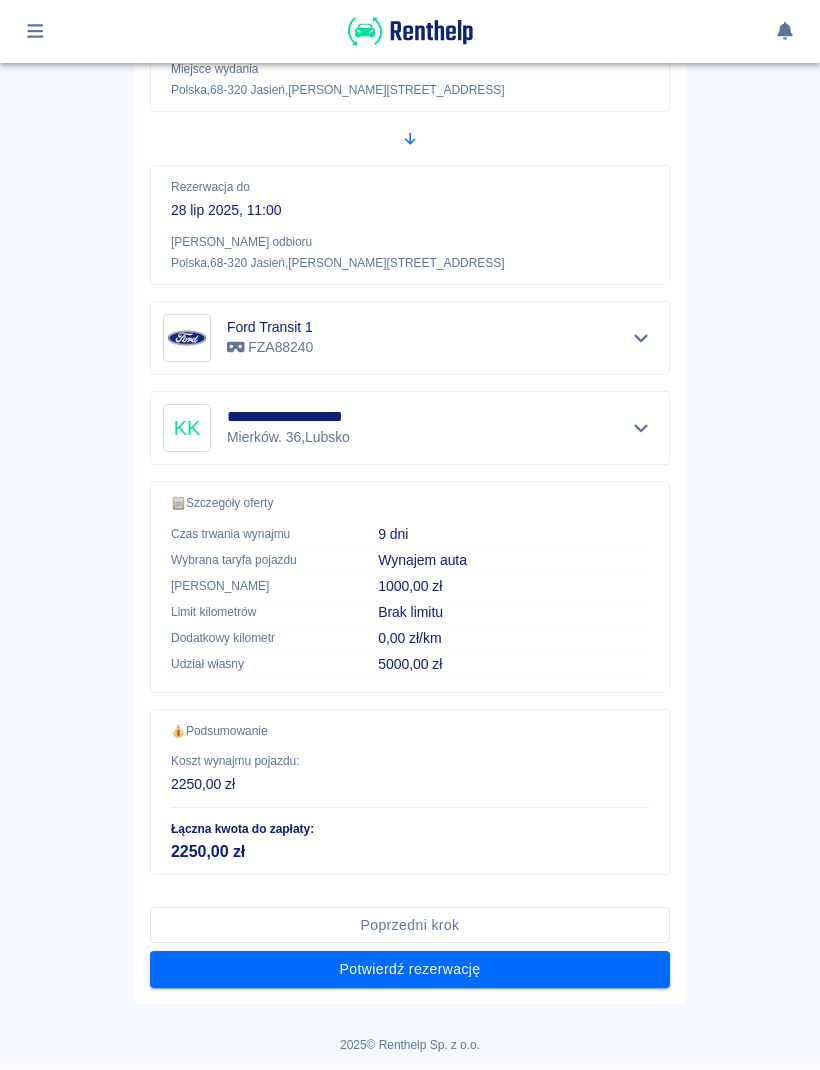 scroll, scrollTop: 326, scrollLeft: 0, axis: vertical 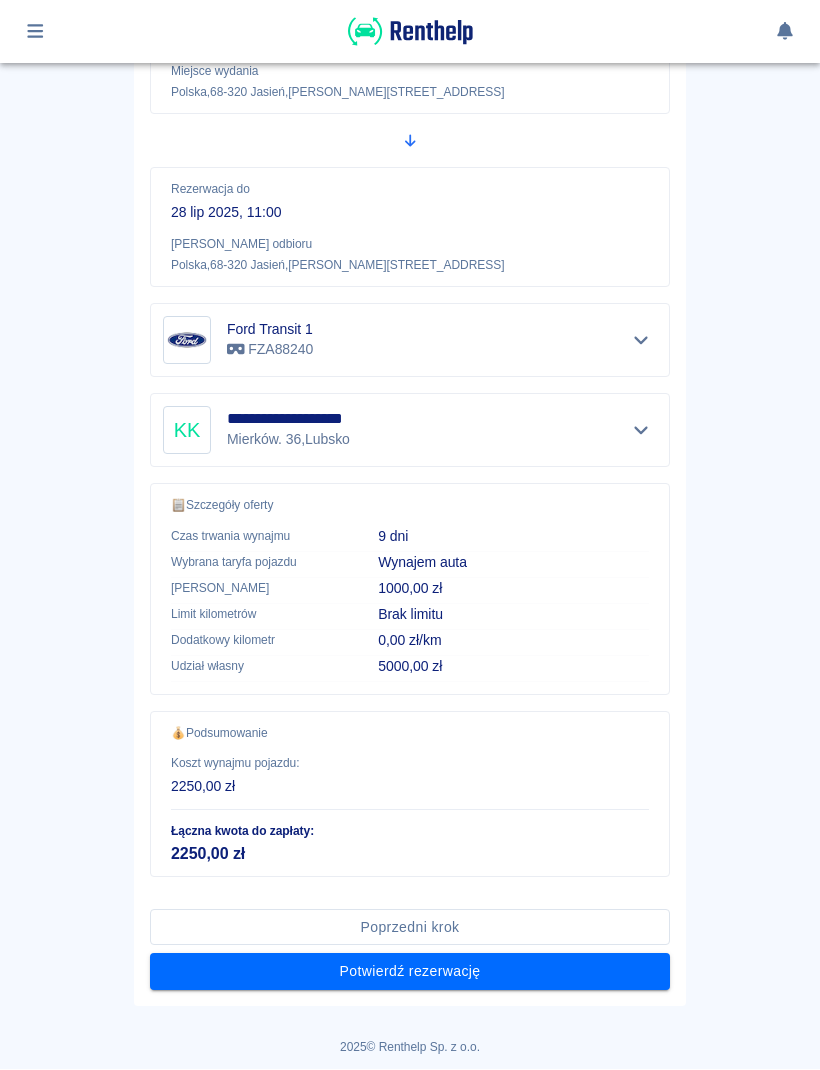 click on "Potwierdź rezerwację" at bounding box center (410, 972) 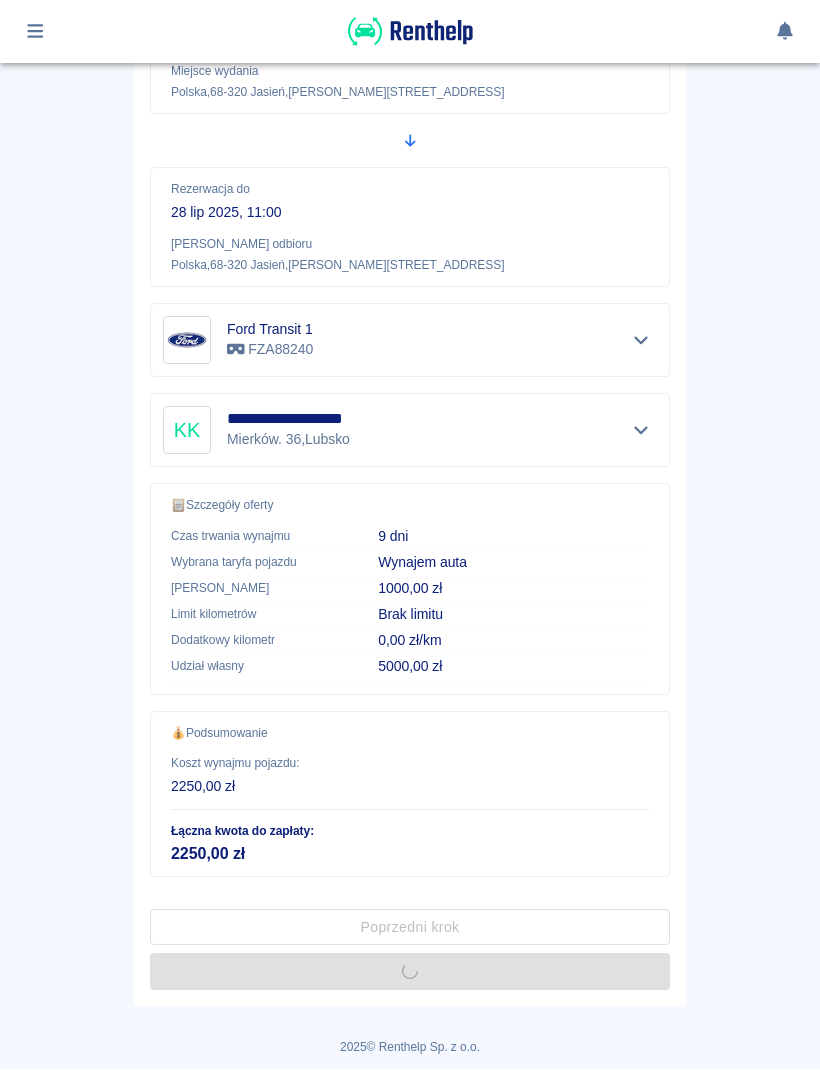 scroll, scrollTop: 0, scrollLeft: 0, axis: both 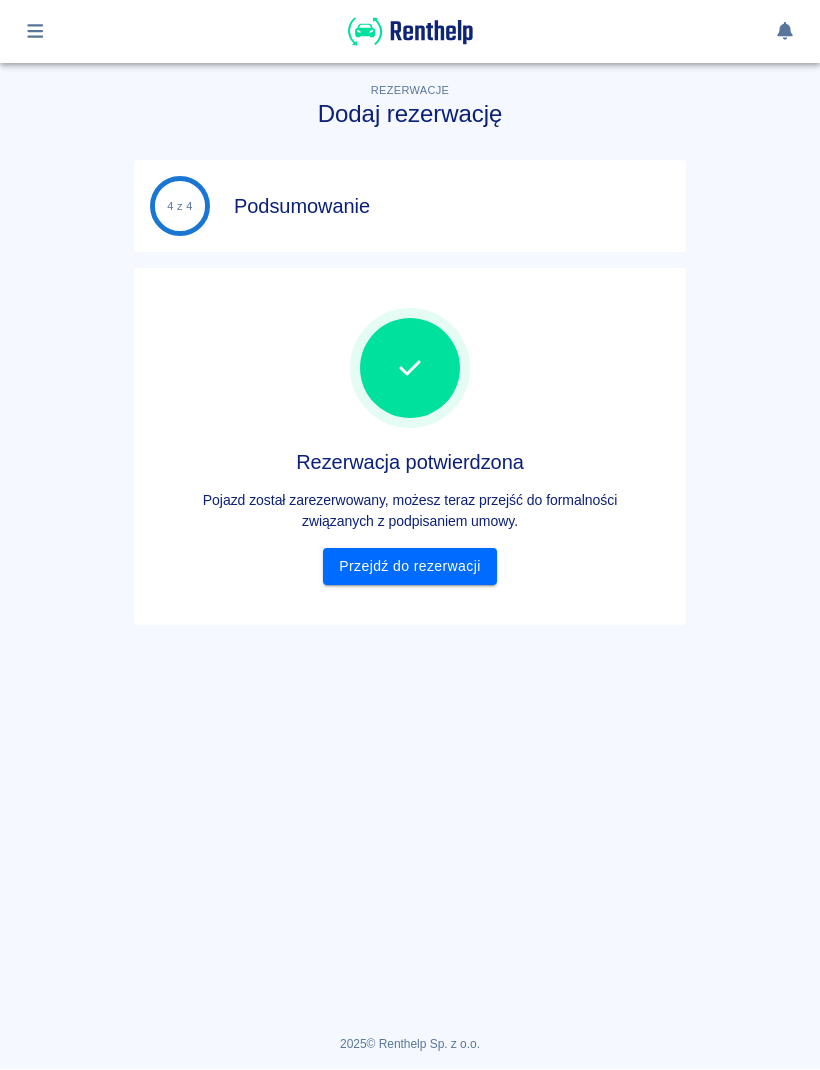 click on "Przejdź do rezerwacji" at bounding box center (409, 567) 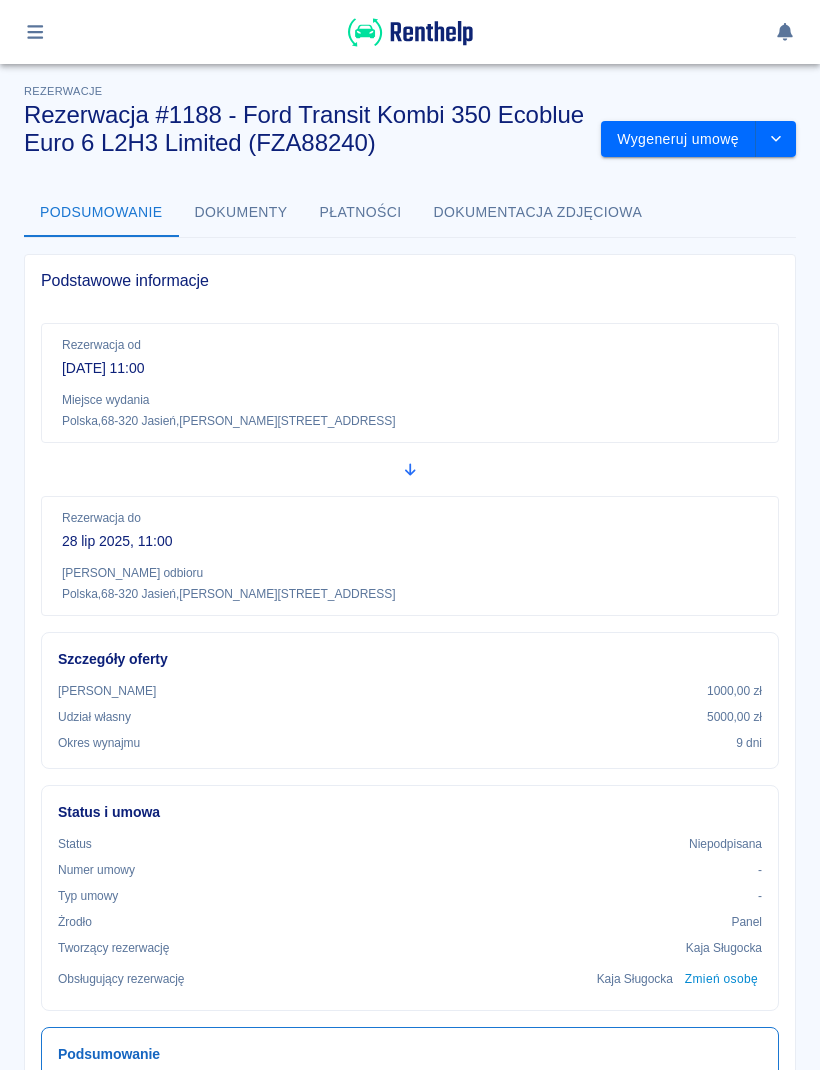 click on "Wygeneruj umowę" at bounding box center (678, 139) 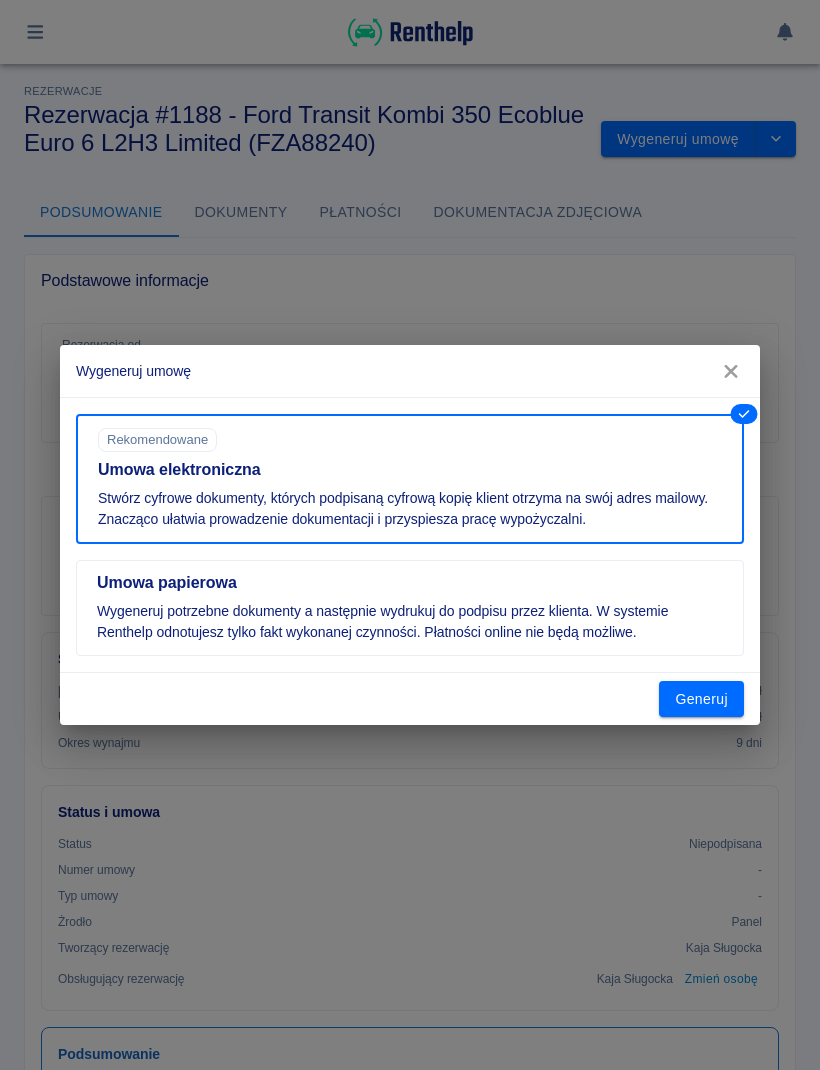 click on "Generuj" at bounding box center [701, 699] 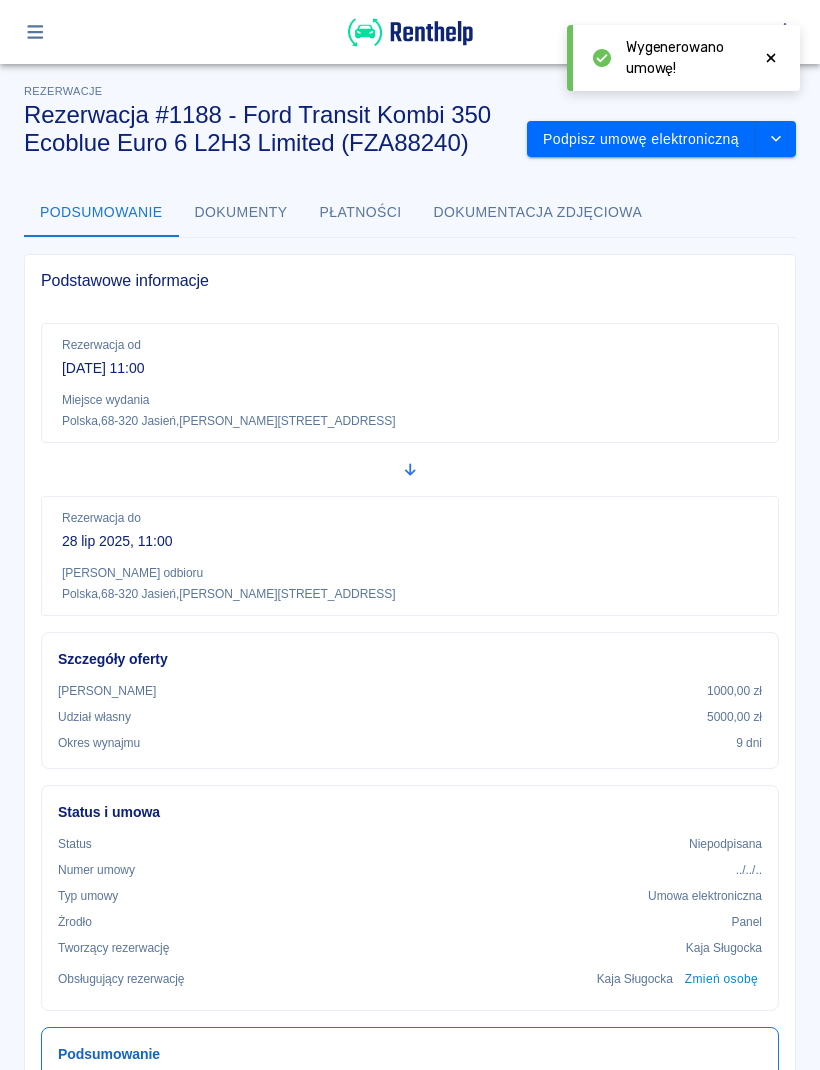 scroll, scrollTop: 0, scrollLeft: 0, axis: both 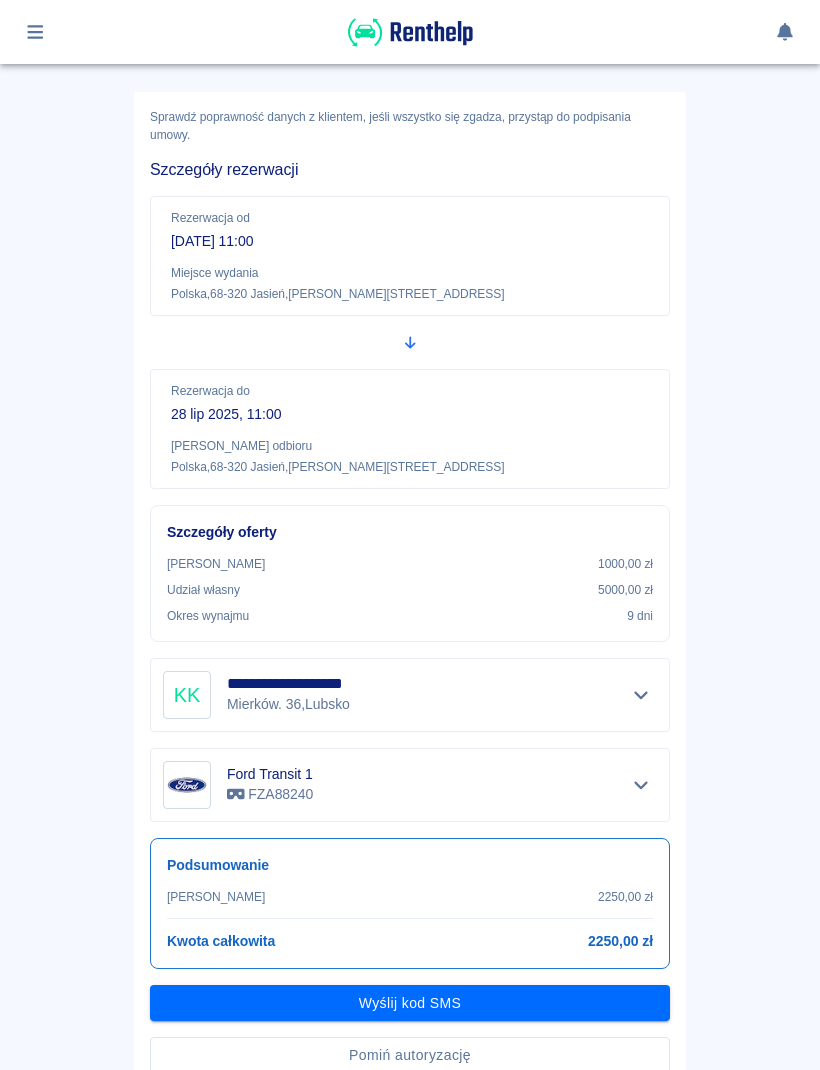 click on "Kwota całkowita 2250,00 zł" at bounding box center [410, 941] 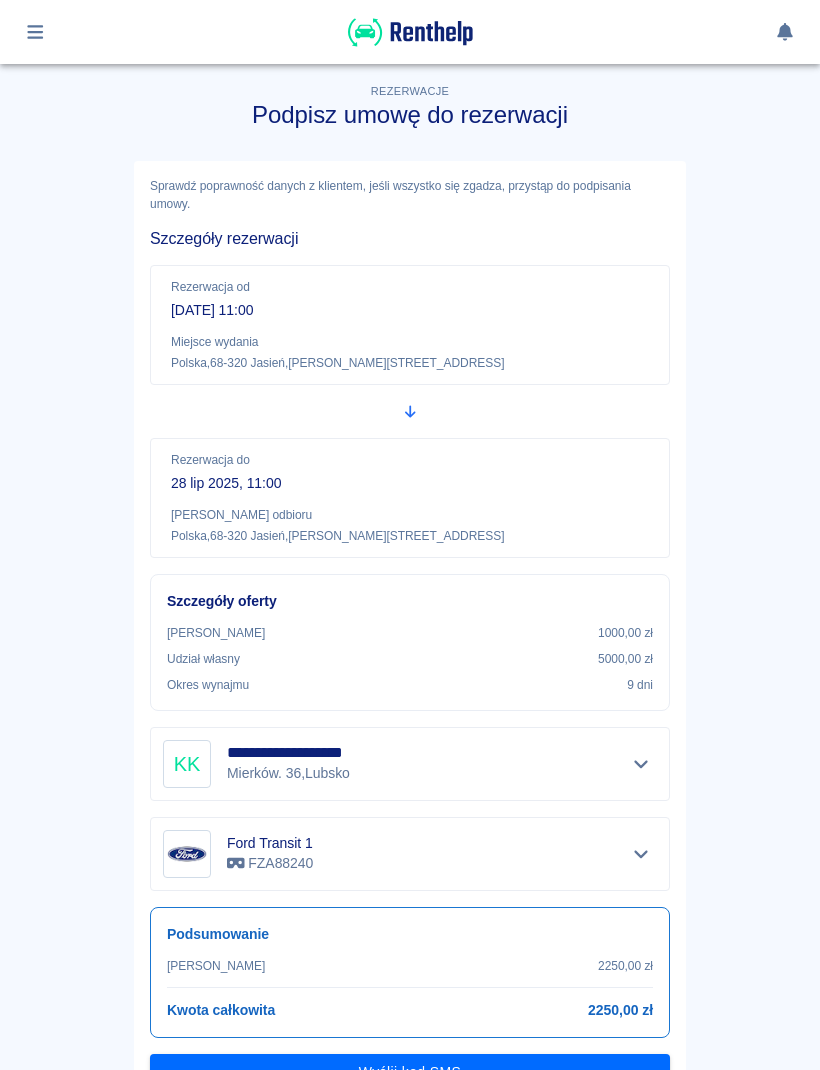 scroll, scrollTop: 34, scrollLeft: 0, axis: vertical 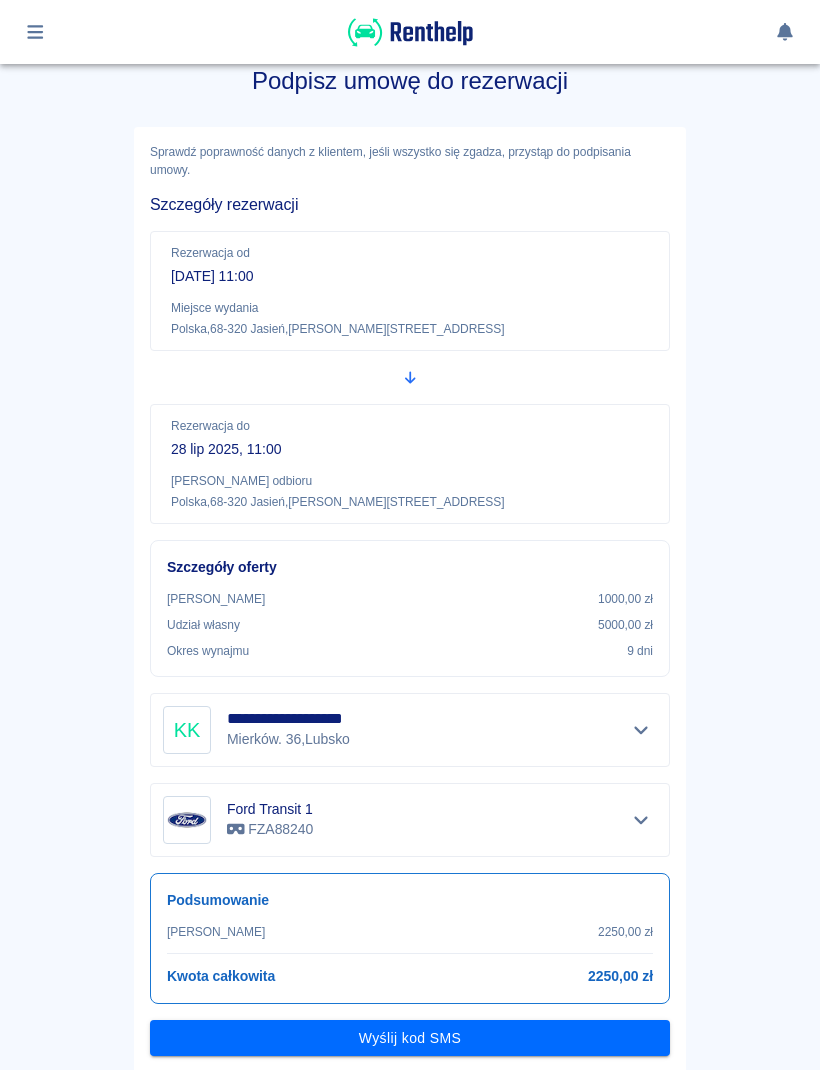click on "Wyślij kod SMS" at bounding box center [410, 1038] 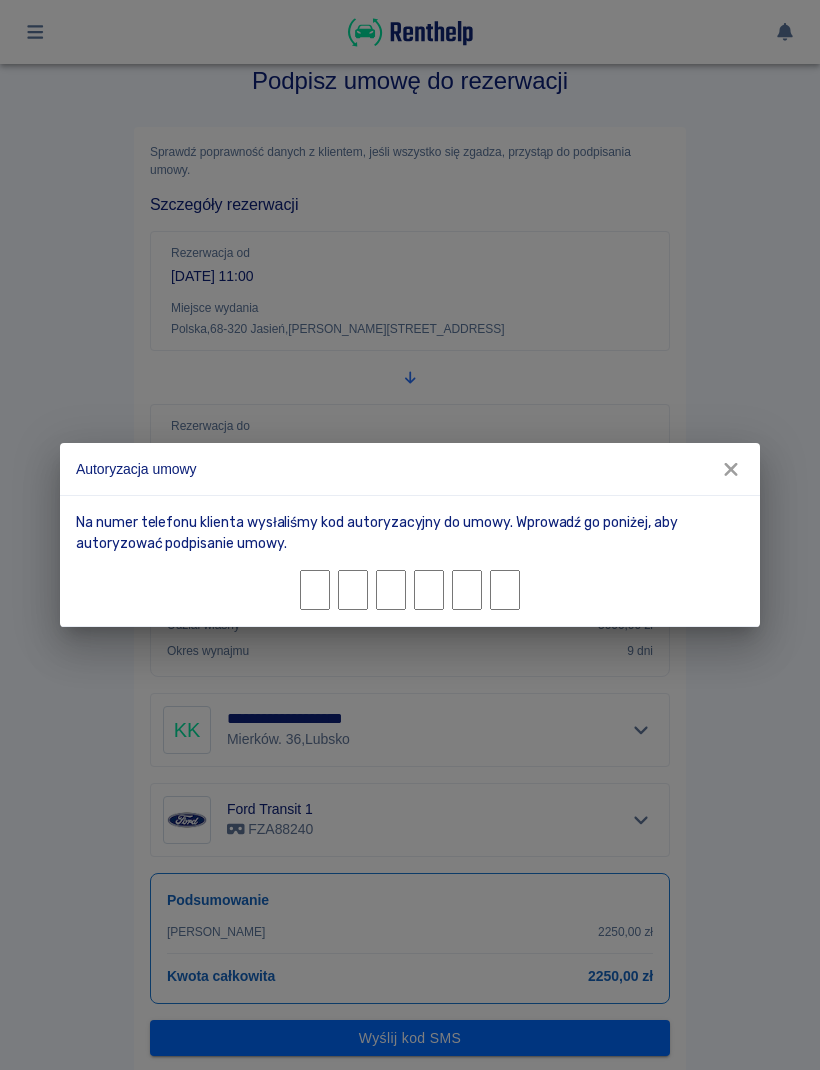 click at bounding box center [315, 590] 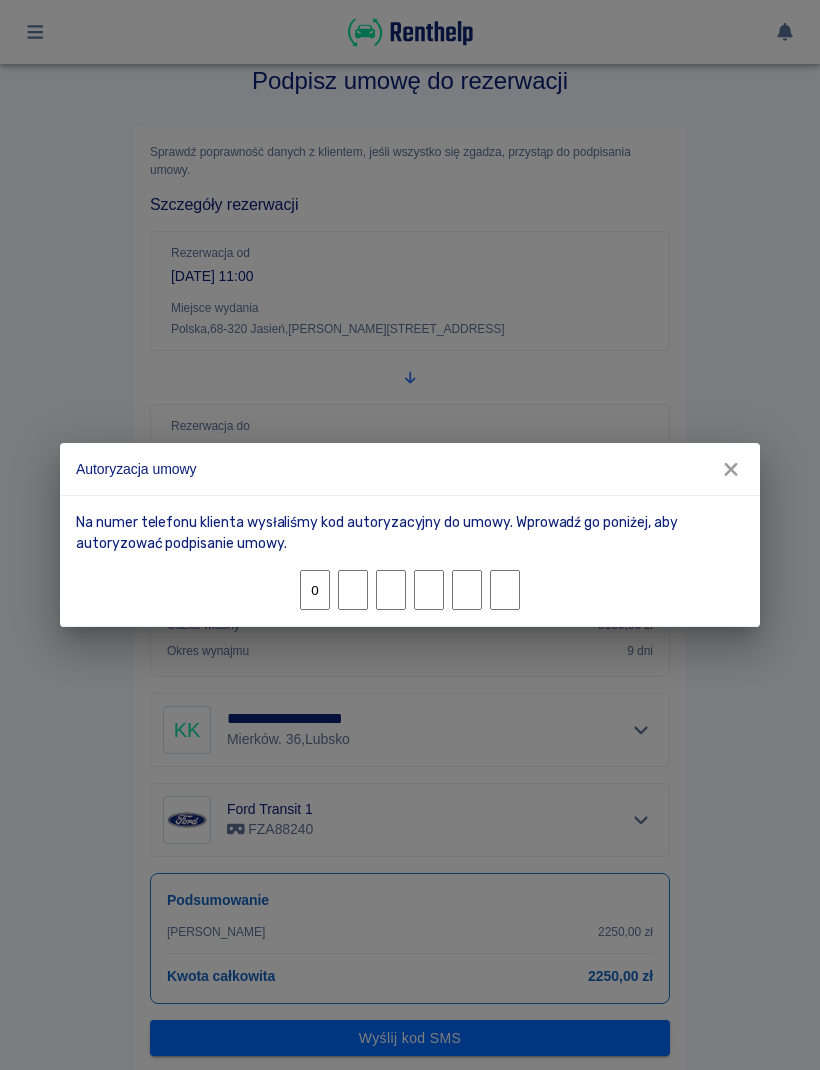 type on "1" 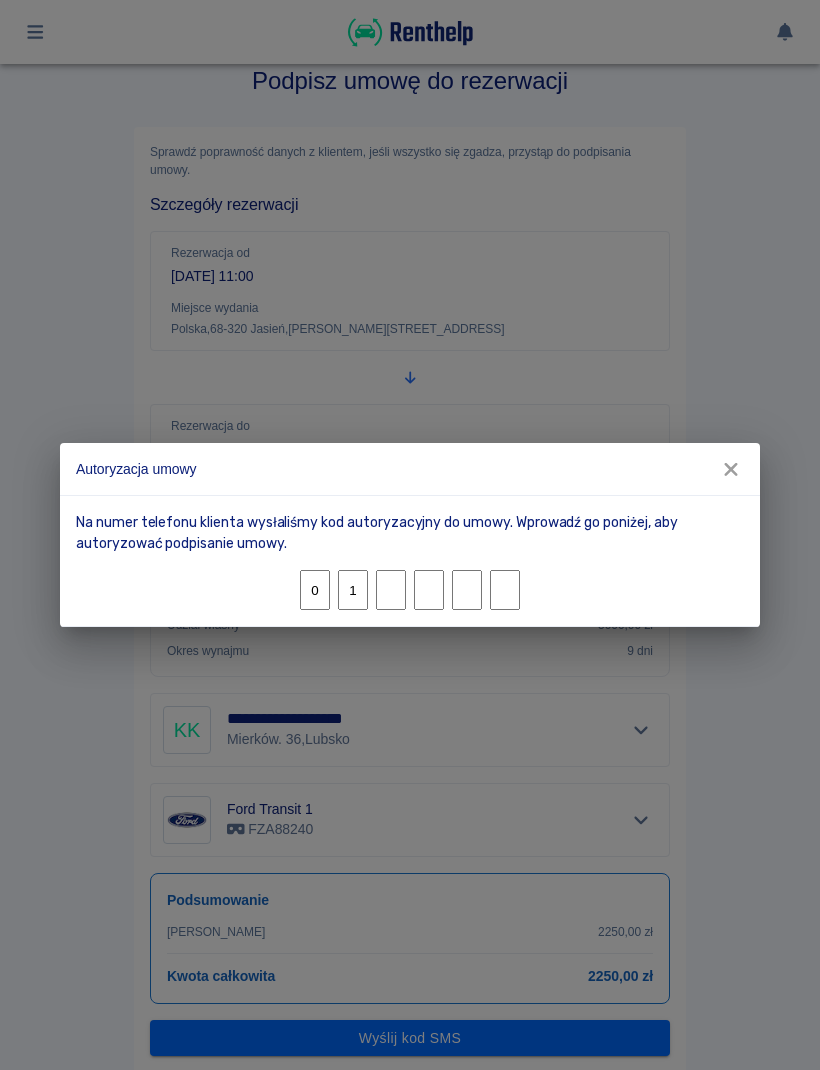 type on "0" 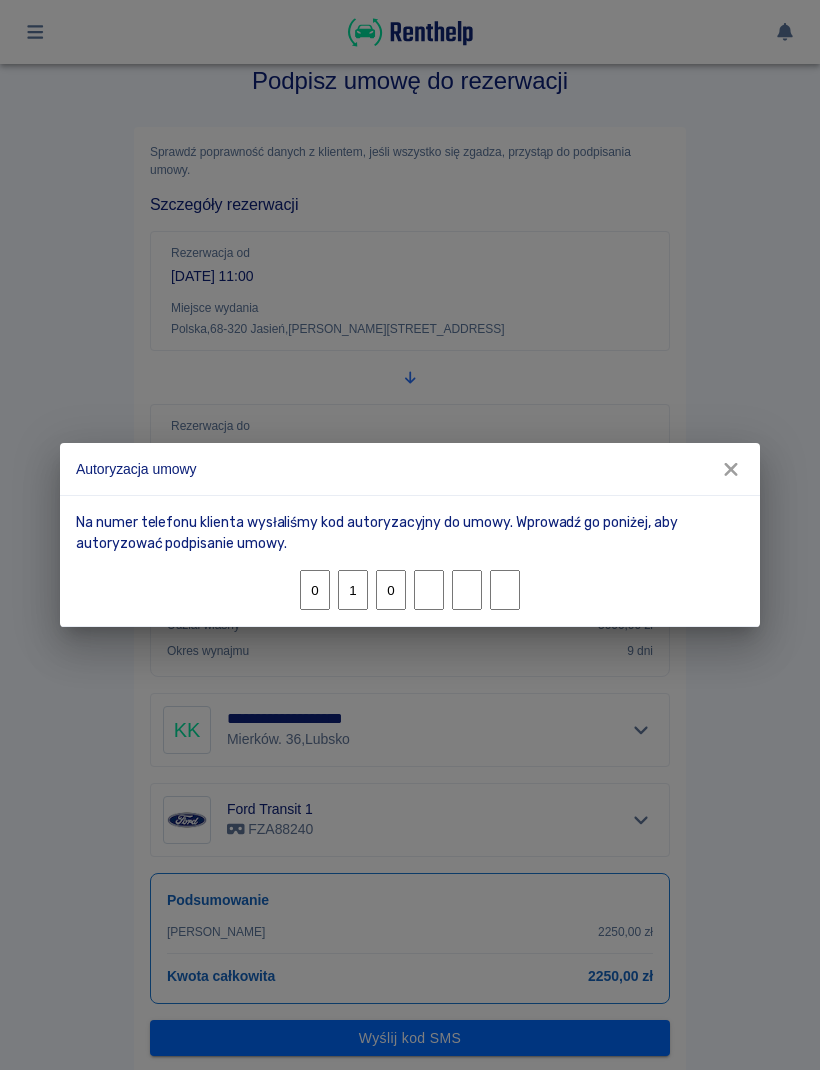 type on "2" 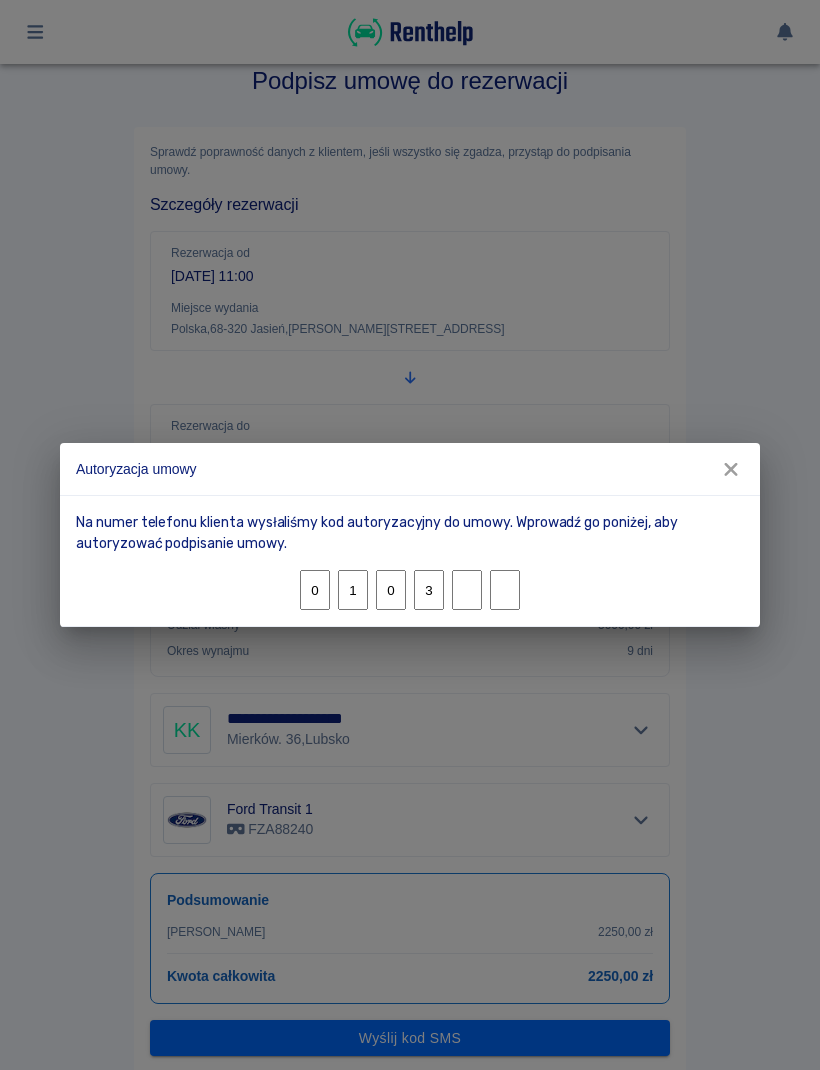 type on "5" 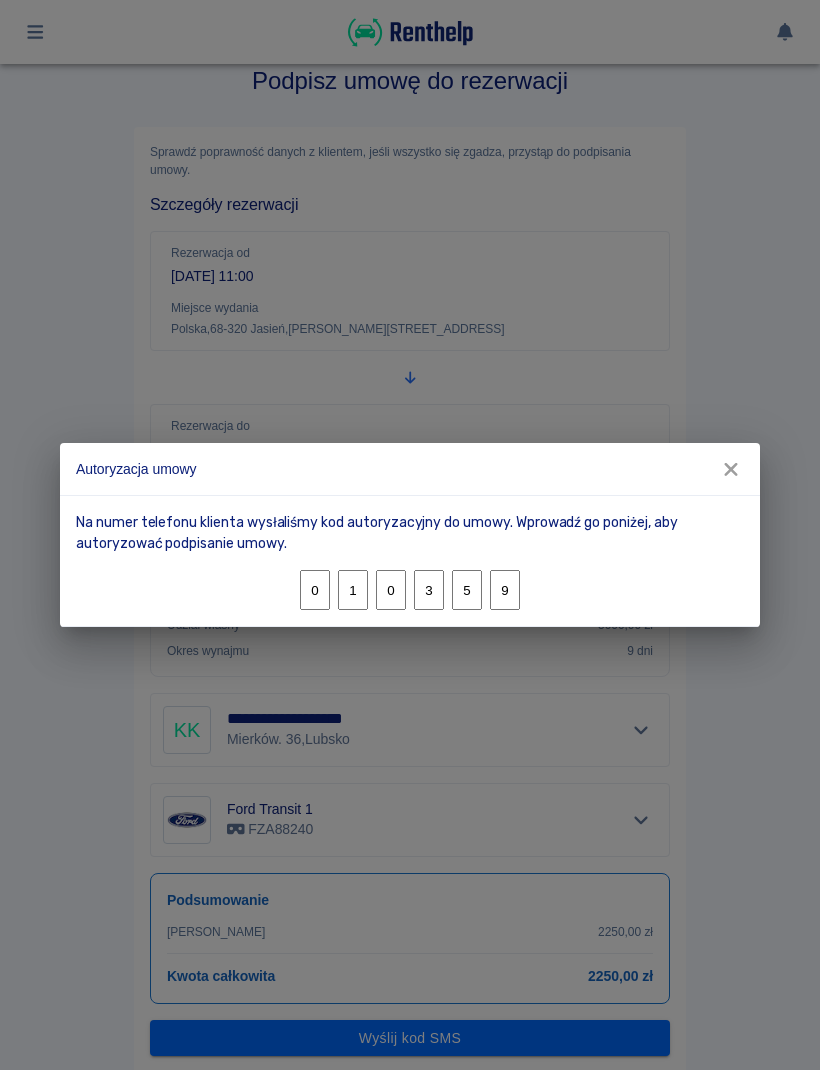 type on "9" 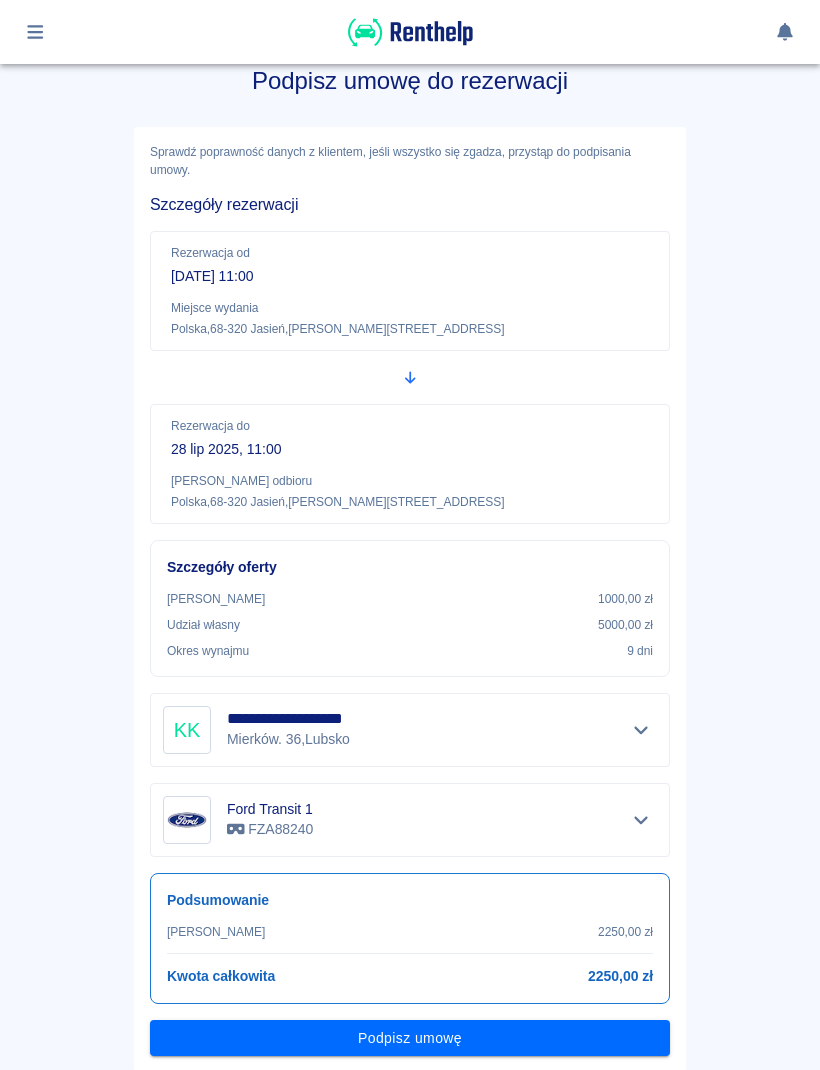 click on "Podpisz umowę" at bounding box center [410, 1038] 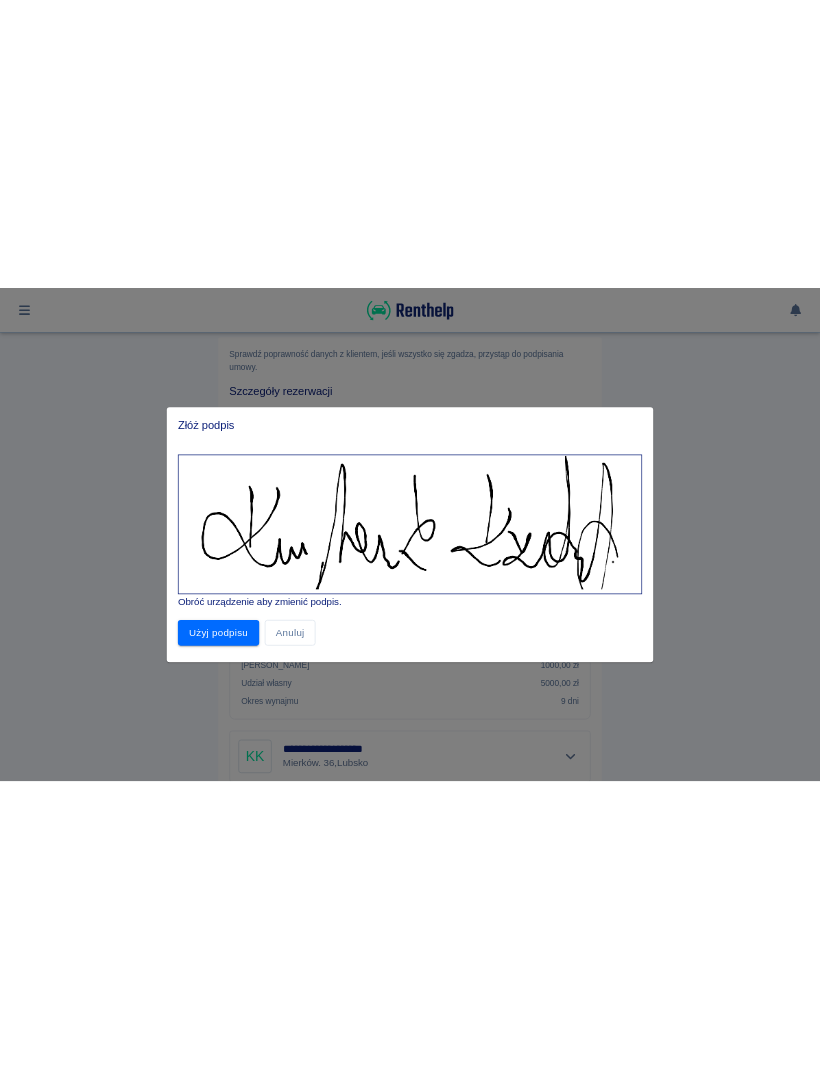 scroll, scrollTop: 0, scrollLeft: 0, axis: both 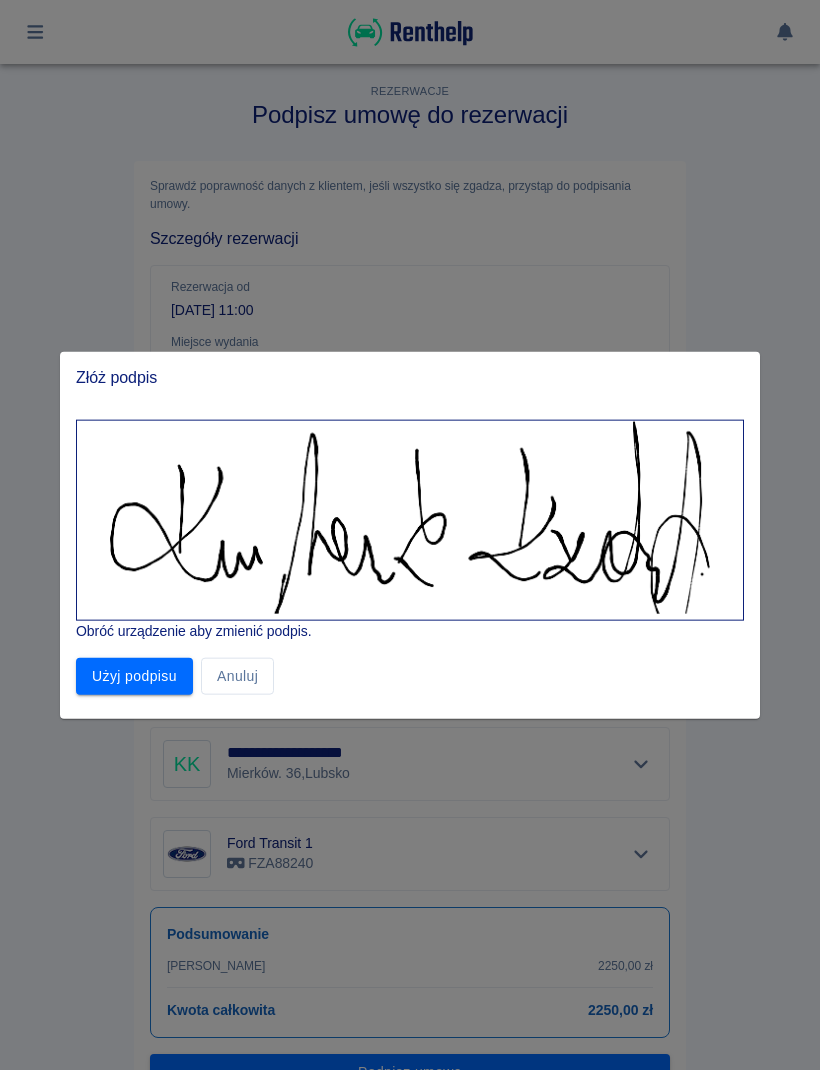 click on "Użyj podpisu" at bounding box center [134, 676] 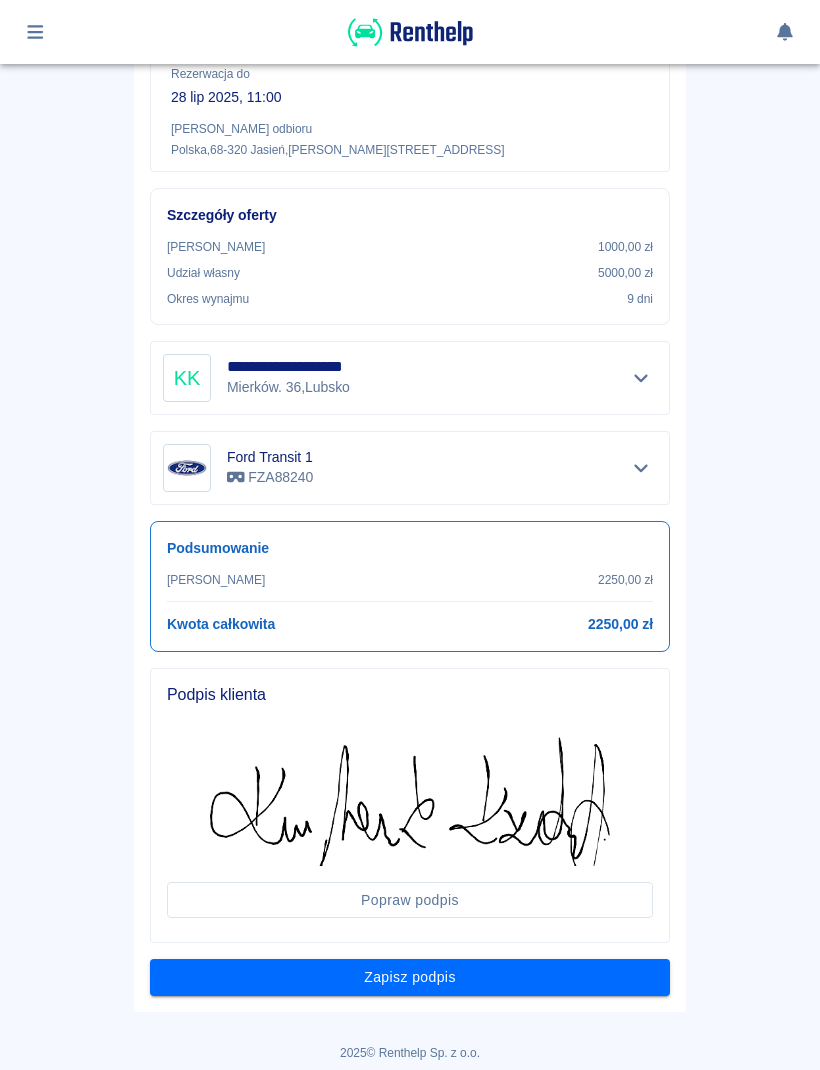 scroll, scrollTop: 384, scrollLeft: 0, axis: vertical 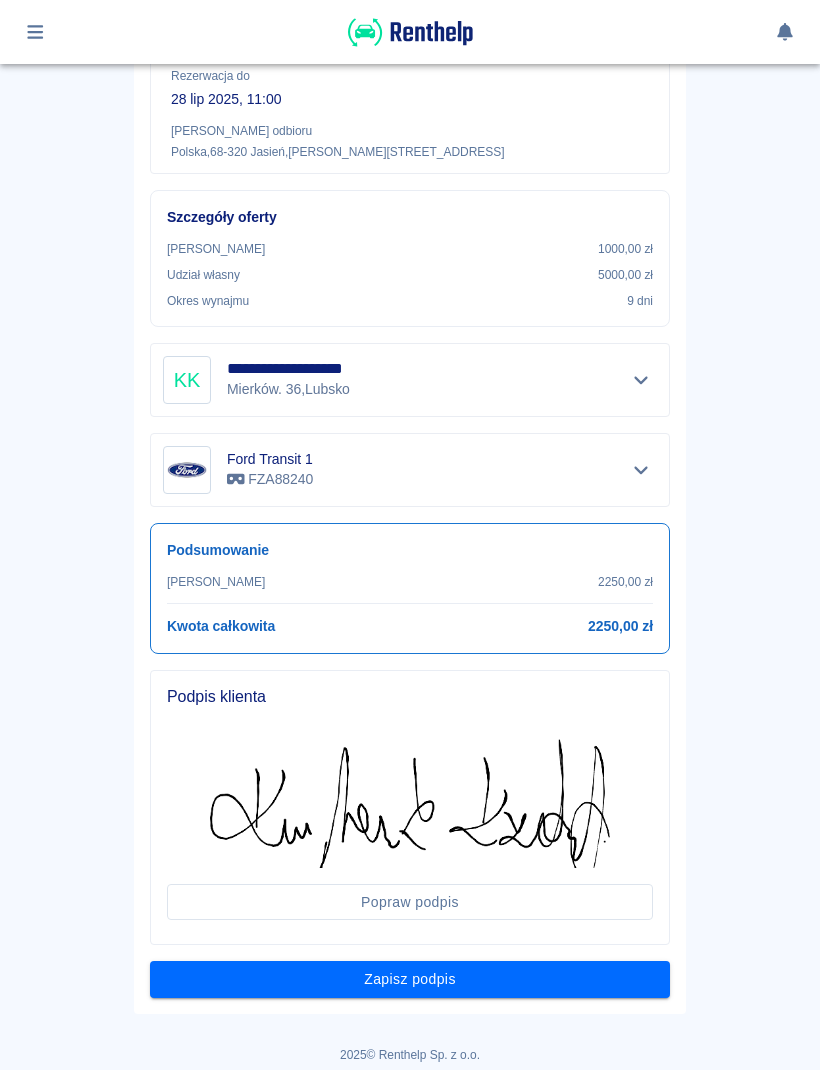 click on "Zapisz podpis" at bounding box center [410, 979] 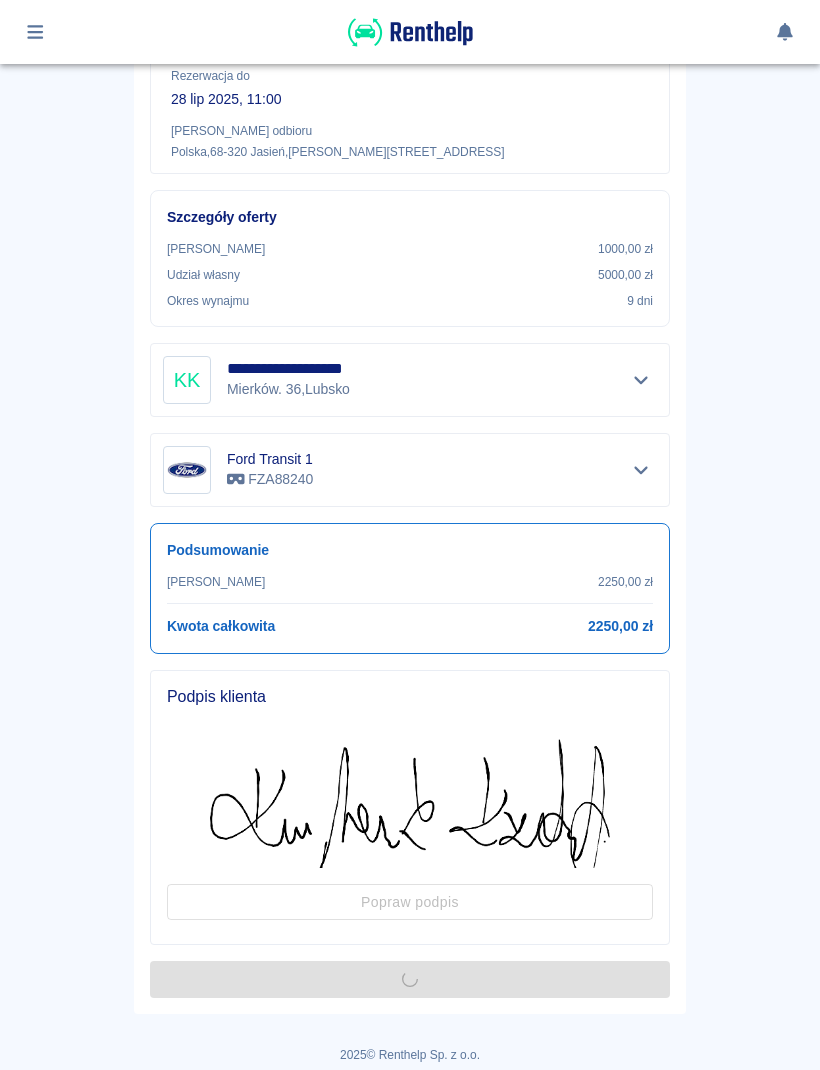scroll, scrollTop: 0, scrollLeft: 0, axis: both 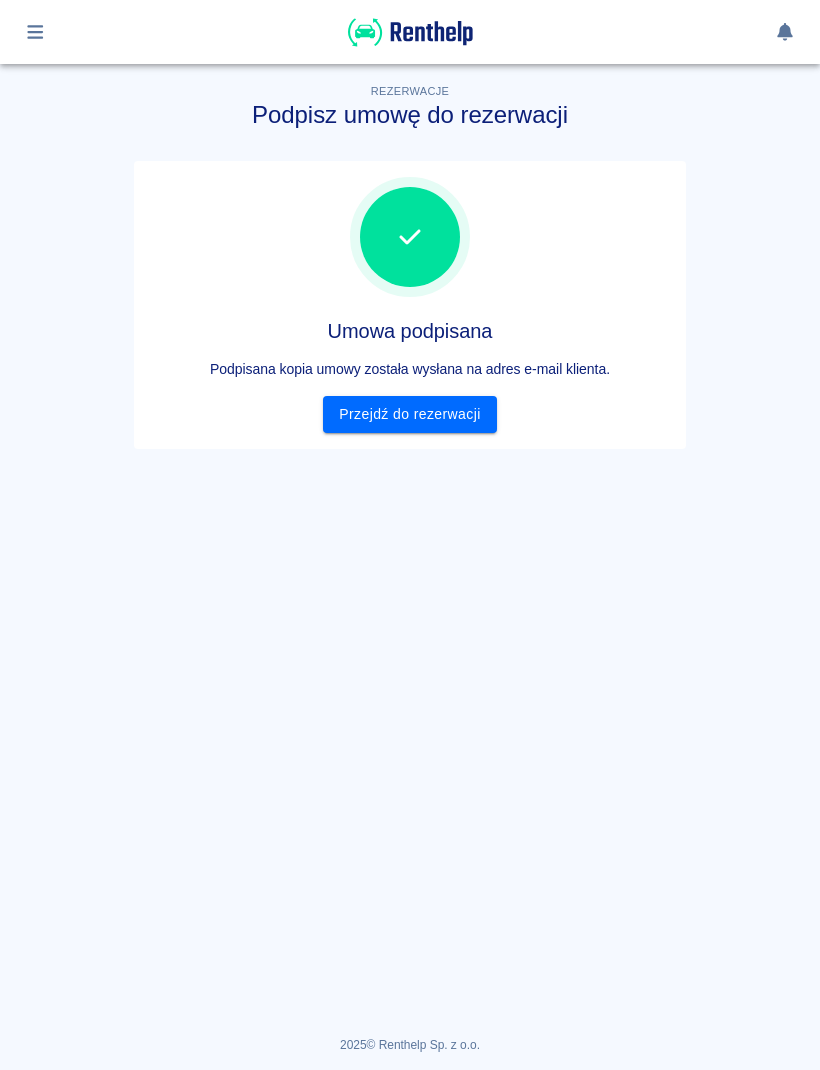 click on "Przejdź do rezerwacji" at bounding box center [409, 414] 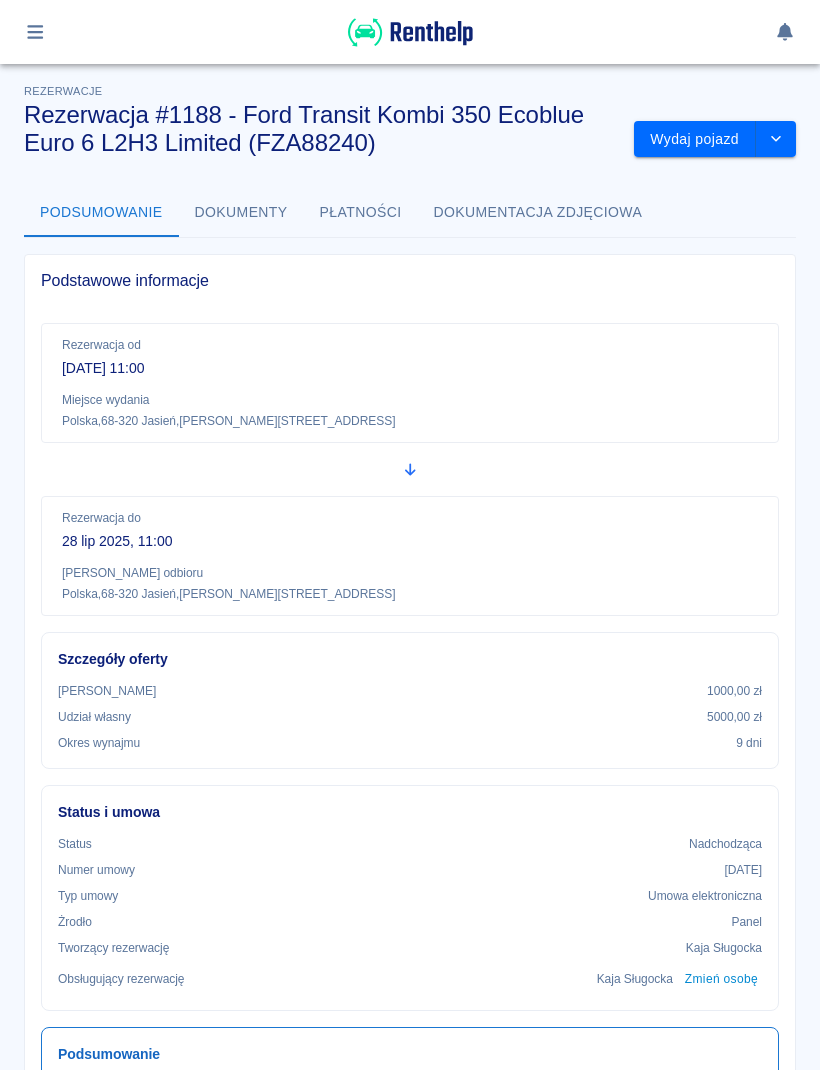 click on "Wydaj pojazd" at bounding box center [695, 139] 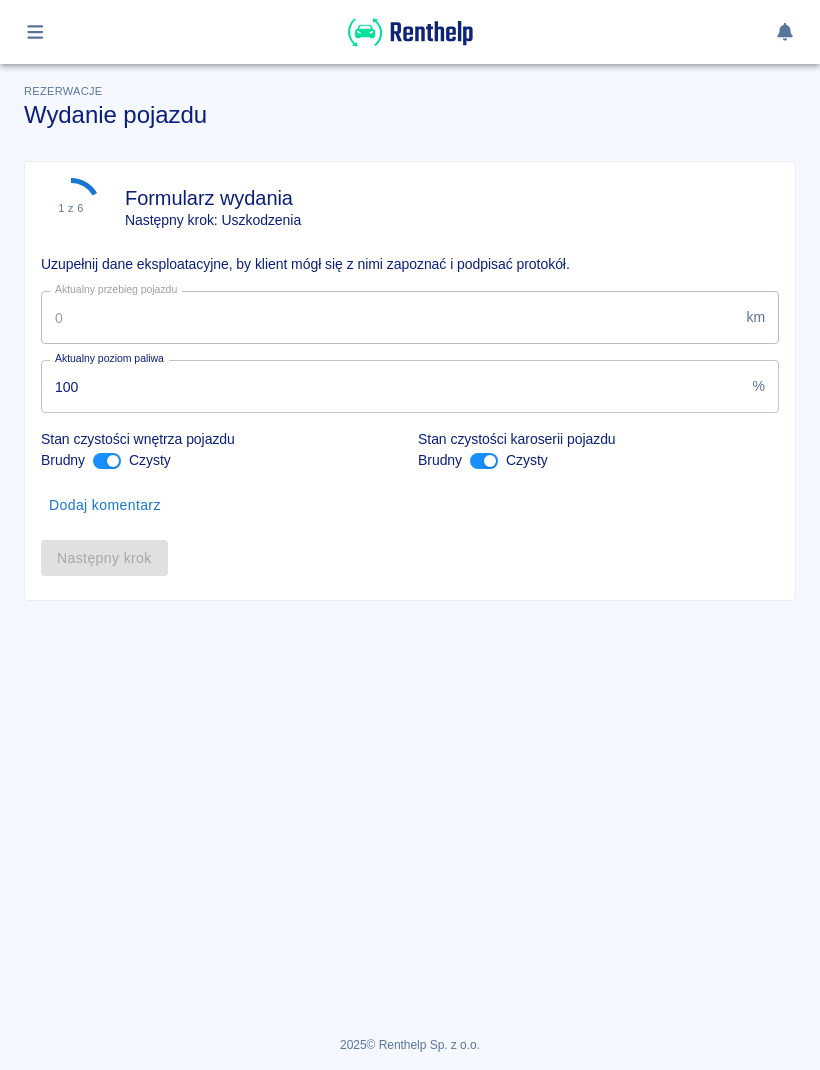 type on "117062" 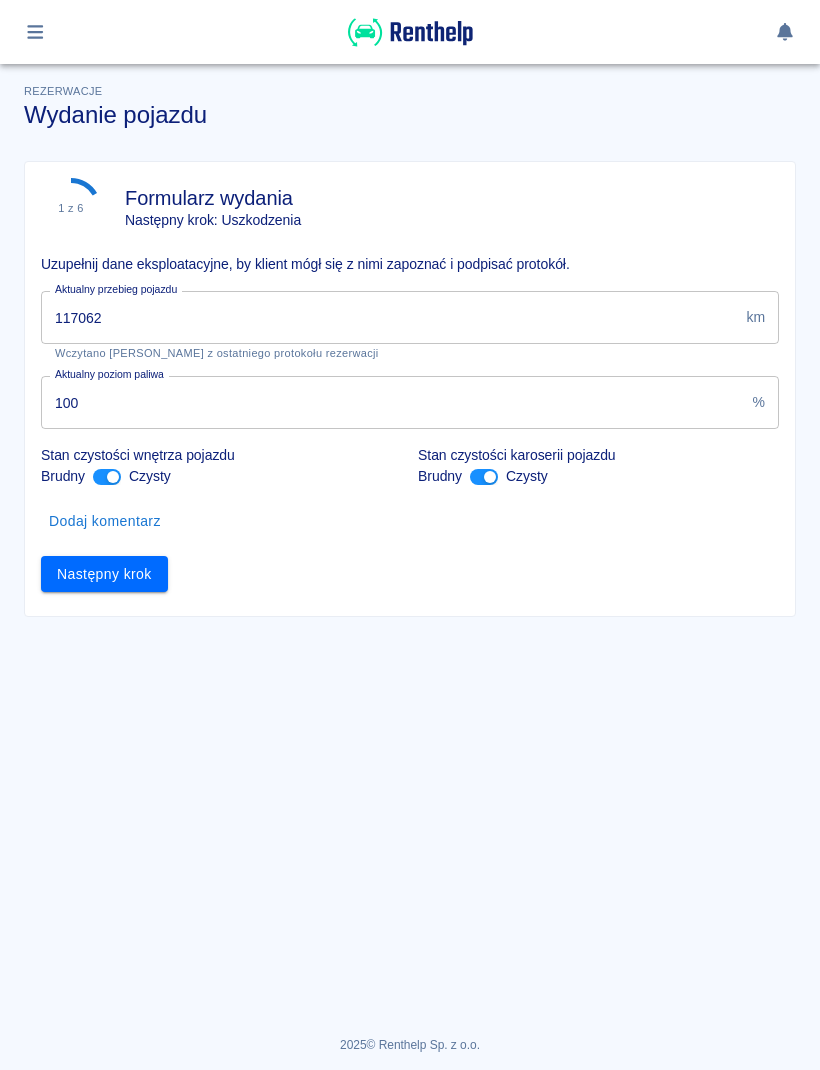click on "Następny krok" at bounding box center (104, 574) 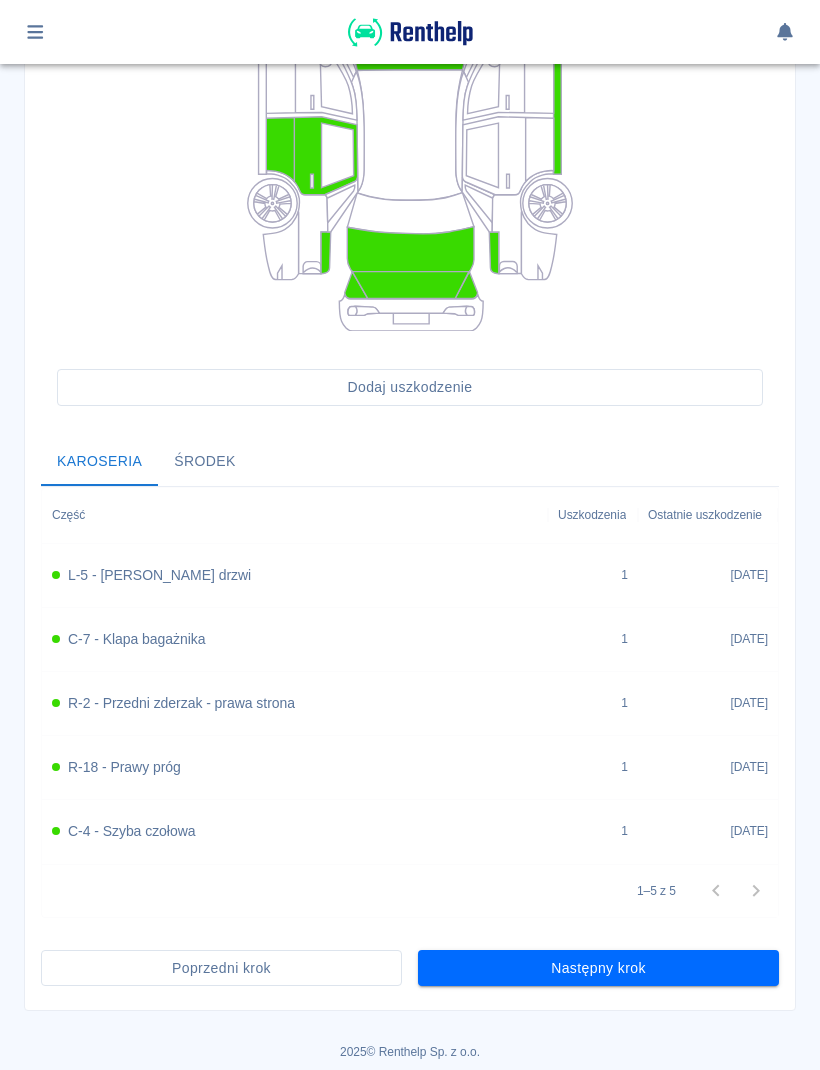 scroll, scrollTop: 395, scrollLeft: 0, axis: vertical 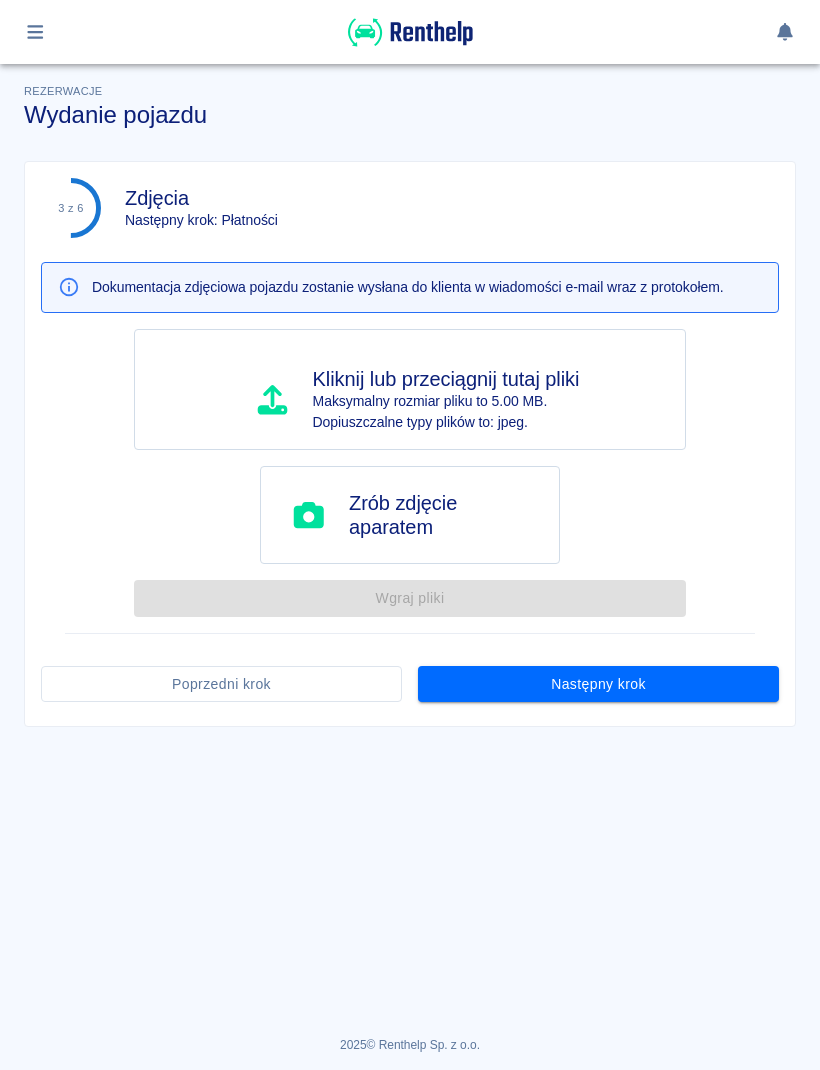 click on "Następny krok" at bounding box center (598, 684) 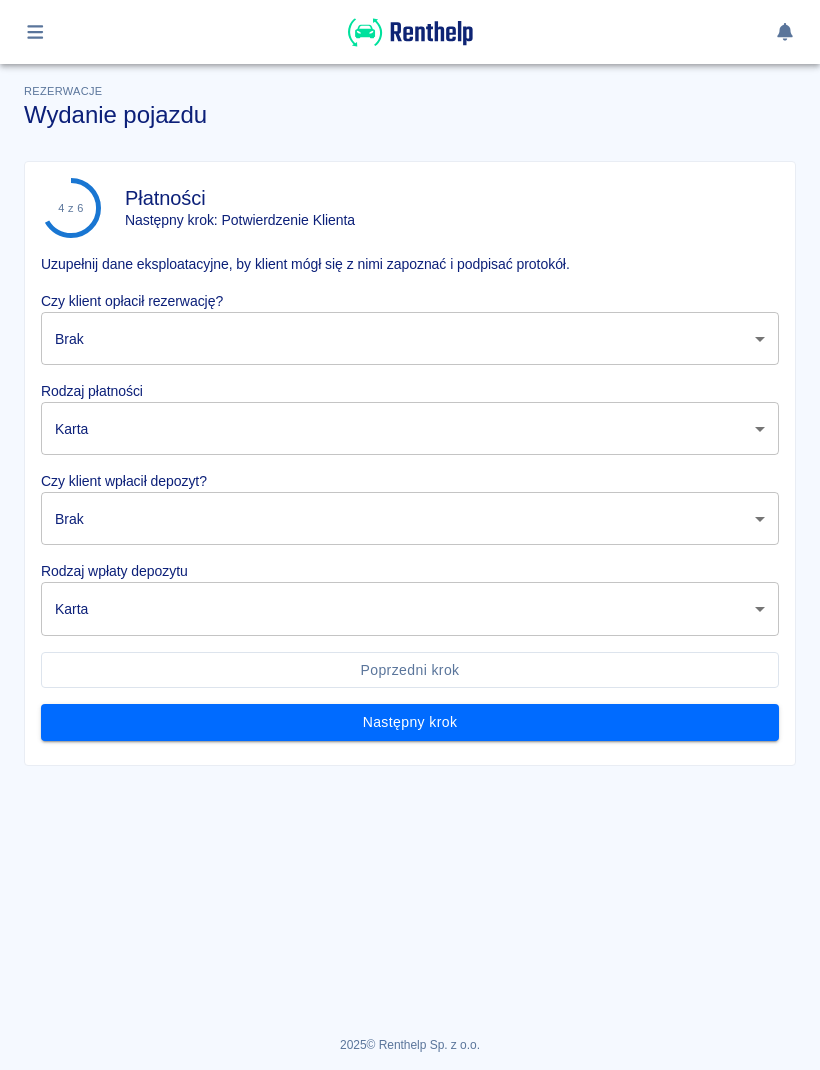 click on "Używamy plików Cookies, by zapewnić Ci najlepsze możliwe doświadczenie. Aby dowiedzieć się więcej, zapoznaj się z naszą Polityką Prywatności.  Polityka Prywatności Rozumiem Rezerwacje Wydanie pojazdu 4 z 6 Płatności Następny krok: Potwierdzenie Klienta Uzupełnij dane eksploatacyjne, by klient mógł się z nimi zapoznać i podpisać protokół. Czy klient opłacił rezerwację? Brak none ​ Rodzaj płatności Karta card ​ Czy klient wpłacił depozyt? Brak none ​ Rodzaj wpłaty depozytu Karta terminal_card_authorization ​ Poprzedni krok Następny krok 2025  © Renthelp Sp. z o.o. Wydanie pojazdu | Renthelp" at bounding box center (410, 535) 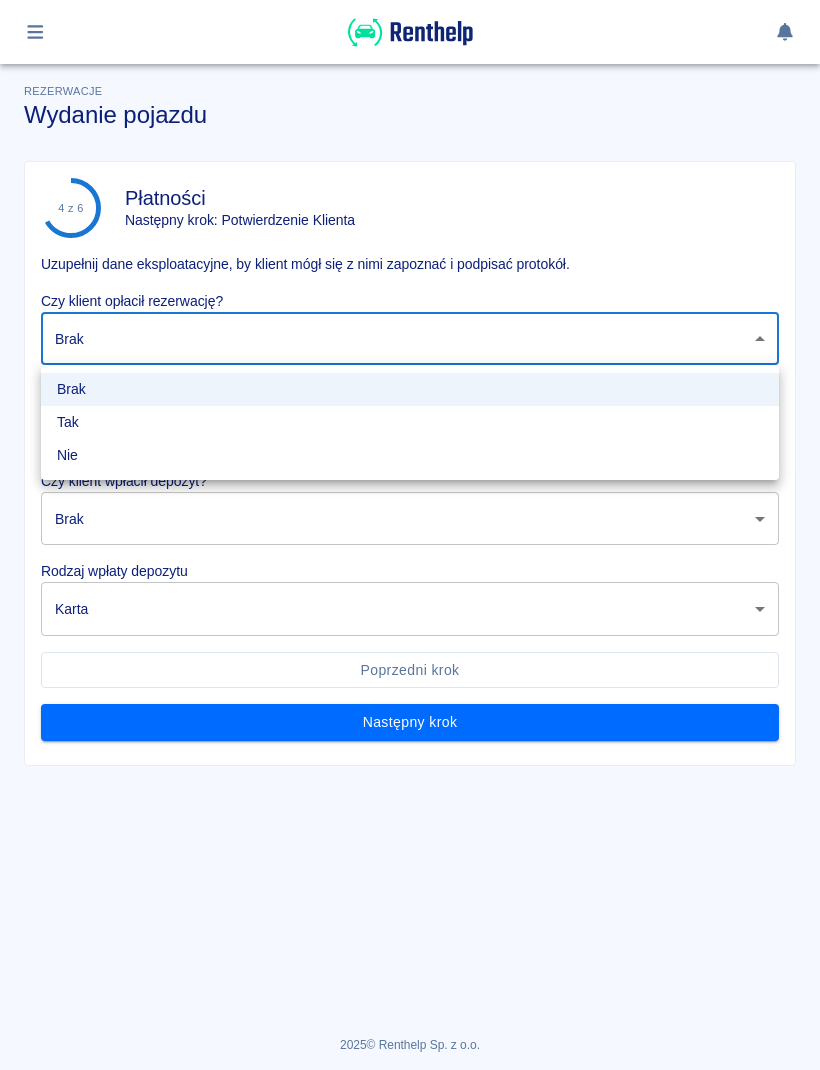 click on "Tak" at bounding box center [410, 422] 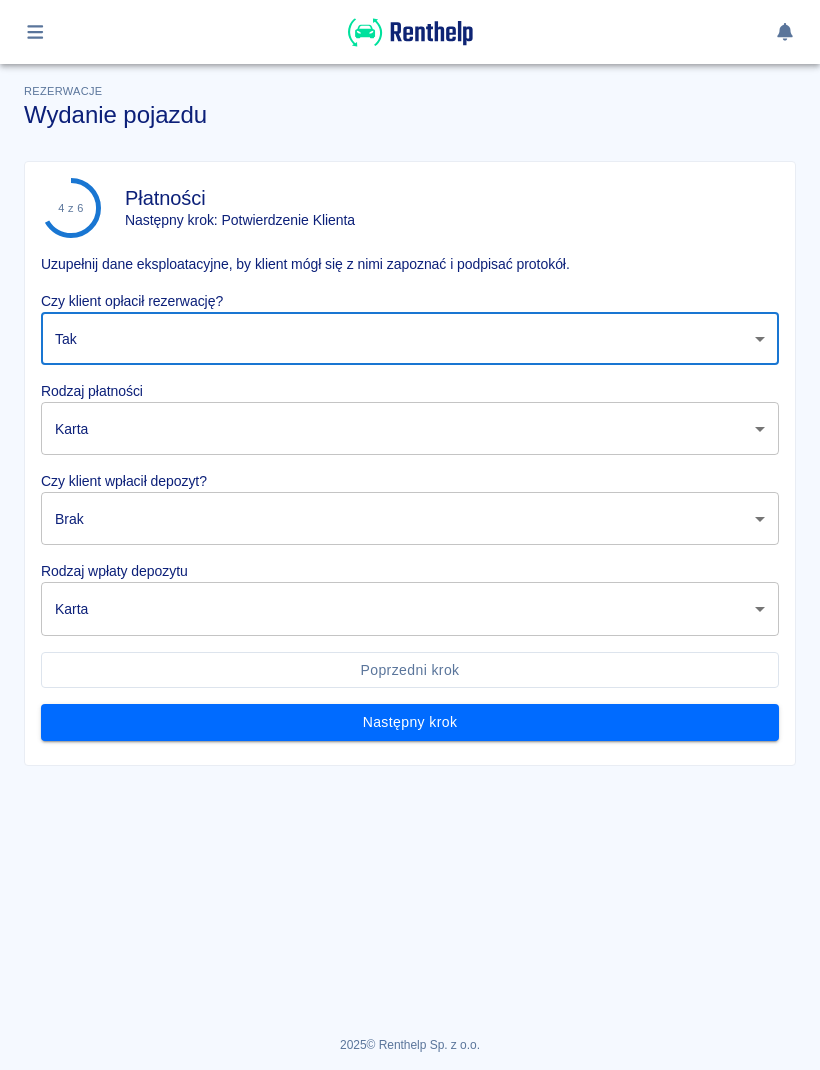 click on "Używamy plików Cookies, by zapewnić Ci najlepsze możliwe doświadczenie. Aby dowiedzieć się więcej, zapoznaj się z naszą Polityką Prywatności.  Polityka Prywatności Rozumiem Rezerwacje Wydanie pojazdu 4 z 6 Płatności Następny krok: Potwierdzenie Klienta Uzupełnij dane eksploatacyjne, by klient mógł się z nimi zapoznać i podpisać protokół. Czy klient opłacił rezerwację? Tak true ​ Rodzaj płatności Karta card ​ Czy klient wpłacił depozyt? Brak none ​ Rodzaj wpłaty depozytu Karta terminal_card_authorization ​ Poprzedni krok Następny krok 2025  © Renthelp Sp. z o.o. Wydanie pojazdu | Renthelp" at bounding box center [410, 535] 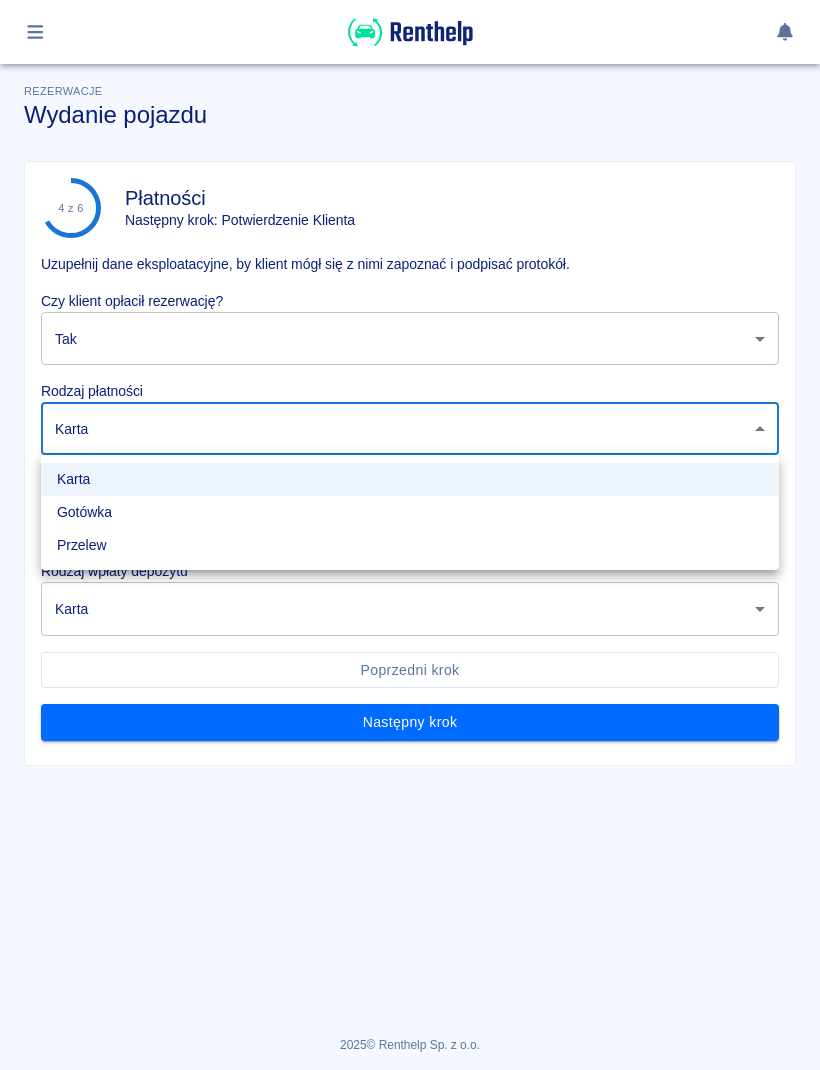 click on "Gotówka" at bounding box center (410, 512) 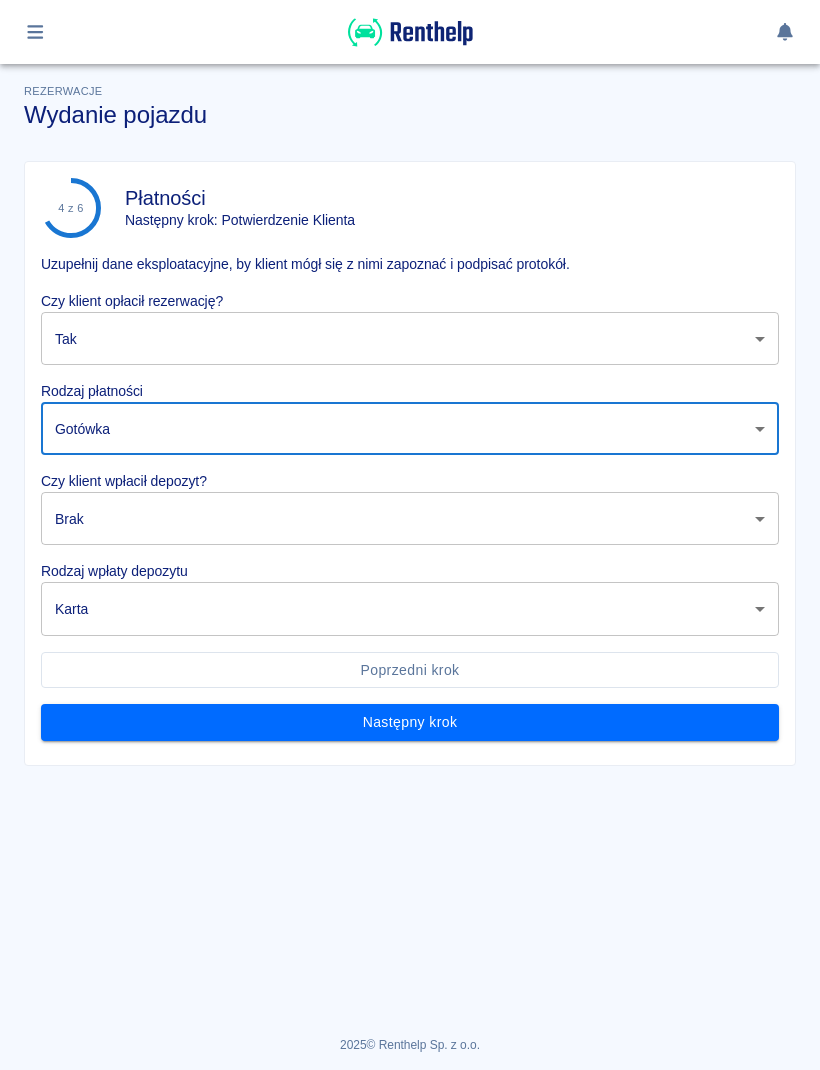 click on "Używamy plików Cookies, by zapewnić Ci najlepsze możliwe doświadczenie. Aby dowiedzieć się więcej, zapoznaj się z naszą Polityką Prywatności.  Polityka Prywatności Rozumiem Rezerwacje Wydanie pojazdu 4 z 6 Płatności Następny krok: Potwierdzenie Klienta Uzupełnij dane eksploatacyjne, by klient mógł się z nimi zapoznać i podpisać protokół. Czy klient opłacił rezerwację? Tak true ​ Rodzaj płatności Gotówka cash ​ Czy klient wpłacił depozyt? Brak none ​ Rodzaj wpłaty depozytu Karta terminal_card_authorization ​ Poprzedni krok Następny krok 2025  © Renthelp Sp. z o.o. Wydanie pojazdu | Renthelp" at bounding box center [410, 535] 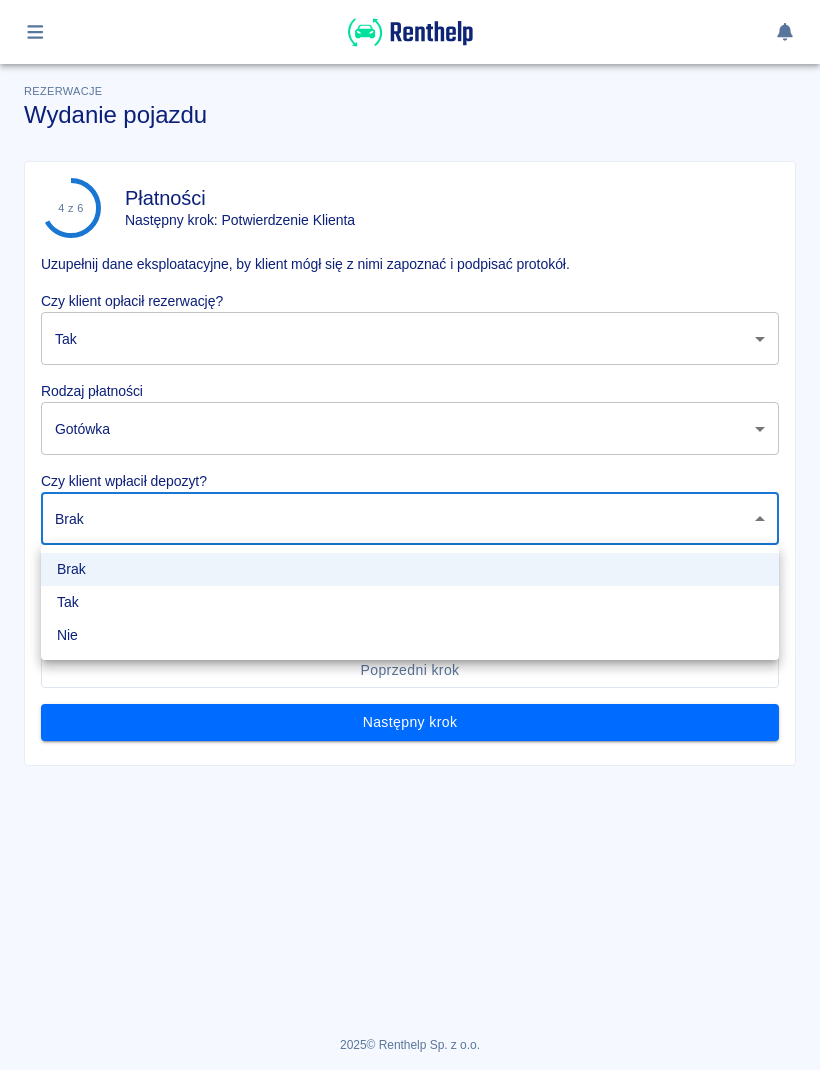 click on "Tak" at bounding box center [410, 602] 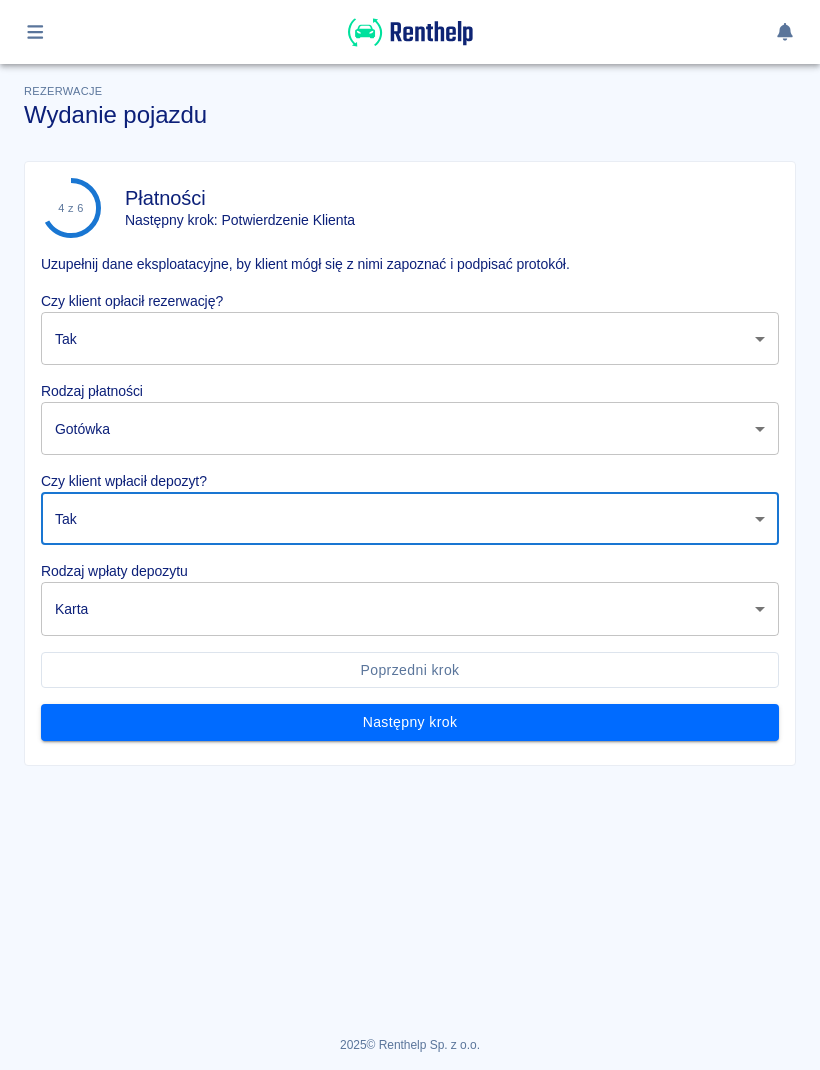 click on "Używamy plików Cookies, by zapewnić Ci najlepsze możliwe doświadczenie. Aby dowiedzieć się więcej, zapoznaj się z naszą Polityką Prywatności.  Polityka Prywatności Rozumiem Rezerwacje Wydanie pojazdu 4 z 6 Płatności Następny krok: Potwierdzenie Klienta Uzupełnij dane eksploatacyjne, by klient mógł się z nimi zapoznać i podpisać protokół. Czy klient opłacił rezerwację? Tak true ​ Rodzaj płatności Gotówka cash ​ Czy klient wpłacił depozyt? Tak true ​ Rodzaj wpłaty depozytu Karta terminal_card_authorization ​ Poprzedni krok Następny krok 2025  © Renthelp Sp. z o.o. Wydanie pojazdu | Renthelp Brak Tak Nie" at bounding box center (410, 535) 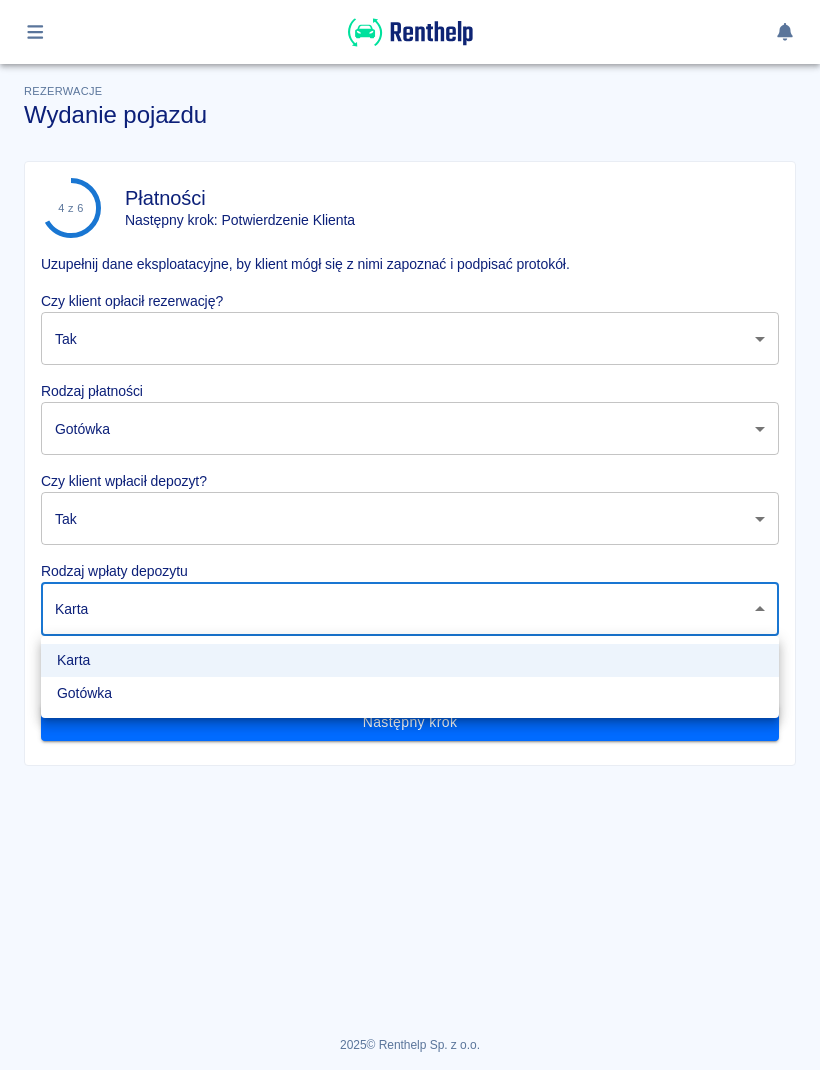 click on "Gotówka" at bounding box center [410, 693] 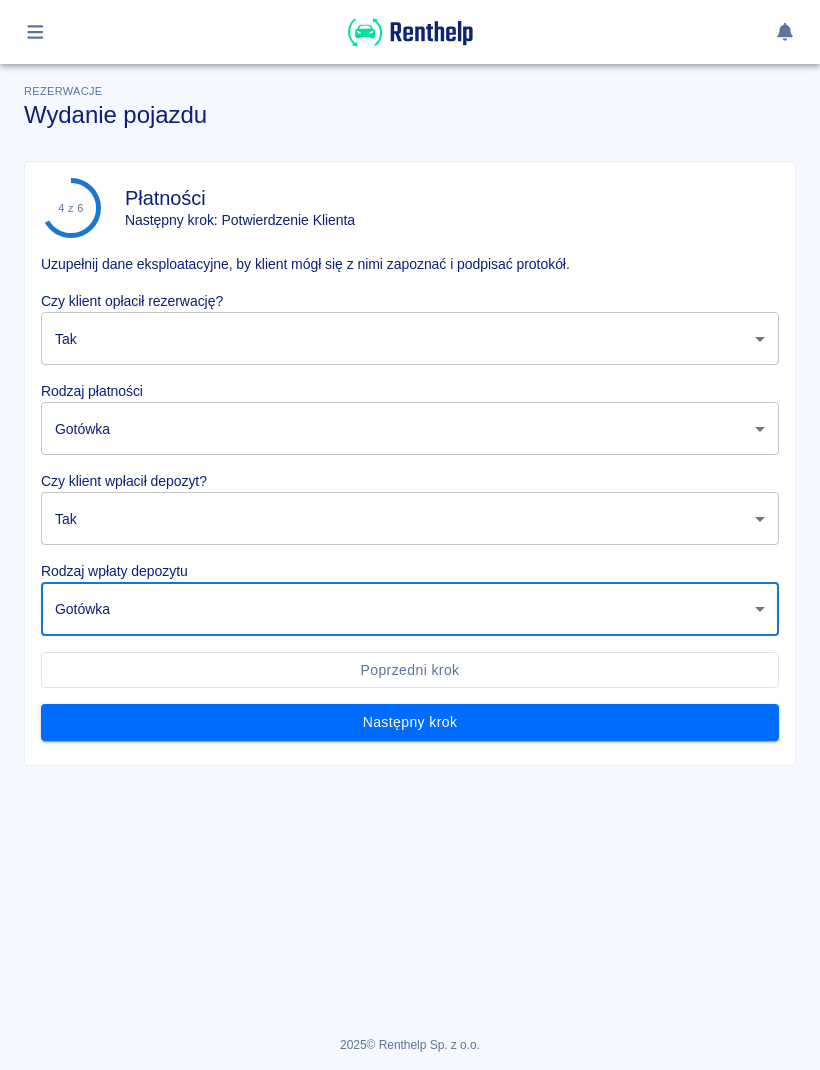 click on "Następny krok" at bounding box center (410, 722) 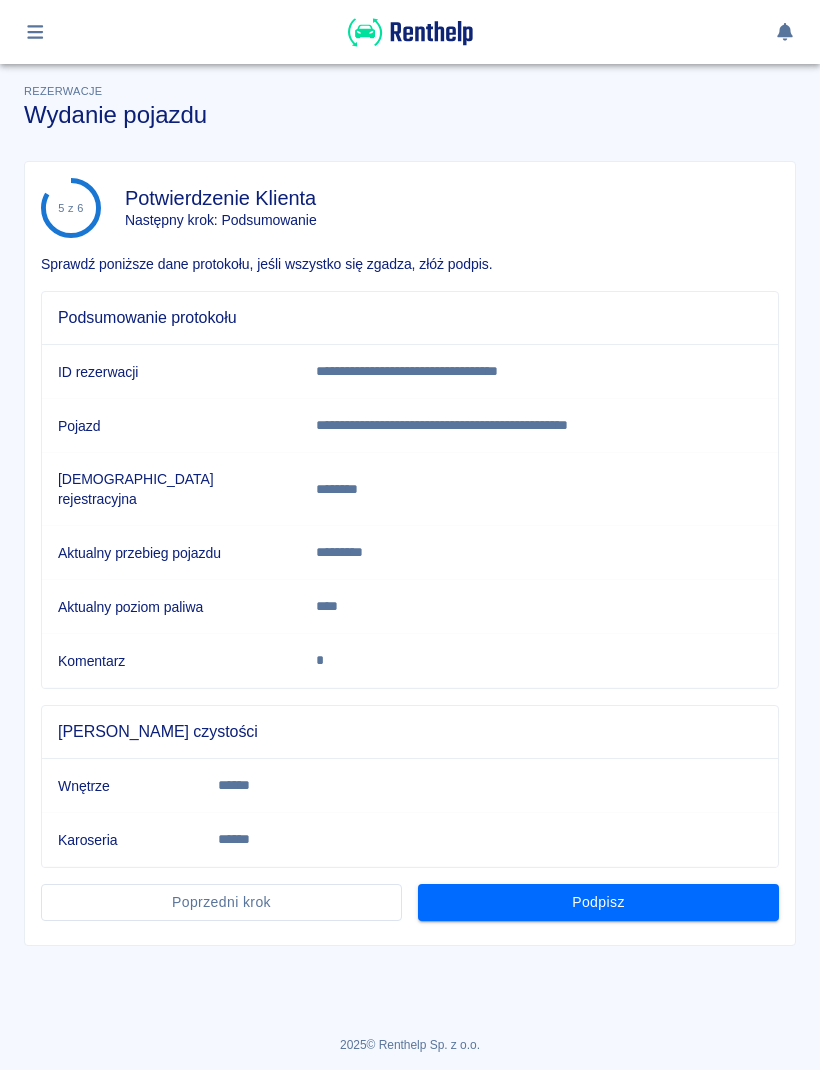 click on "Podpisz" at bounding box center [598, 902] 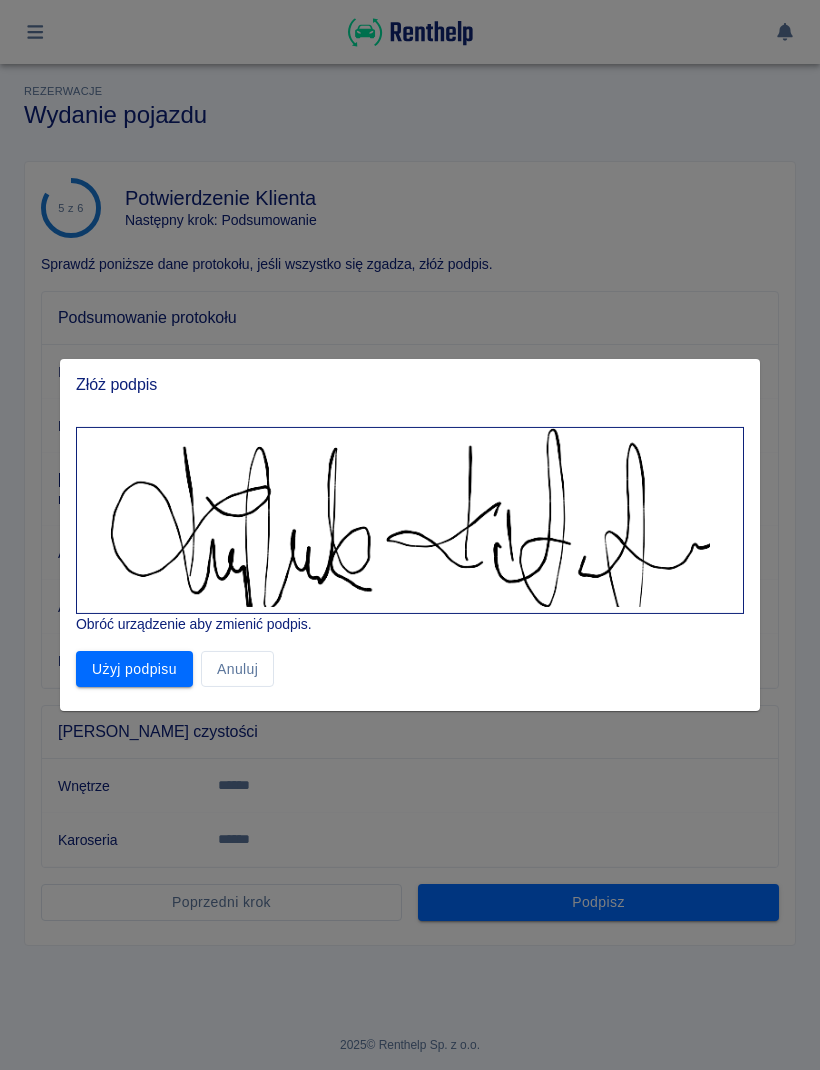 click on "Użyj podpisu" at bounding box center (134, 669) 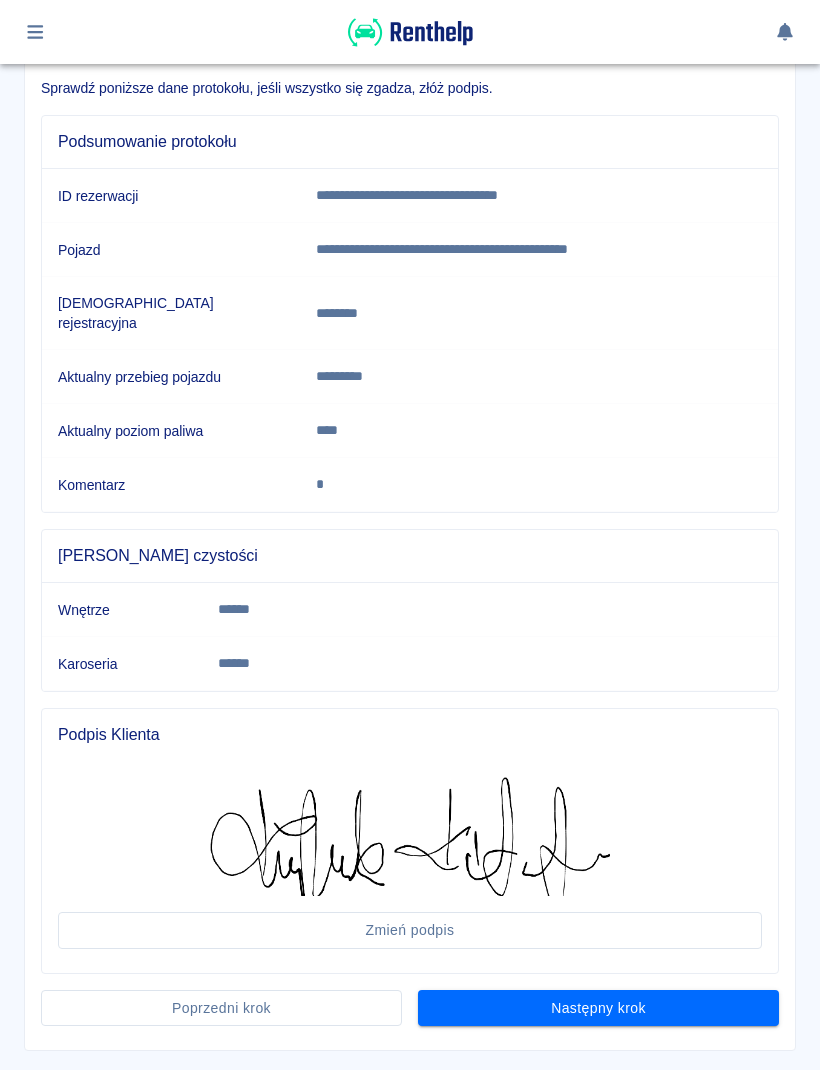 scroll, scrollTop: 180, scrollLeft: 0, axis: vertical 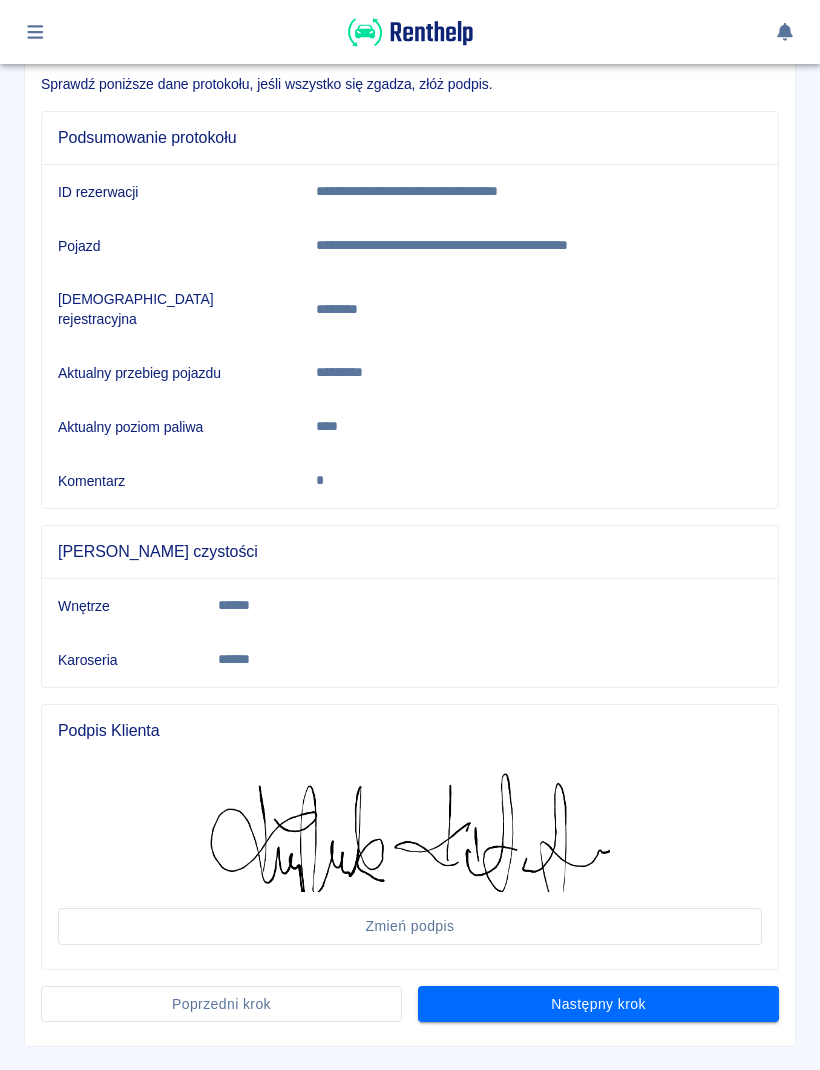 click on "**********" at bounding box center (410, 514) 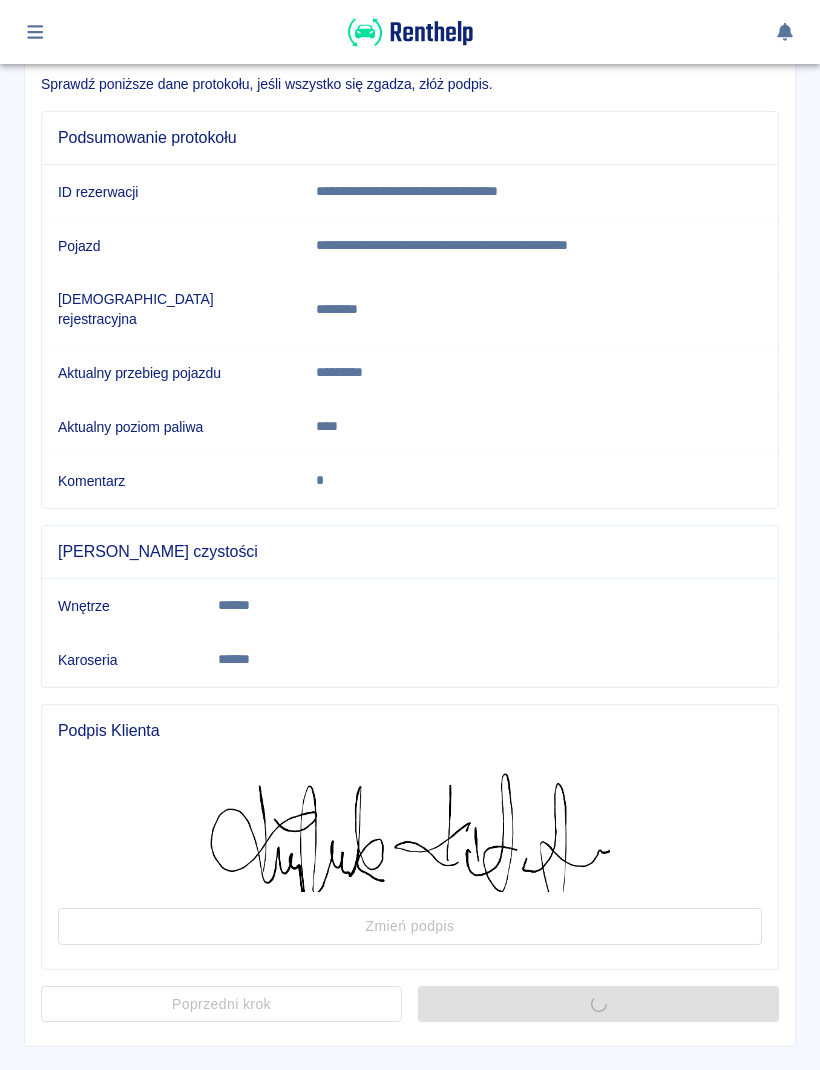 scroll, scrollTop: 0, scrollLeft: 0, axis: both 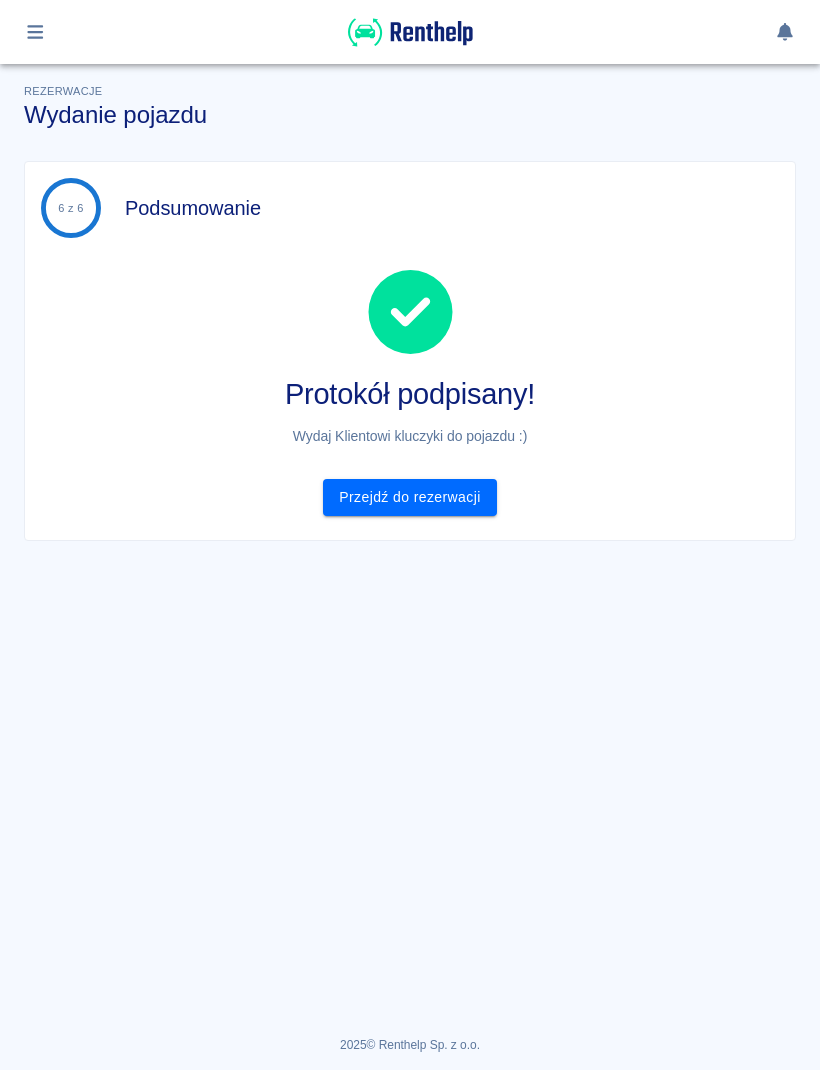 click on "Przejdź do rezerwacji" at bounding box center [409, 497] 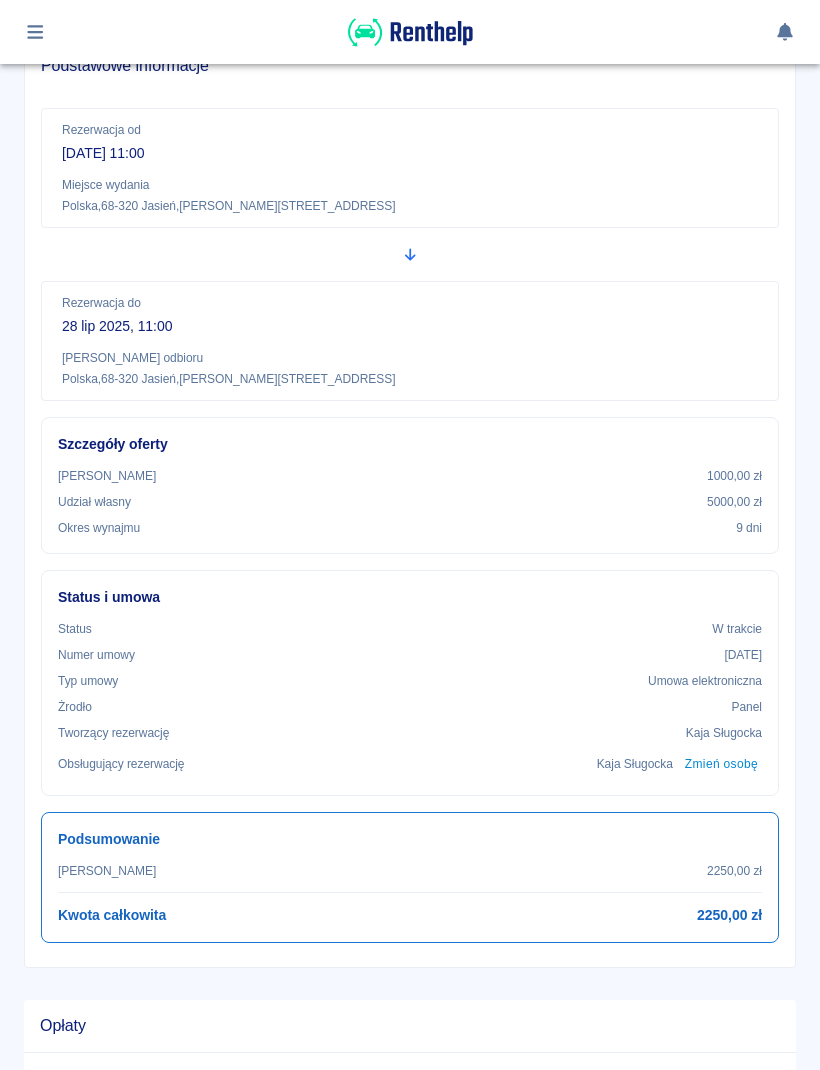 scroll, scrollTop: 216, scrollLeft: 0, axis: vertical 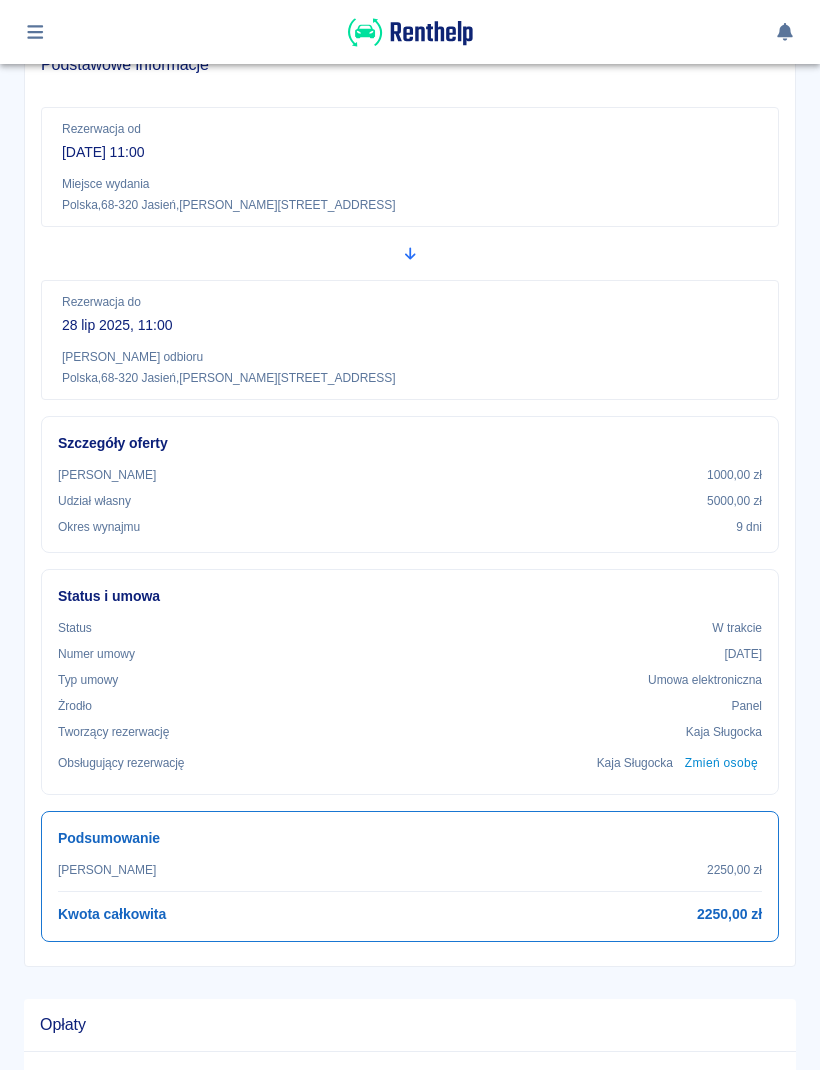 click 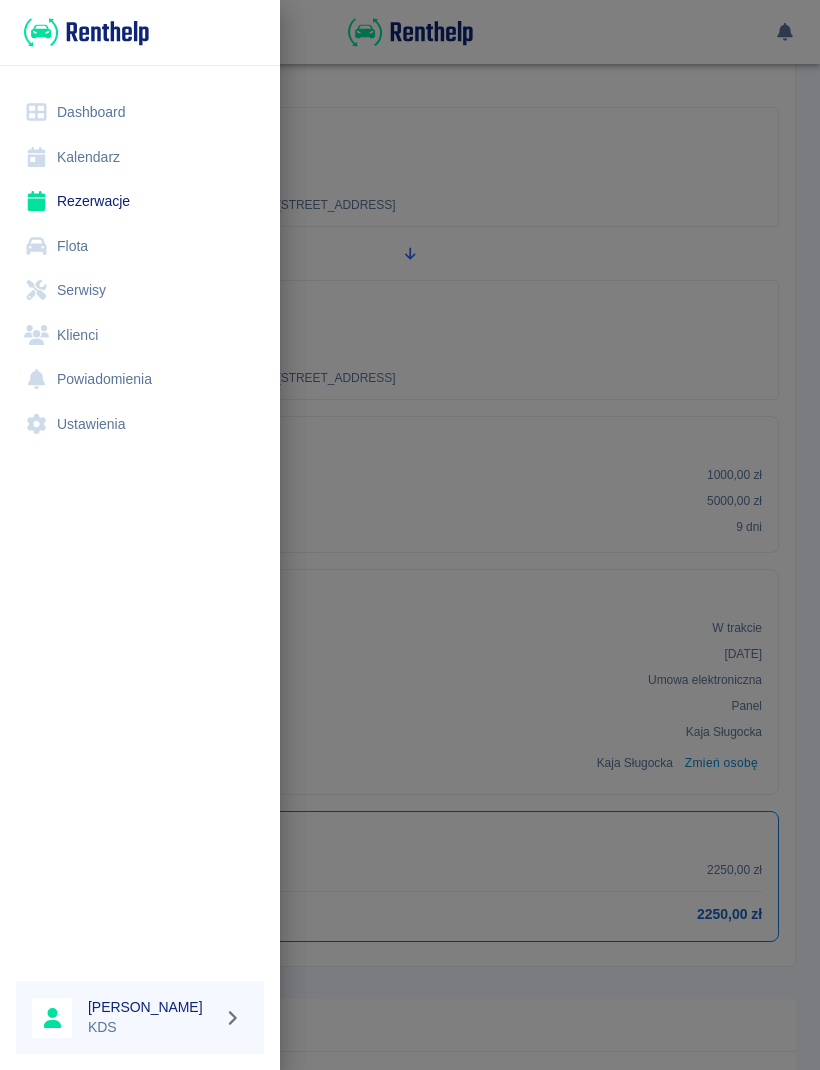 click on "Kalendarz" at bounding box center [140, 157] 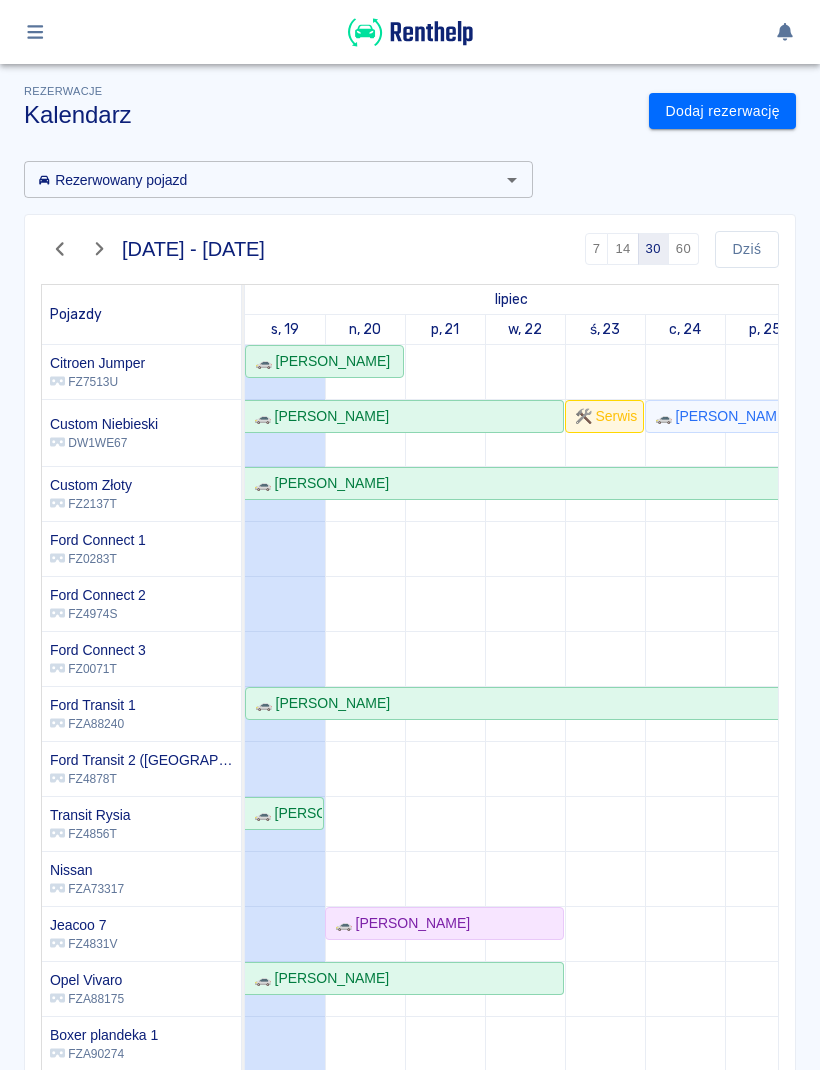click on "Dziś" at bounding box center [747, 249] 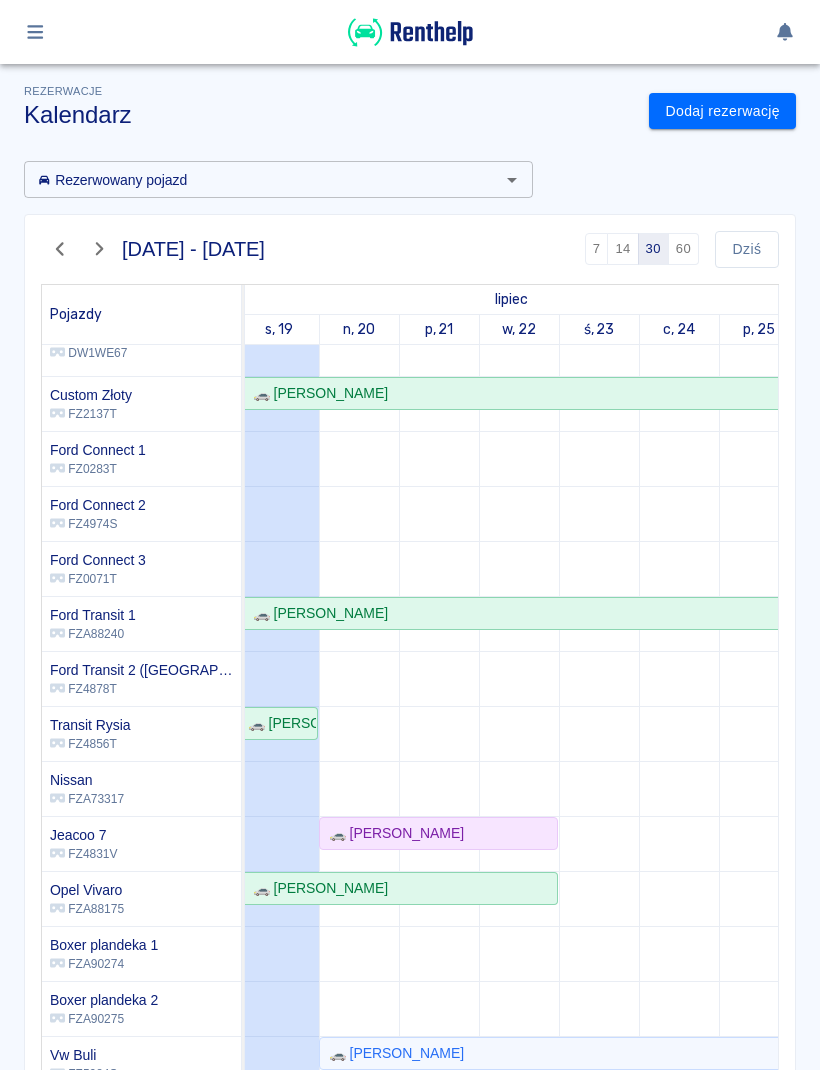 scroll, scrollTop: 159, scrollLeft: 0, axis: vertical 